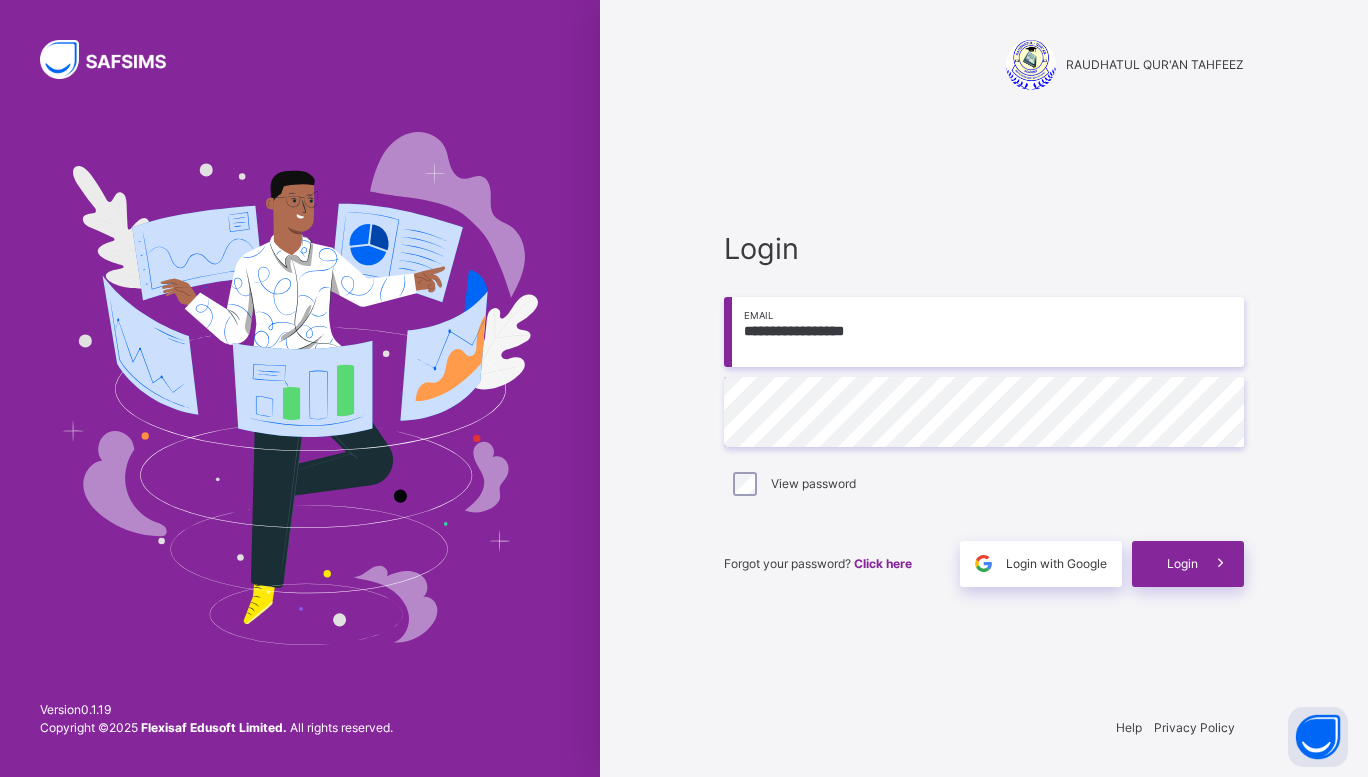 scroll, scrollTop: 0, scrollLeft: 0, axis: both 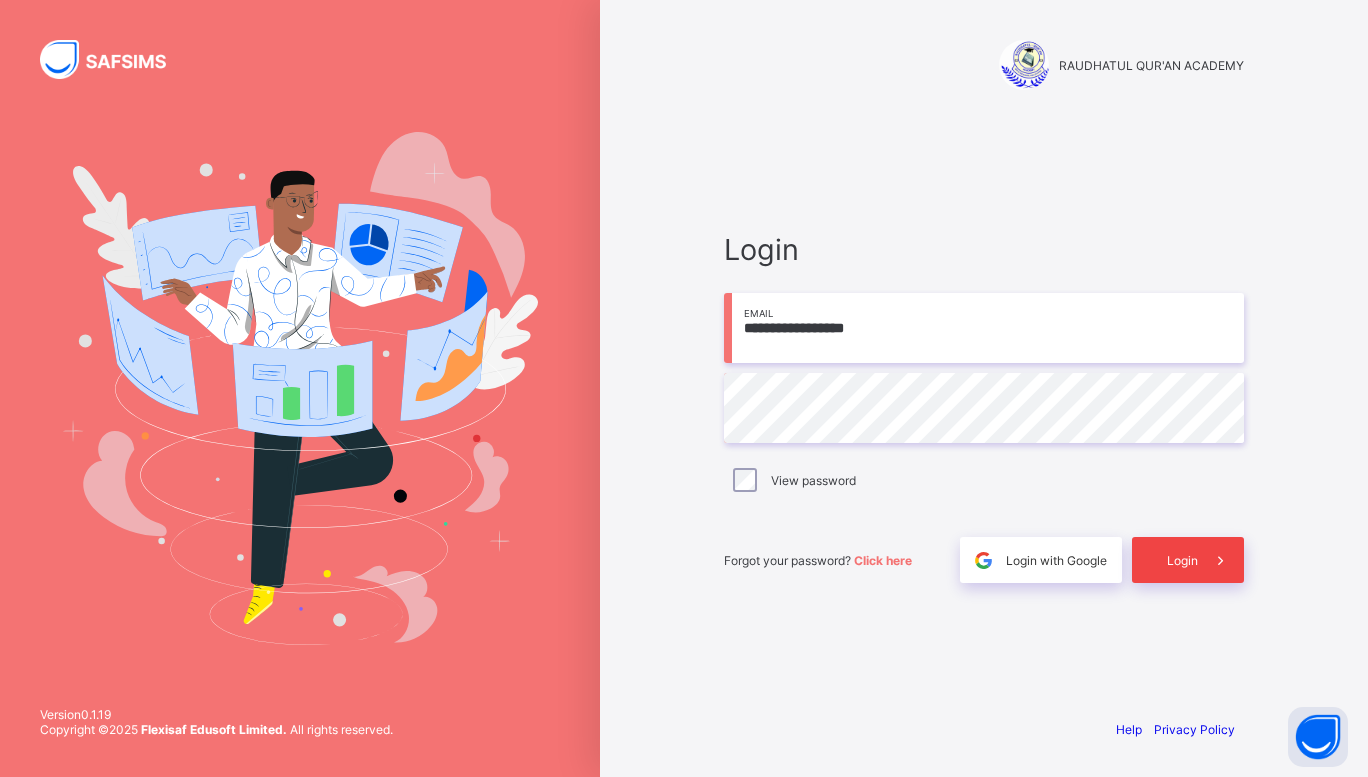 click on "Login" at bounding box center [1188, 560] 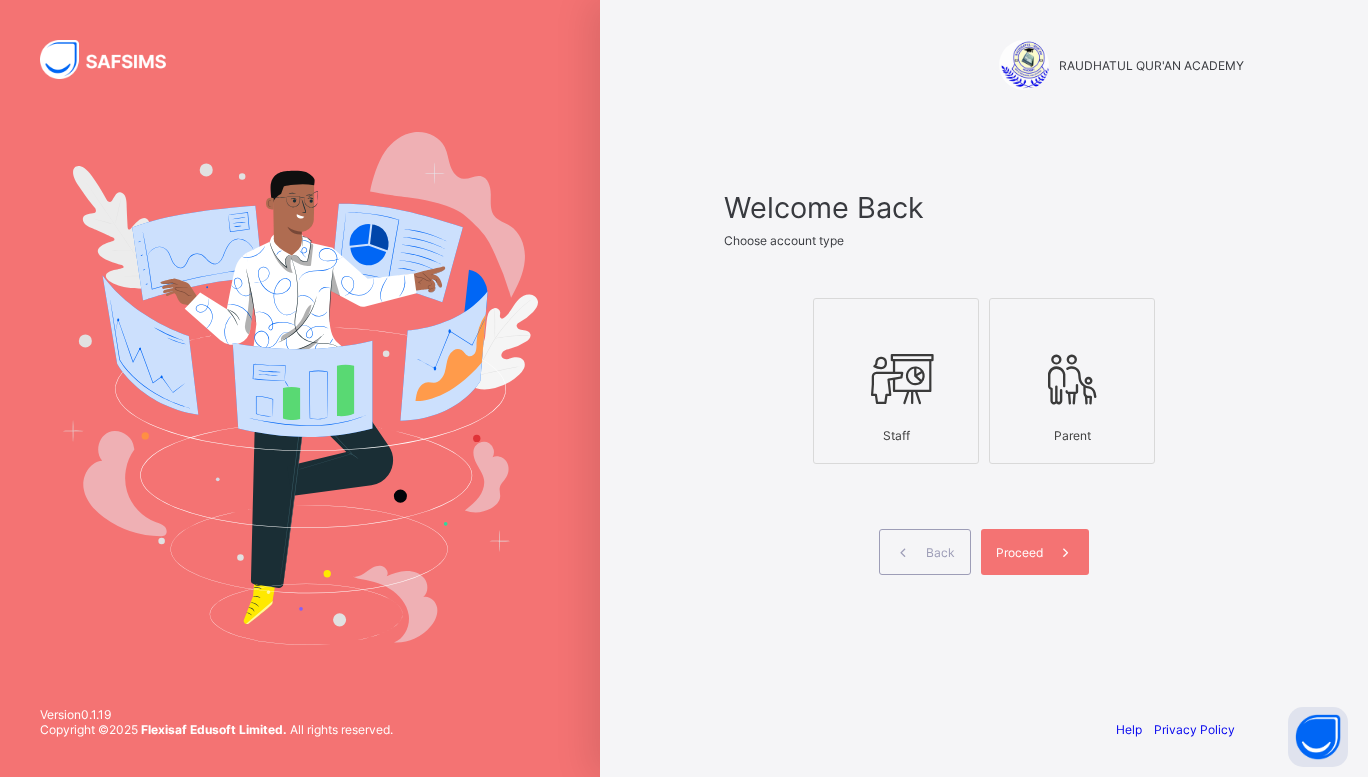 click at bounding box center (896, 379) 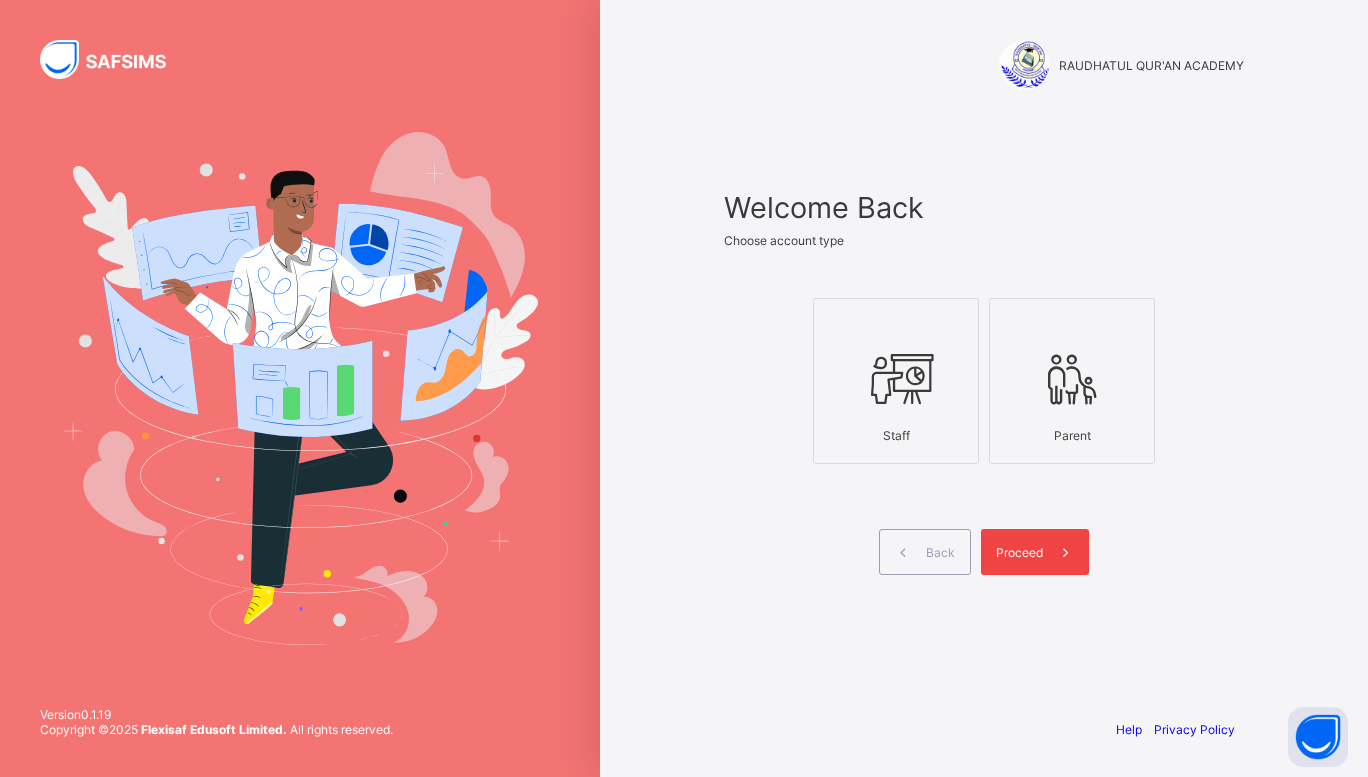 click at bounding box center [1066, 552] 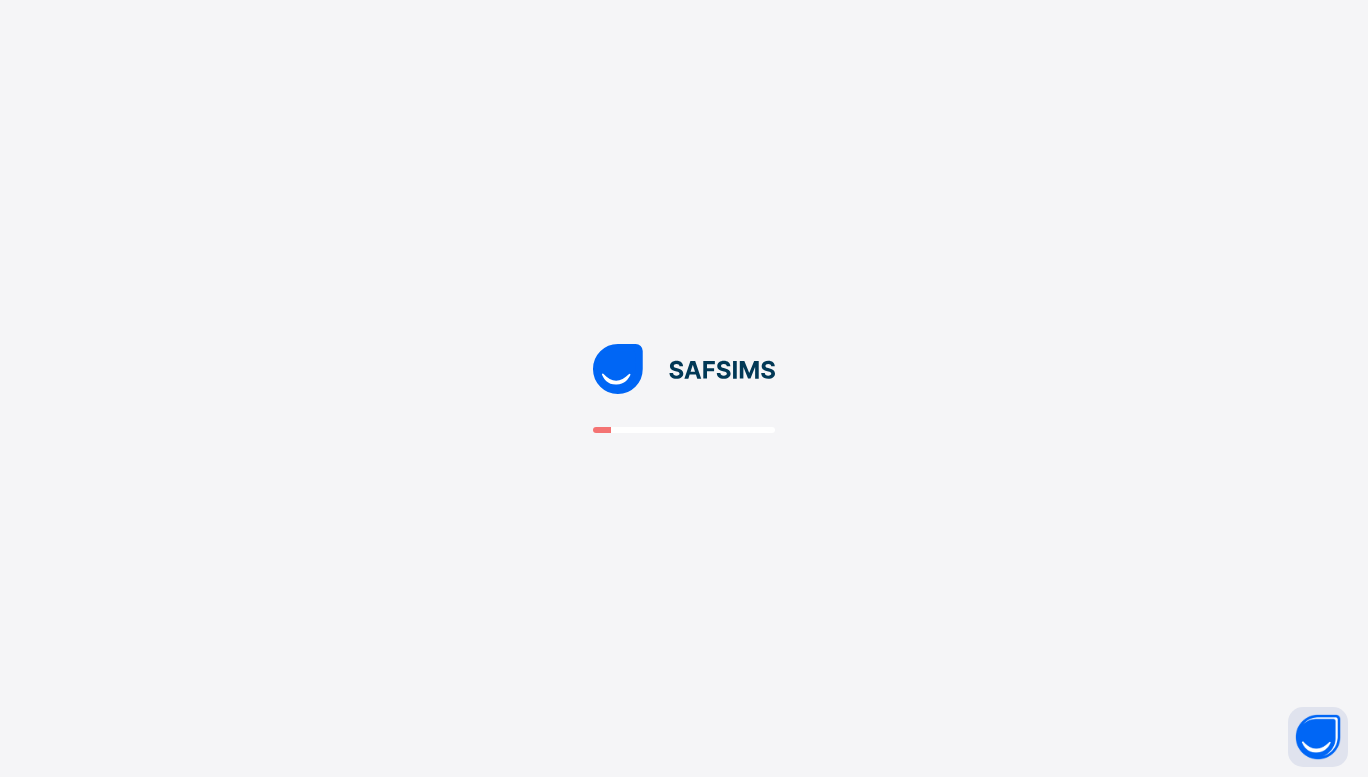click at bounding box center (684, 388) 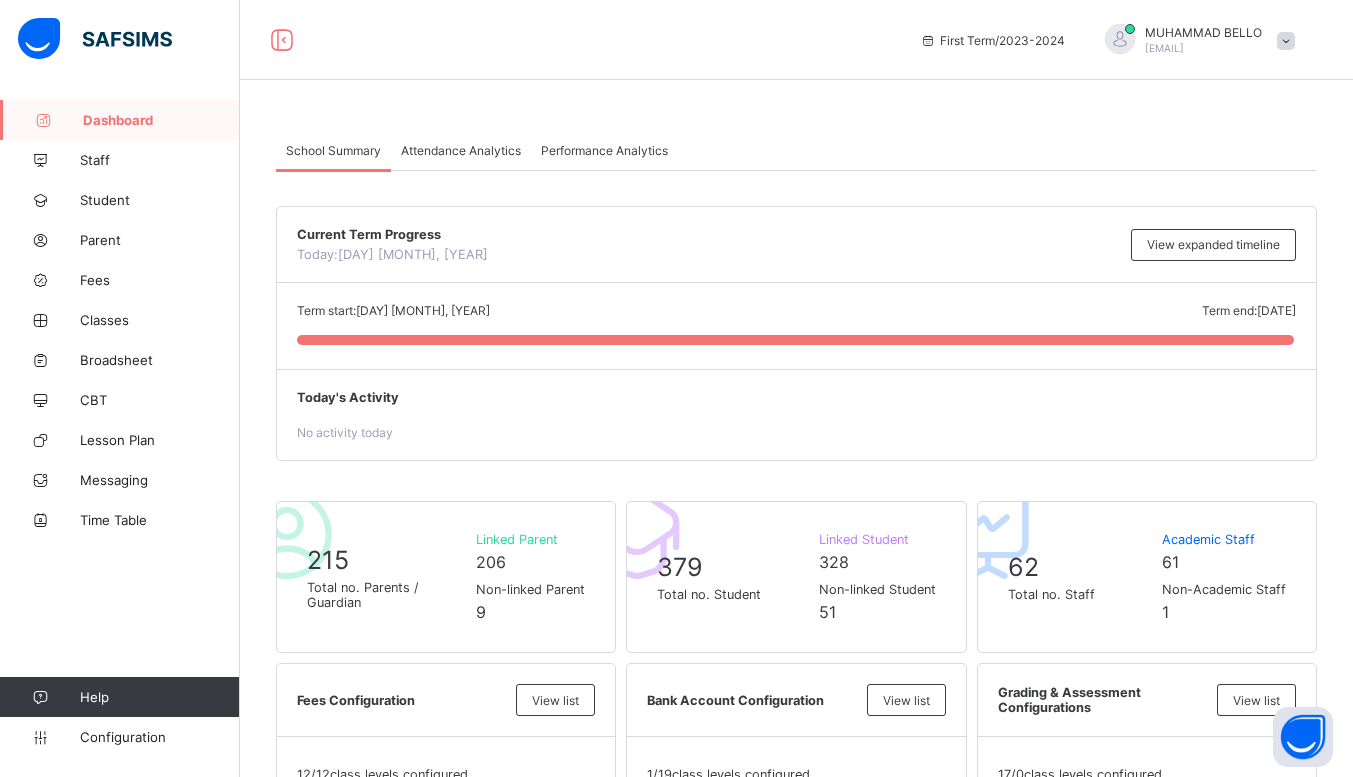 click on "Current Term Progress Today: [DATE] [TIME] View expanded timeline" at bounding box center [796, 245] 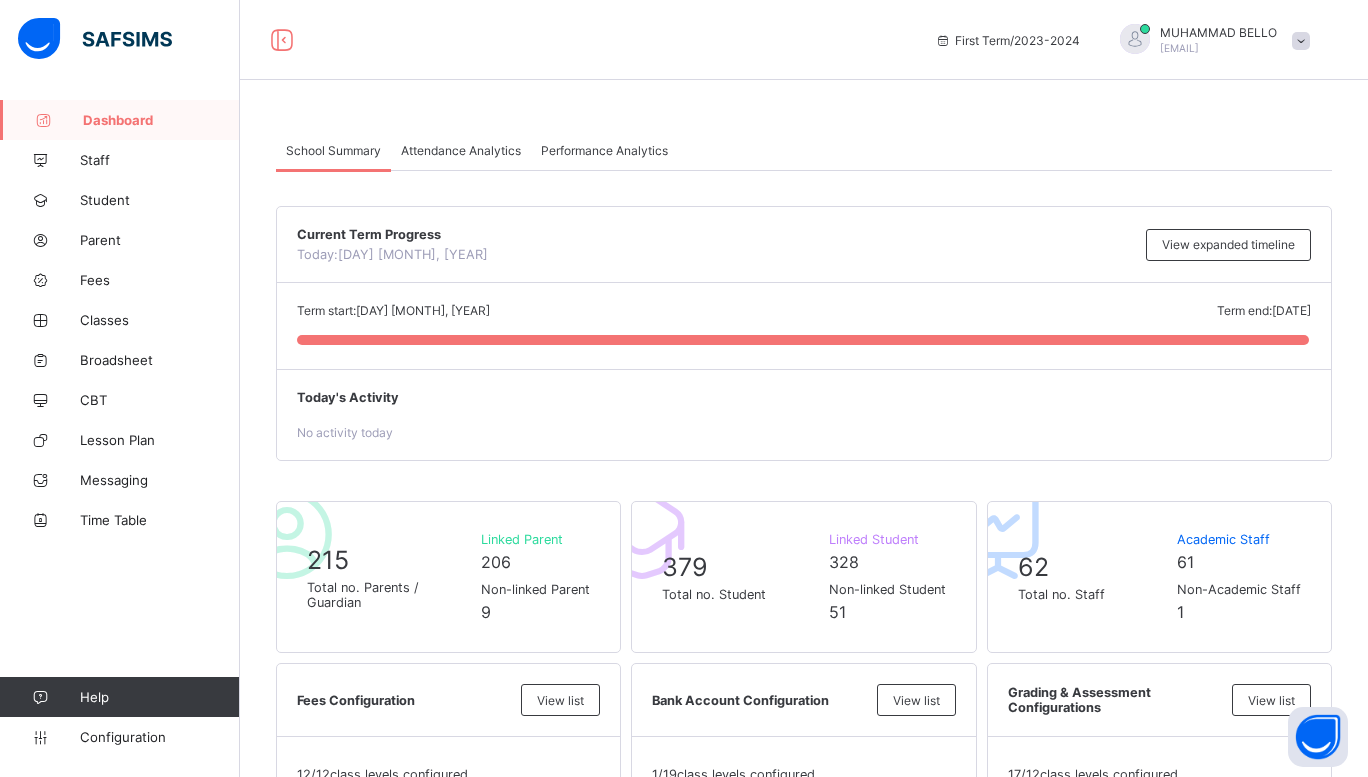 click on "10" at bounding box center (1016, 2920) 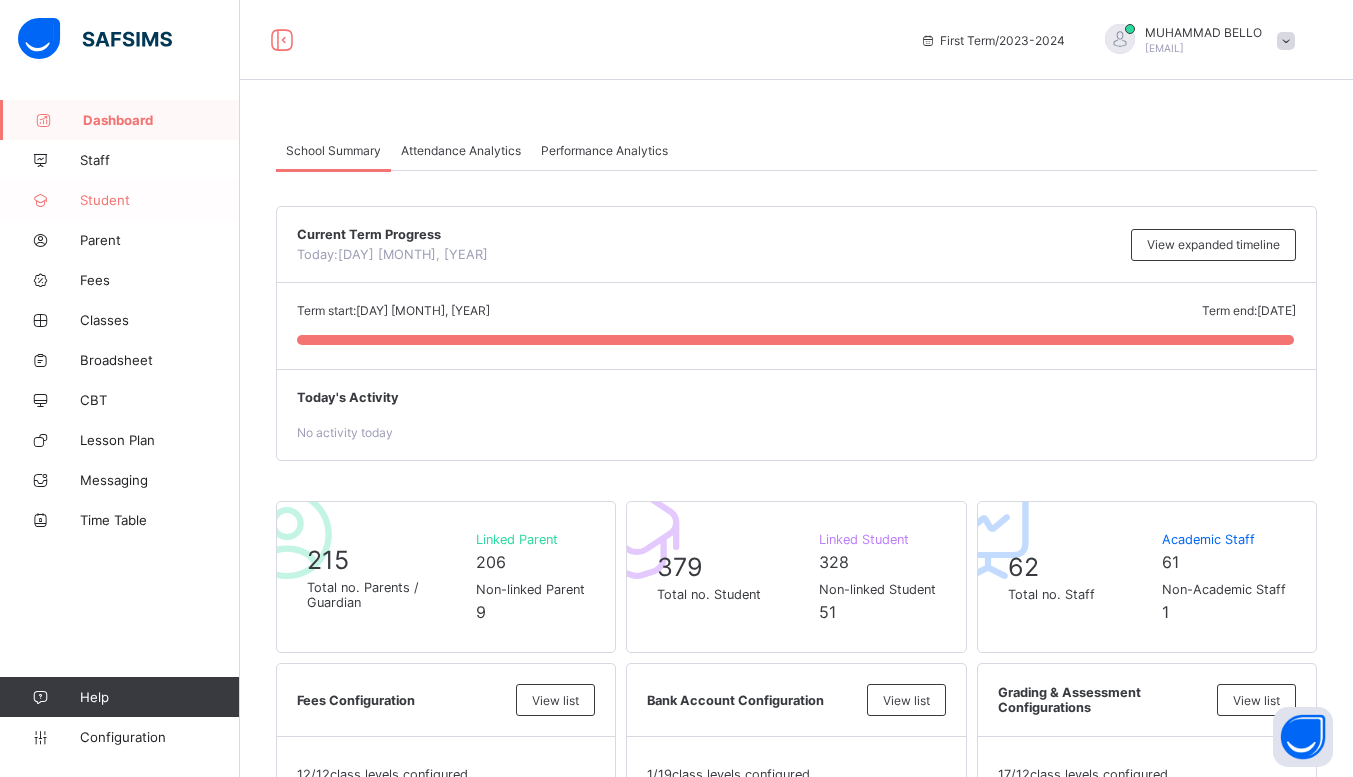 click on "Student" at bounding box center (160, 200) 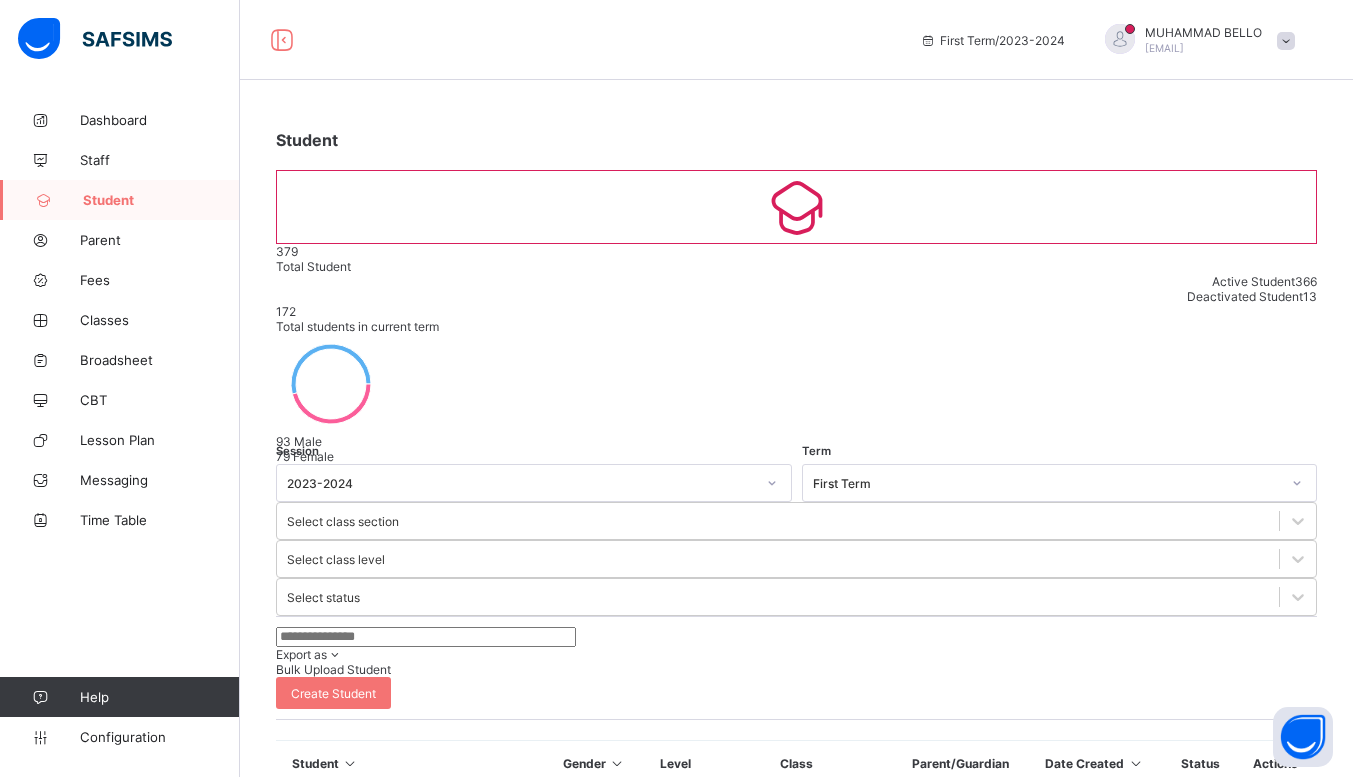 click at bounding box center [426, 637] 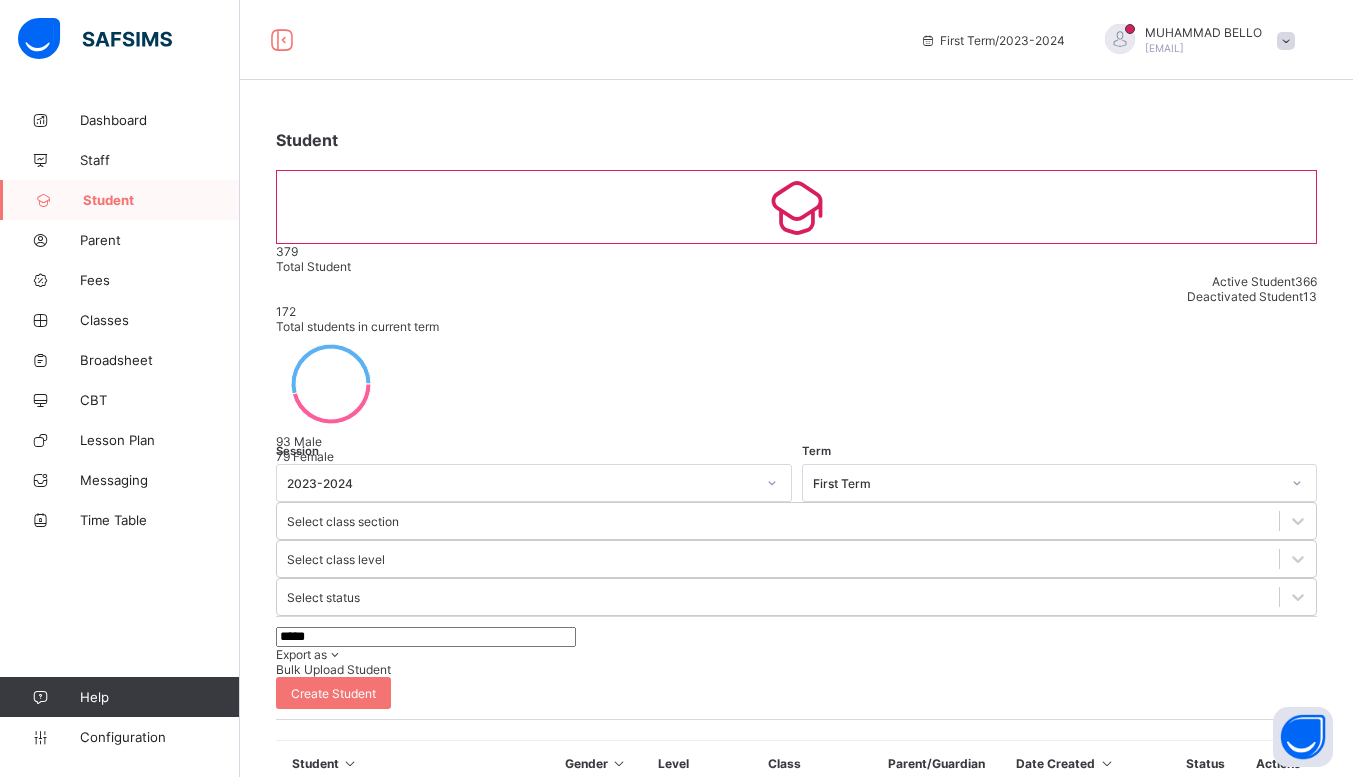 scroll, scrollTop: 68, scrollLeft: 0, axis: vertical 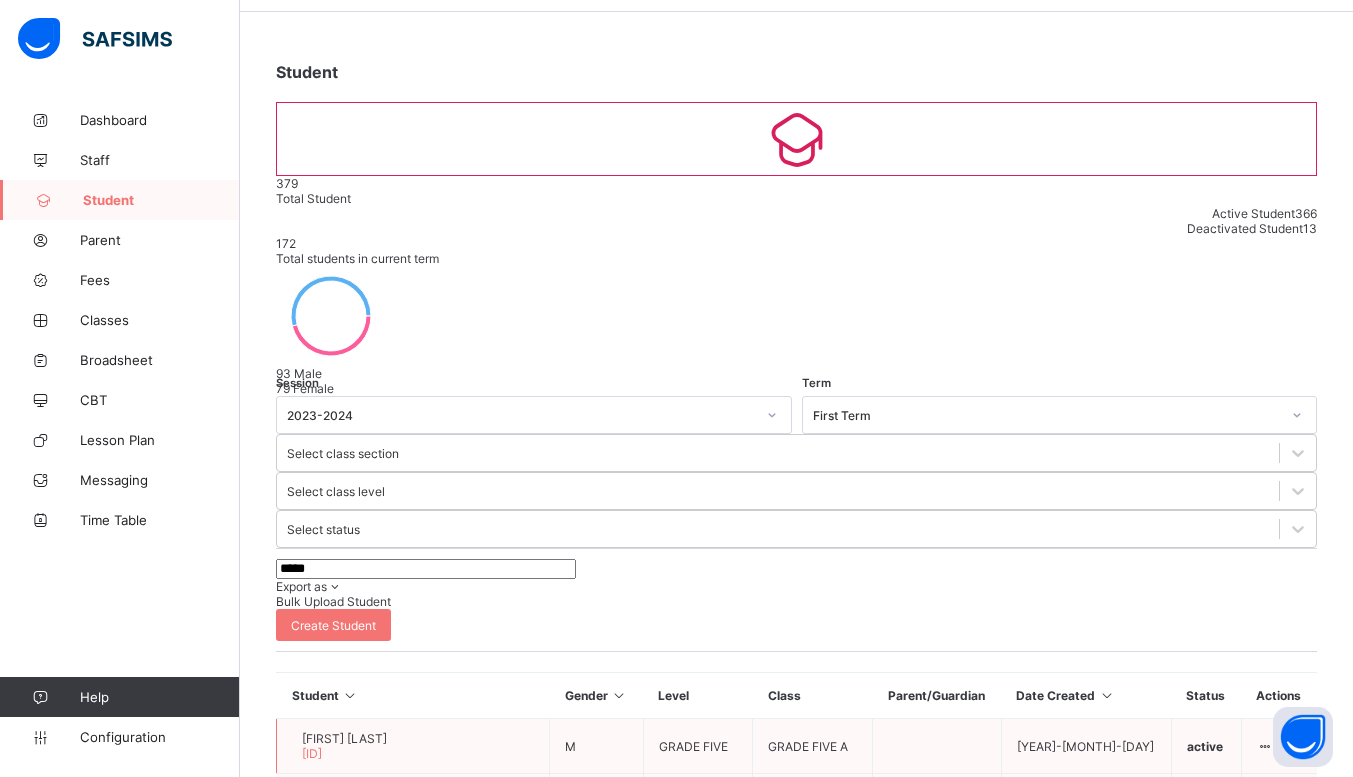 type on "*****" 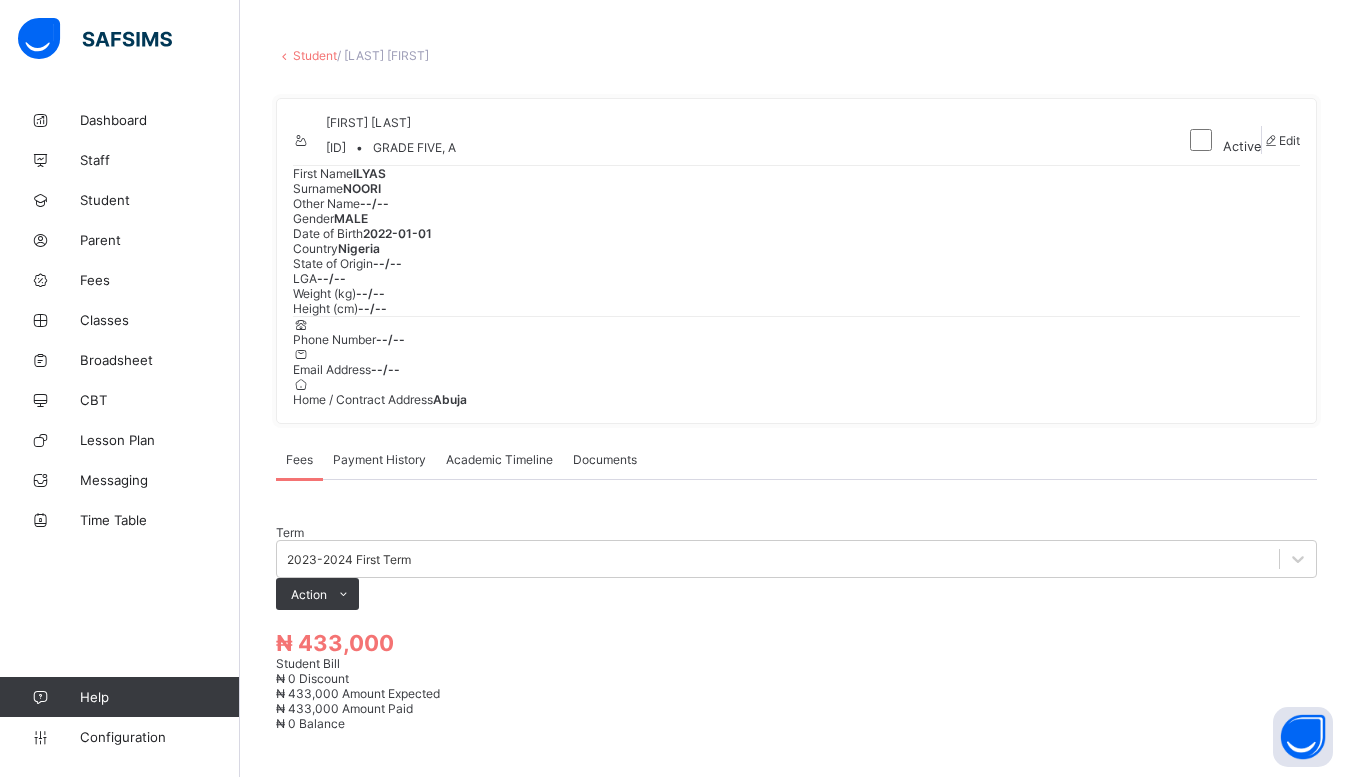 scroll, scrollTop: 90, scrollLeft: 0, axis: vertical 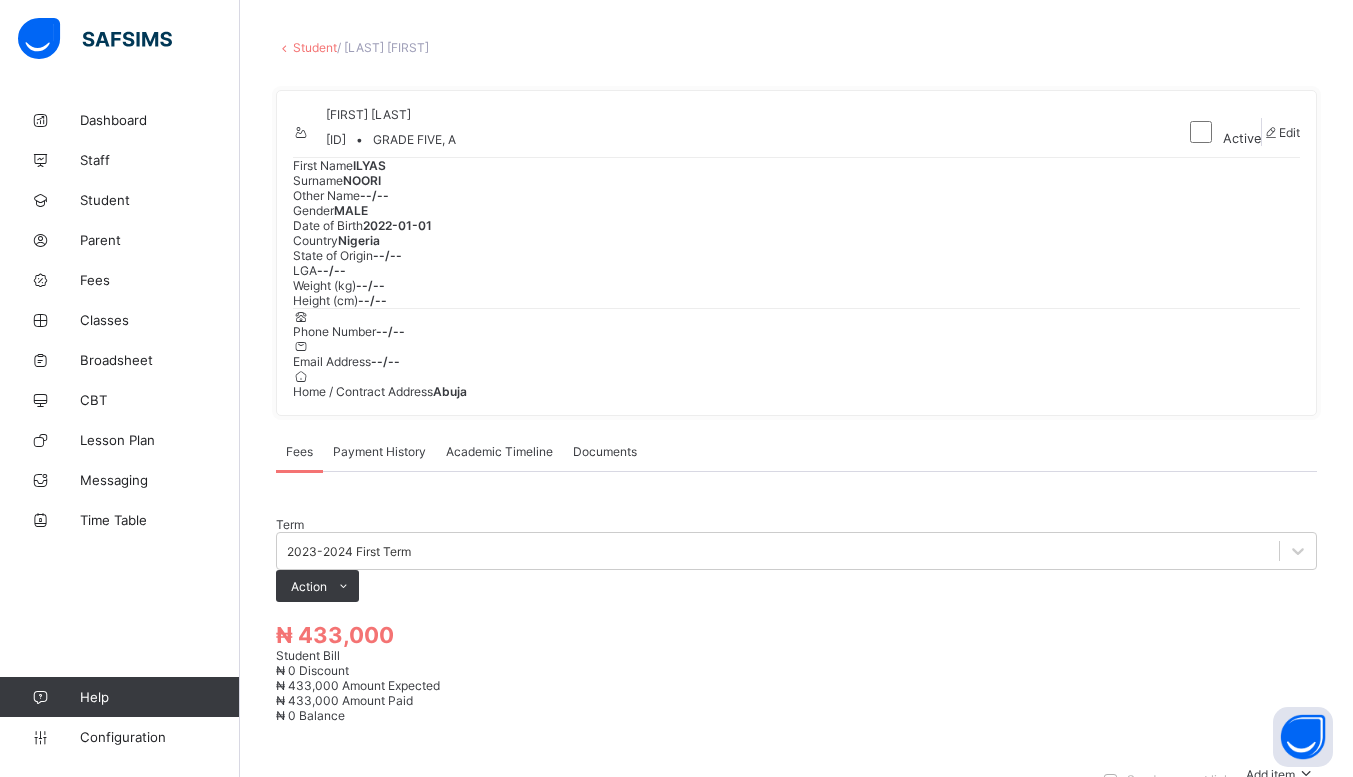click on "Academic Timeline" at bounding box center (499, 451) 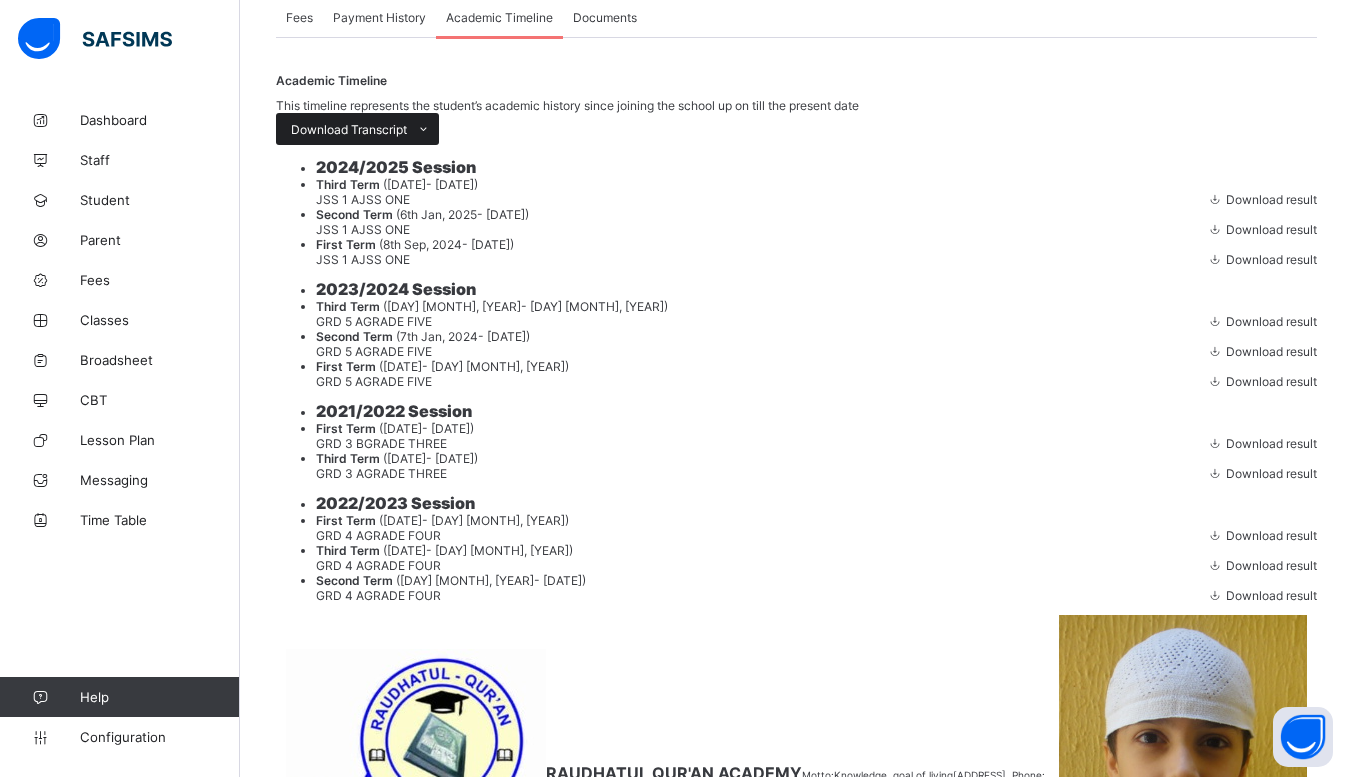 scroll, scrollTop: 521, scrollLeft: 0, axis: vertical 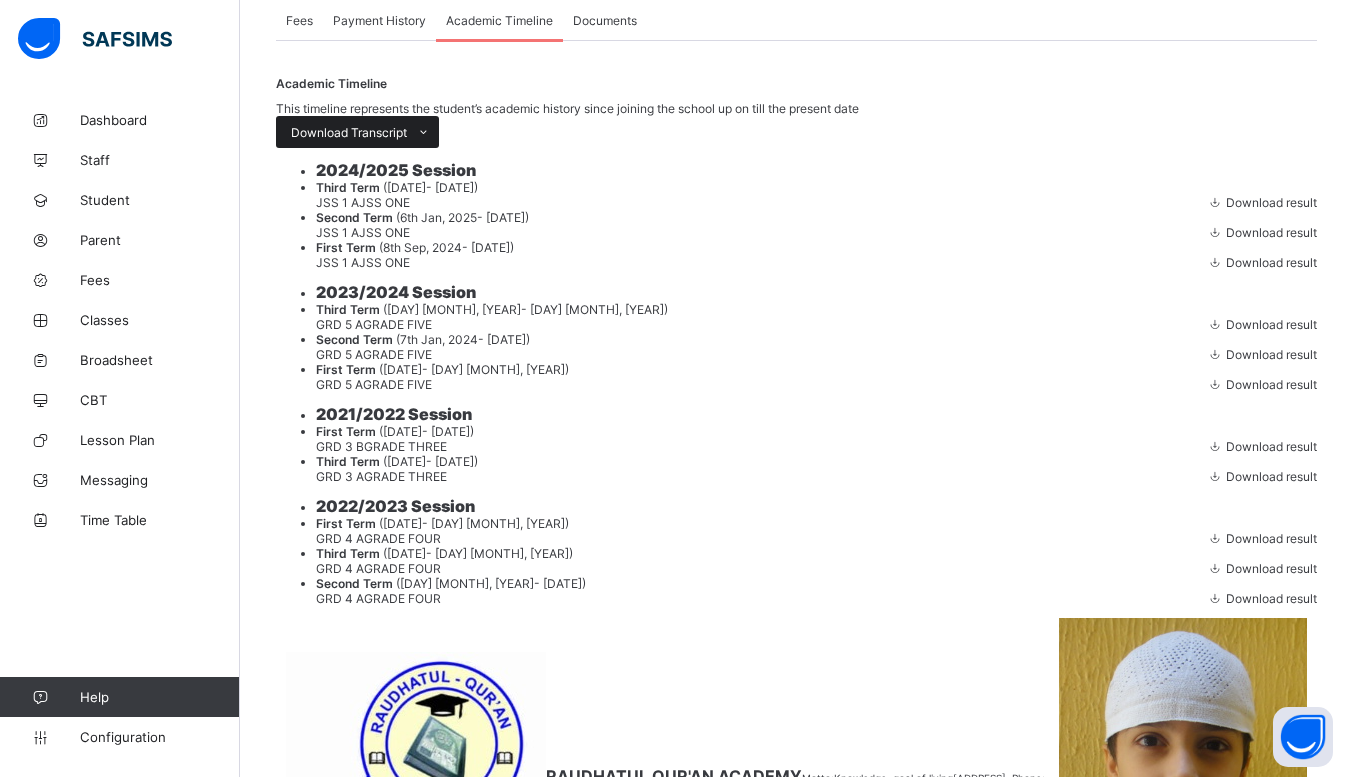 click on "Download Transcript" at bounding box center (349, 132) 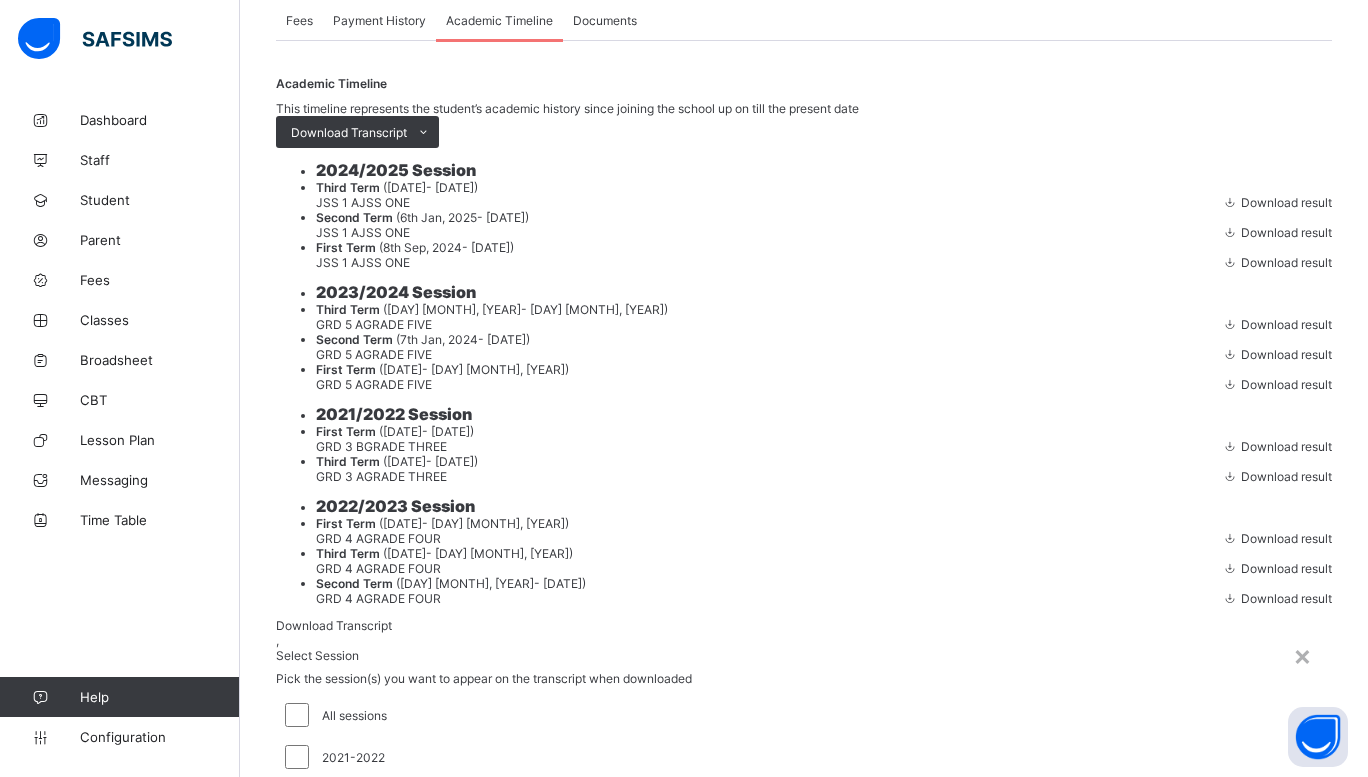 click on "Download Transcript" at bounding box center (1259, 1003) 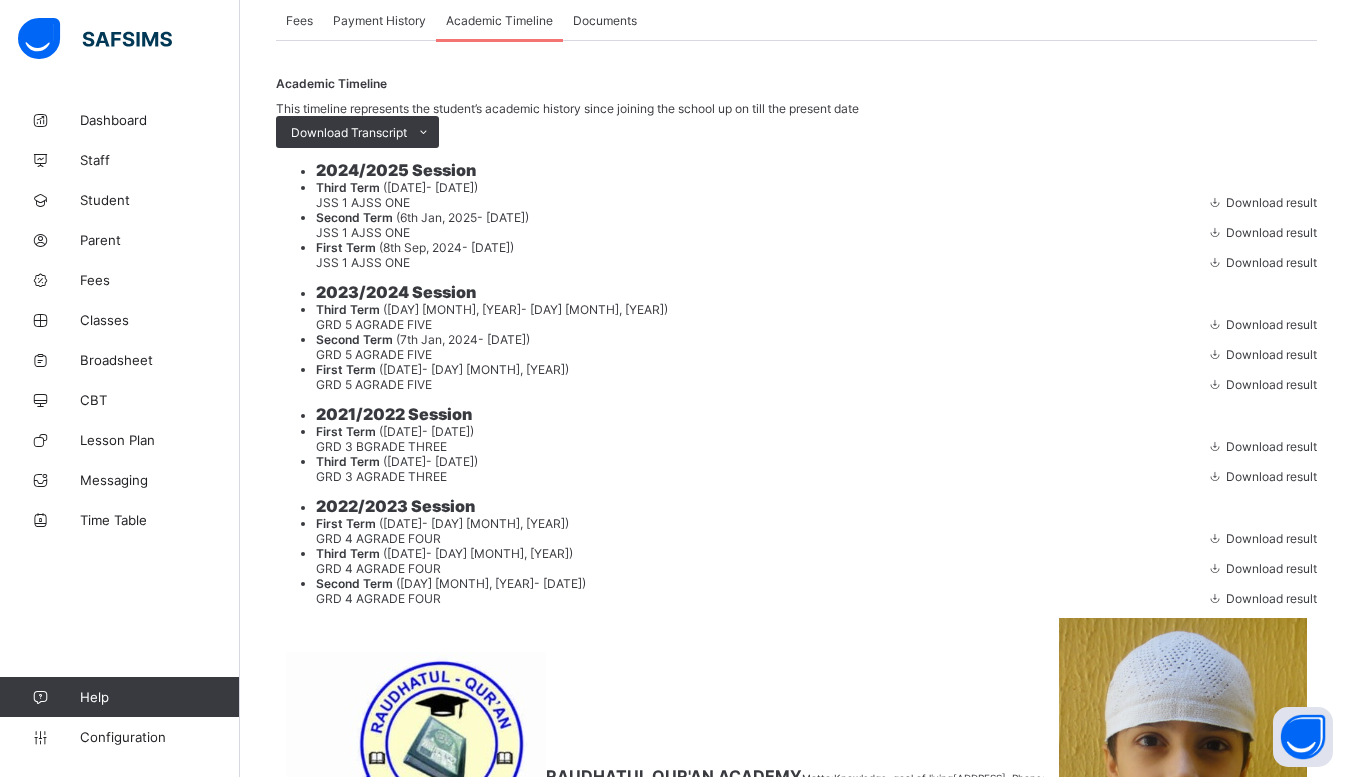 scroll, scrollTop: 0, scrollLeft: 0, axis: both 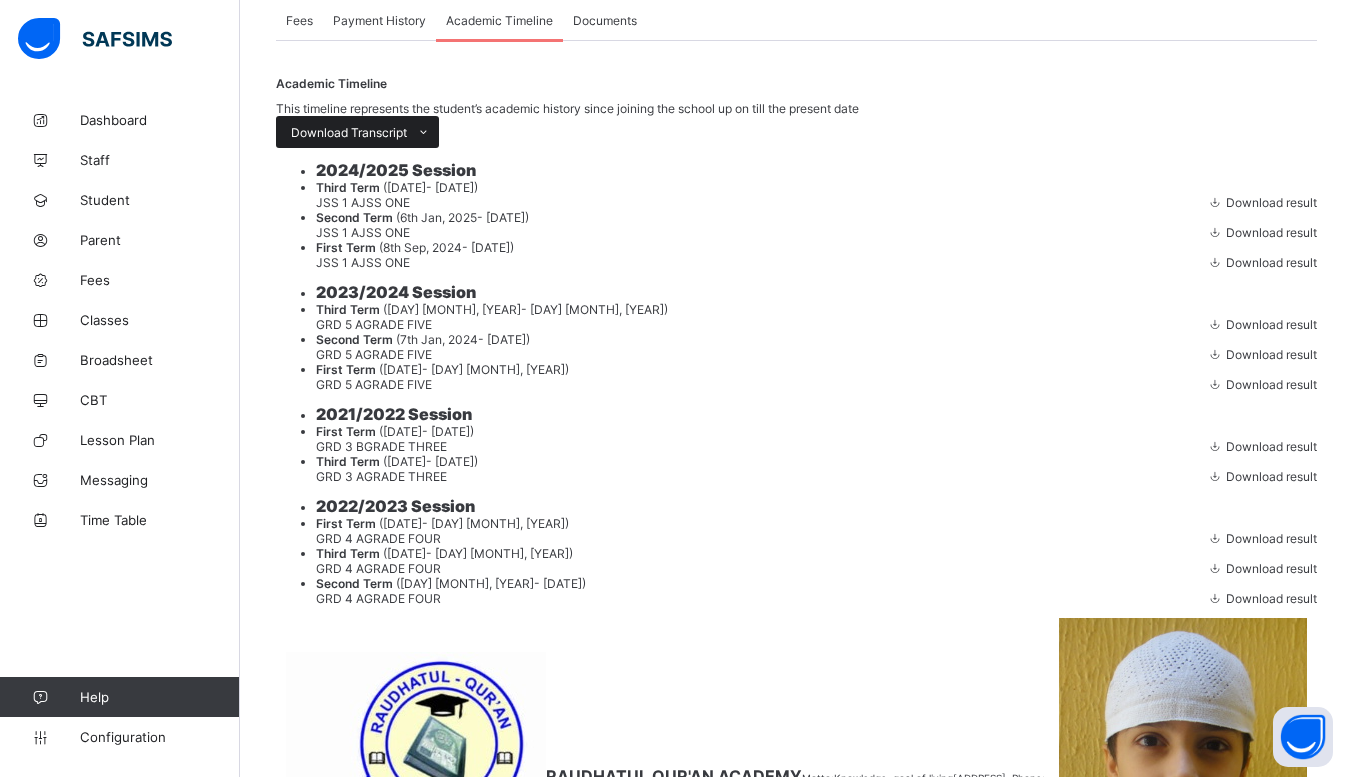 click at bounding box center [423, 132] 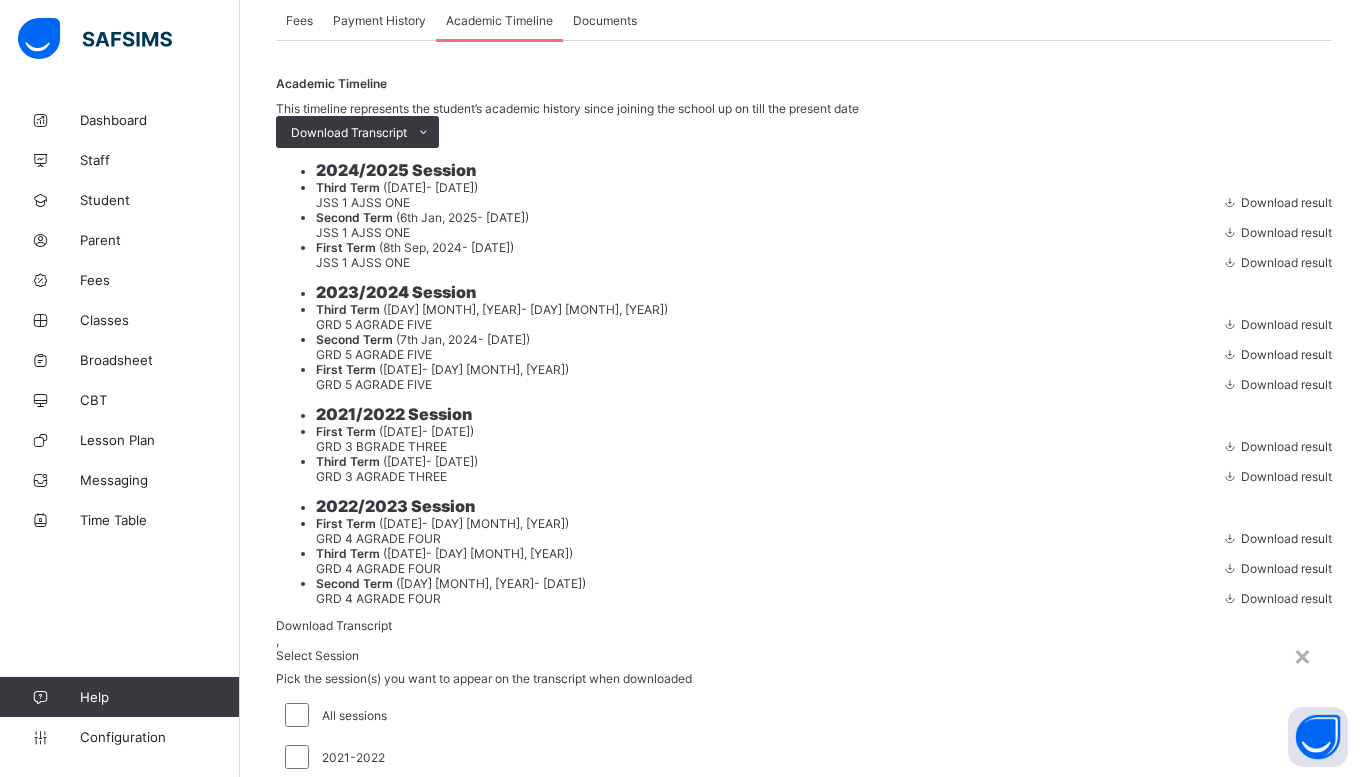 click on "Download Transcript" at bounding box center [1259, 1003] 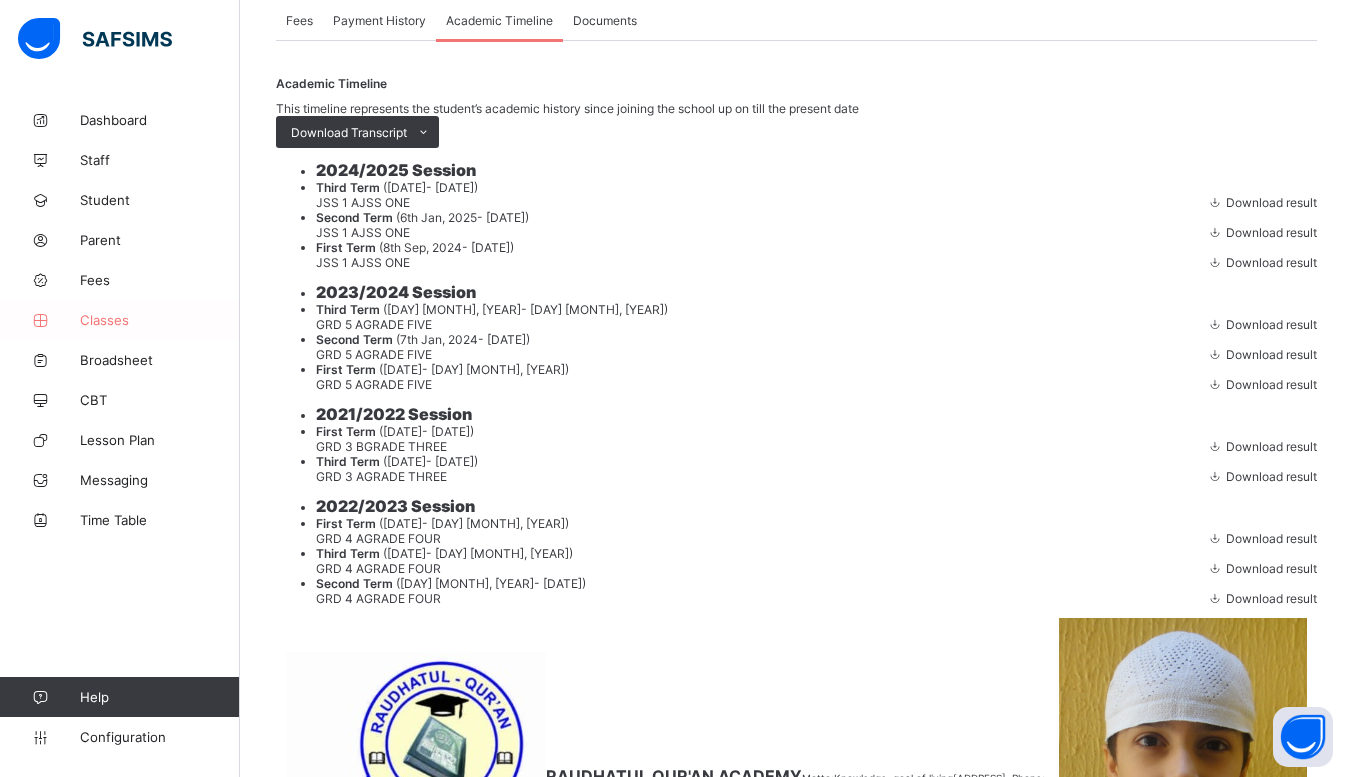 click on "Classes" at bounding box center (160, 320) 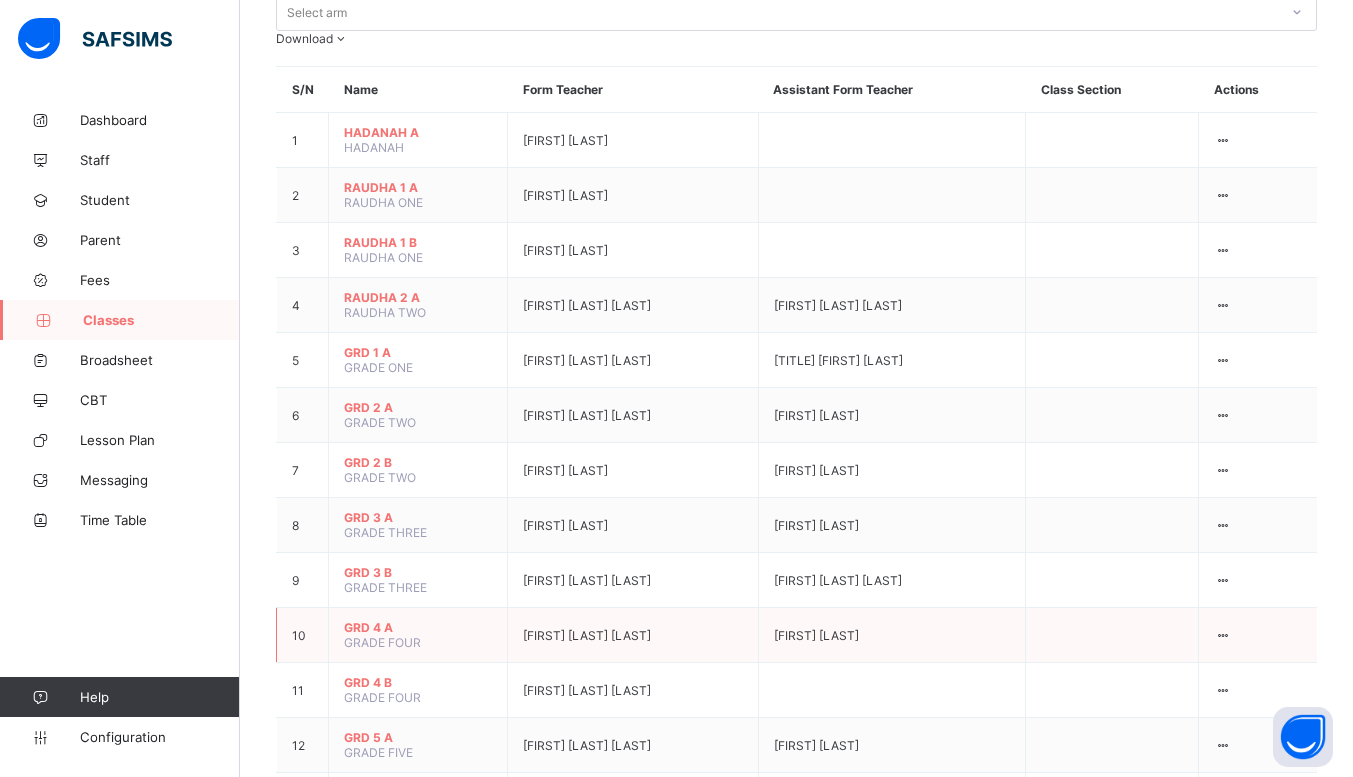 scroll, scrollTop: 248, scrollLeft: 0, axis: vertical 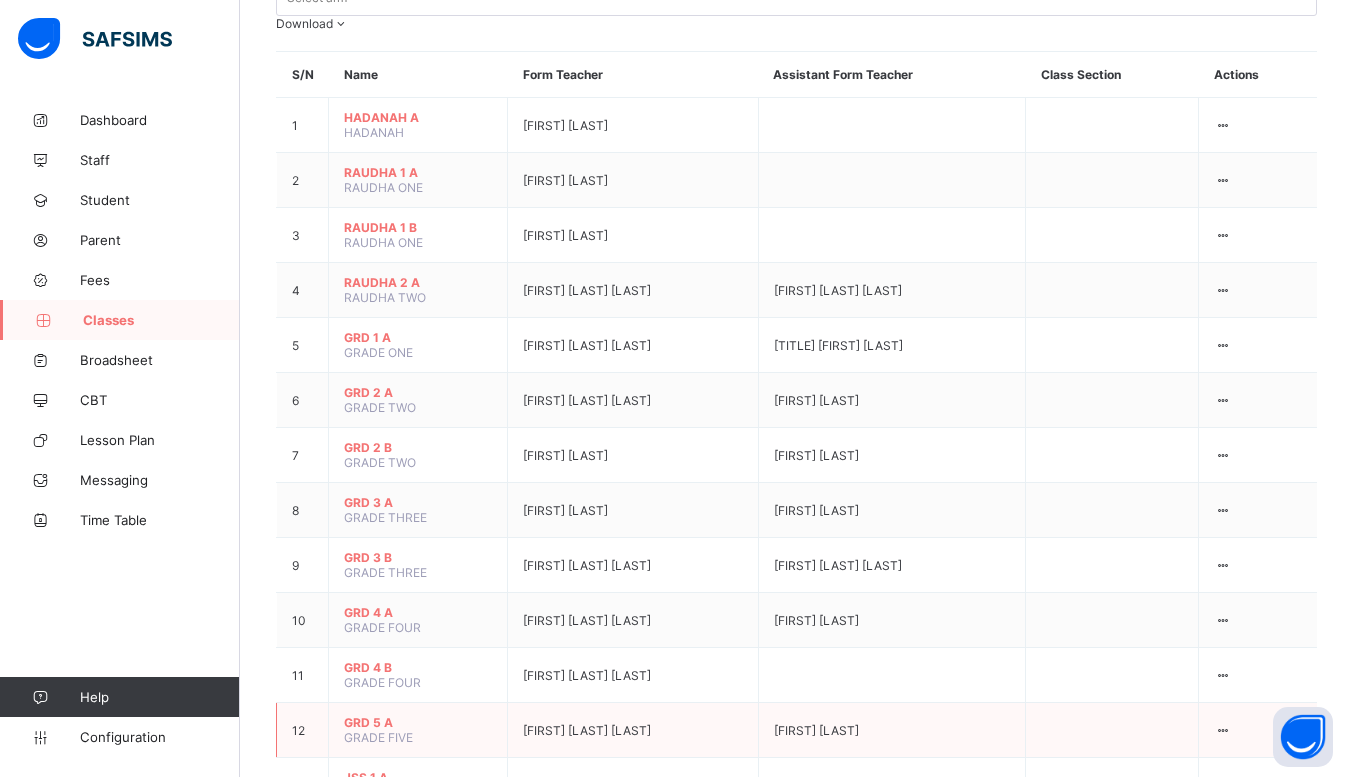 click on "GRD 5   A" at bounding box center (418, 722) 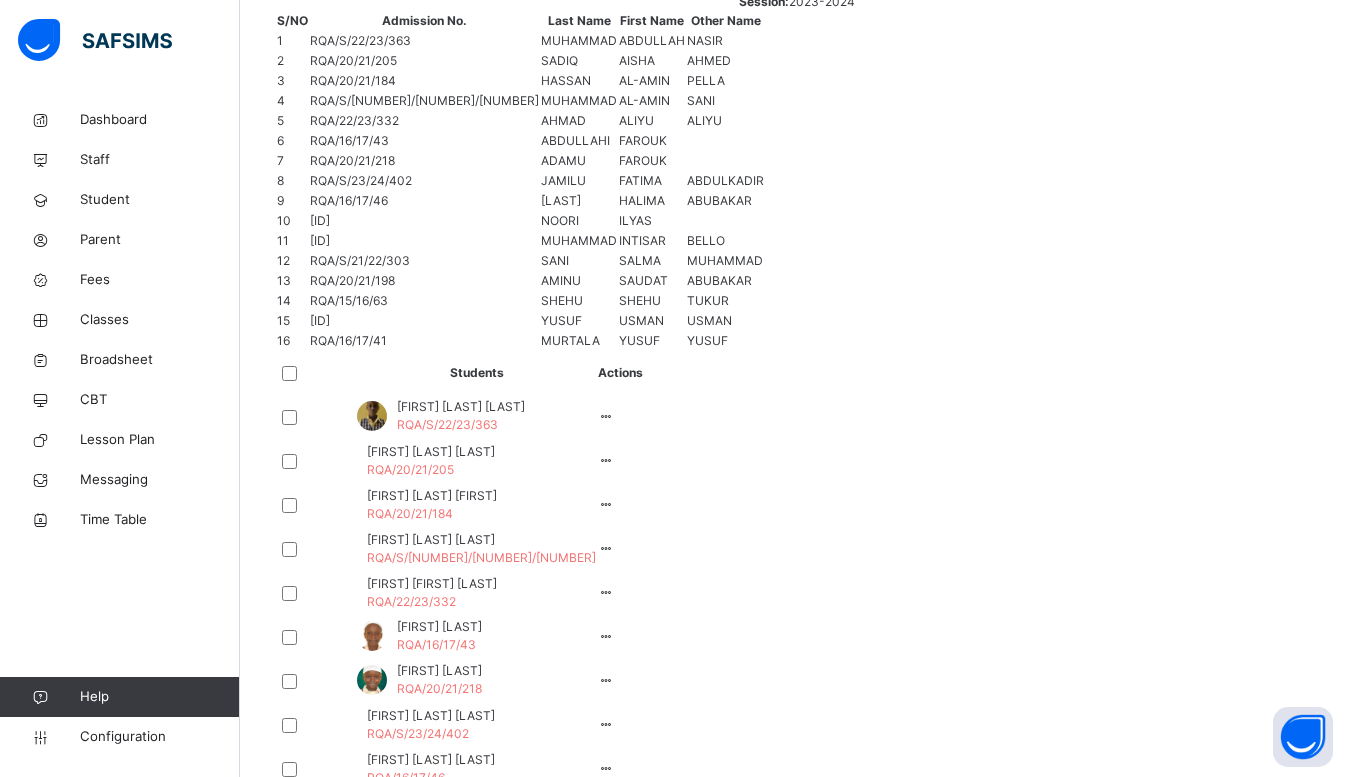 scroll, scrollTop: 552, scrollLeft: 0, axis: vertical 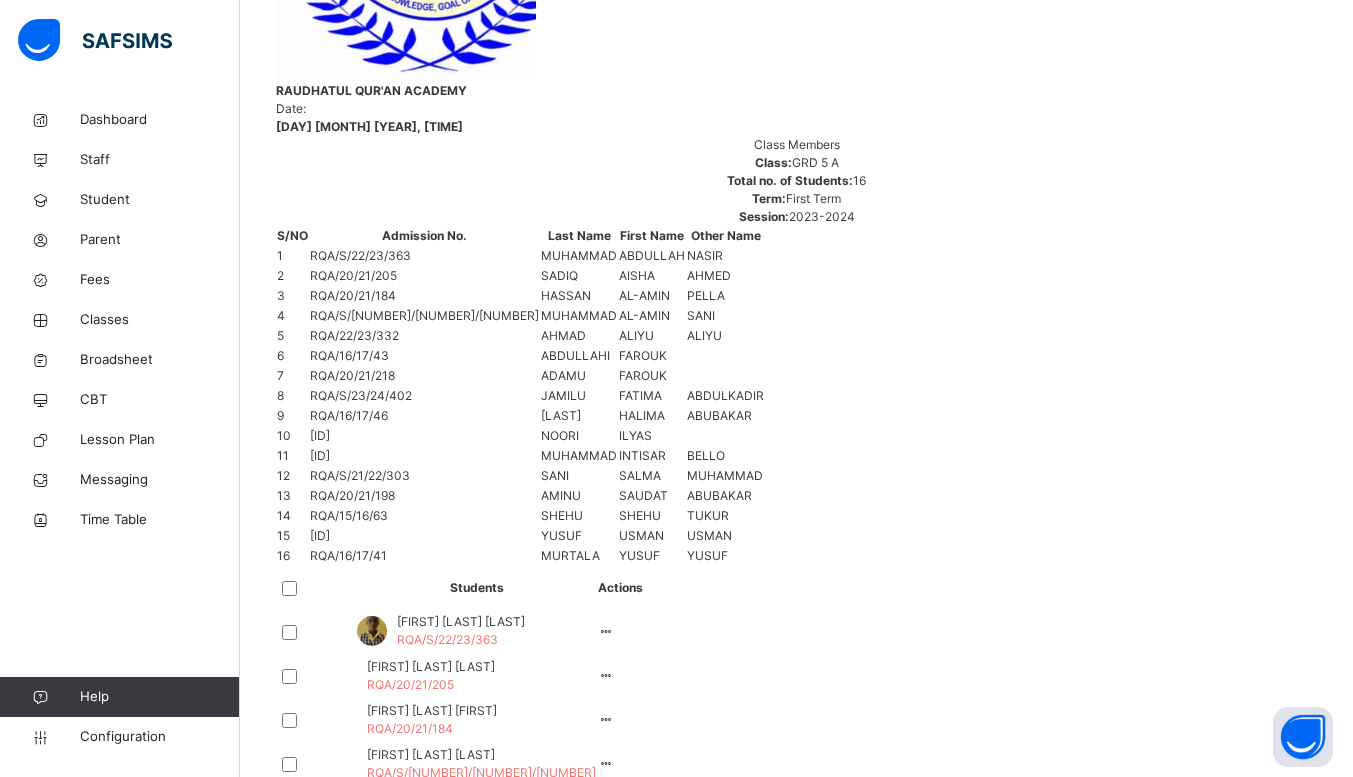 click at bounding box center (316, 588) 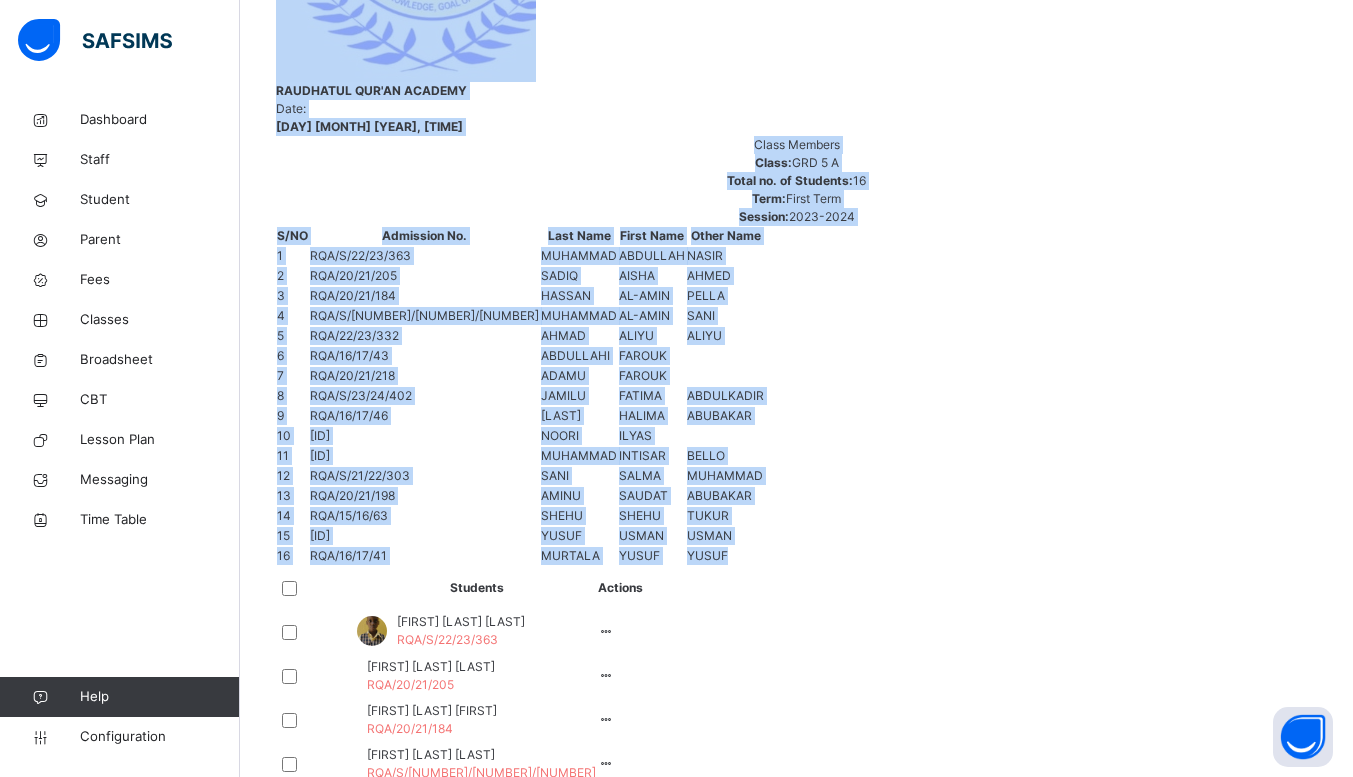 click at bounding box center (316, 588) 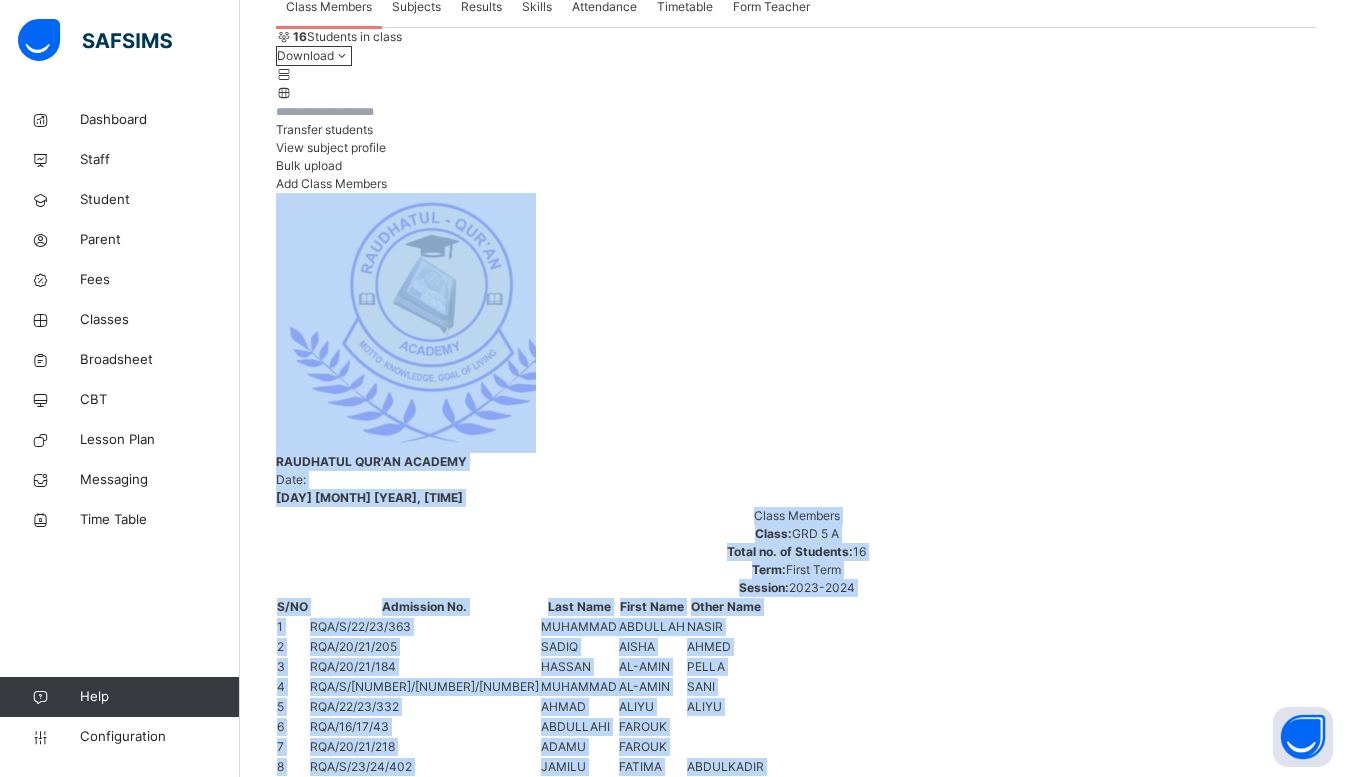 scroll, scrollTop: 189, scrollLeft: 0, axis: vertical 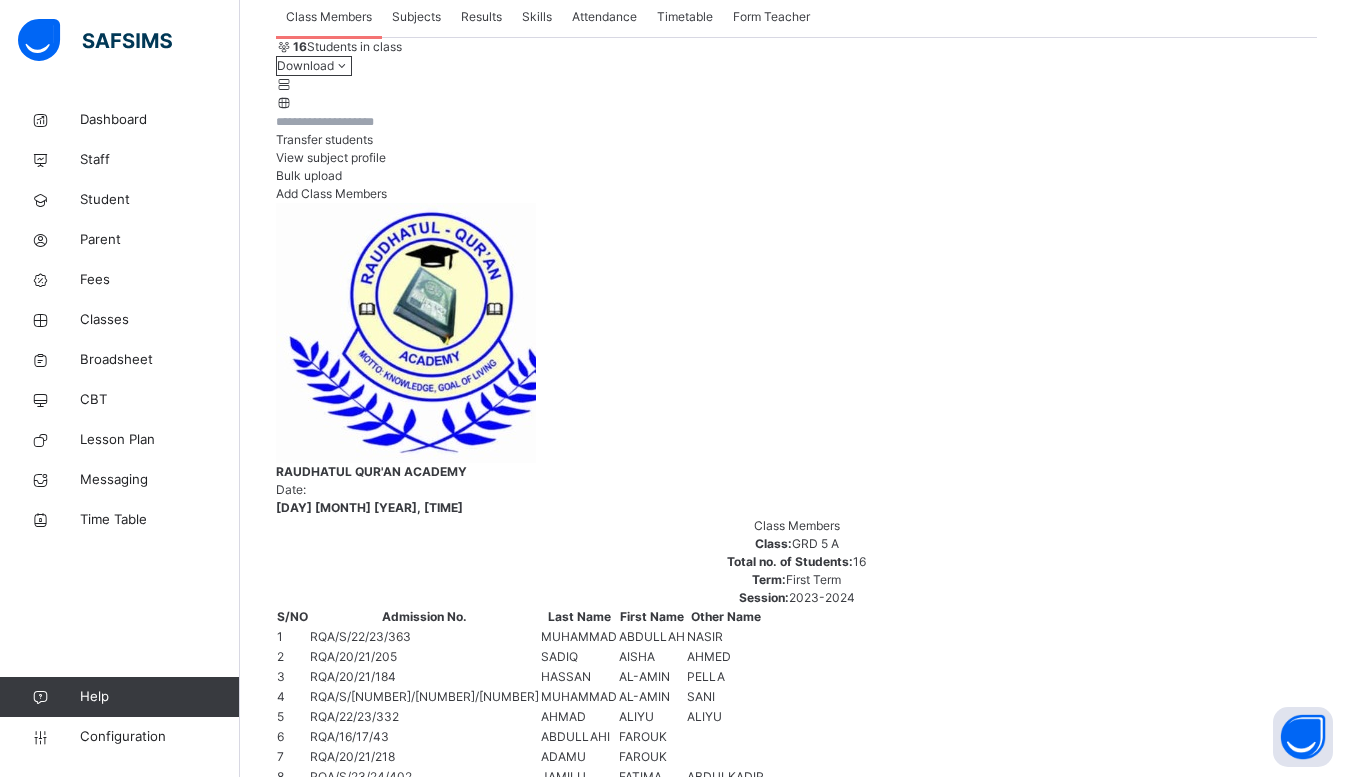 click on "View subject profile" at bounding box center (331, 157) 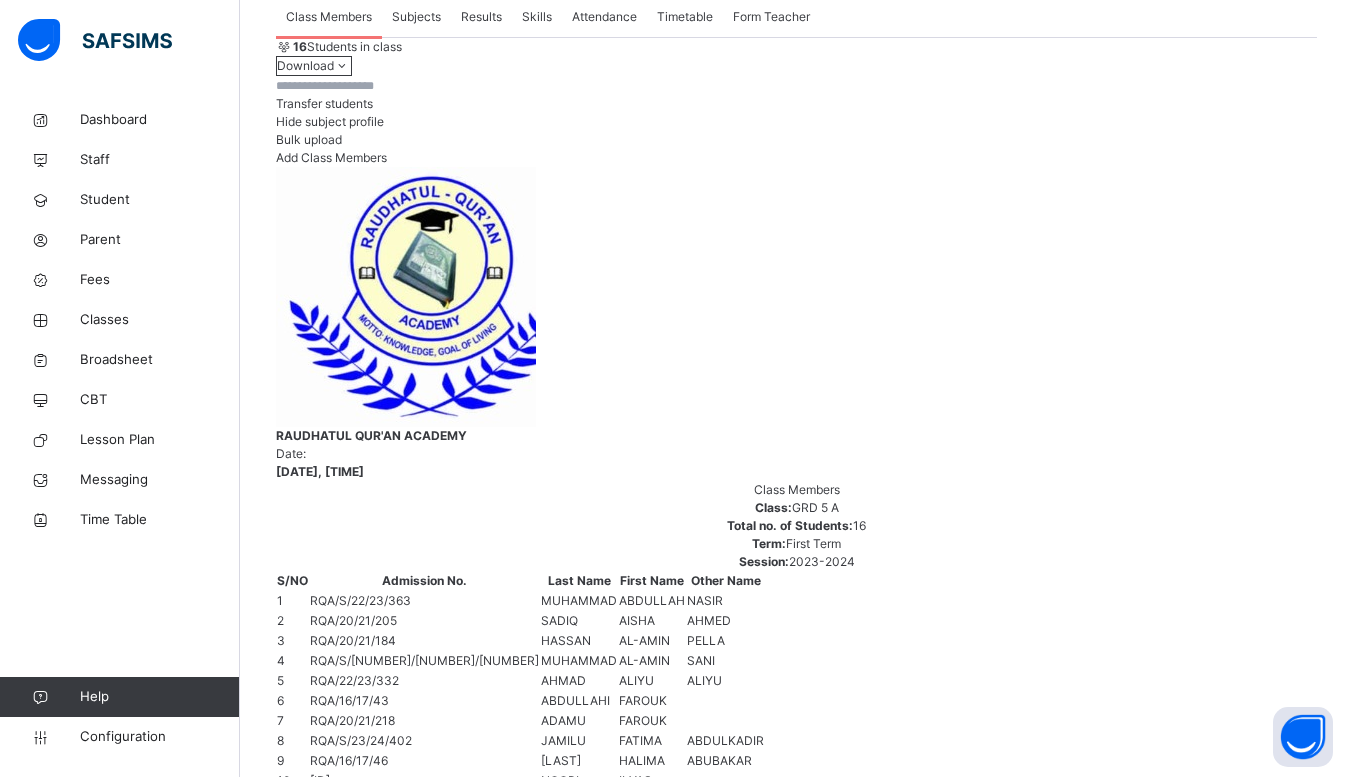 scroll, scrollTop: 301, scrollLeft: 0, axis: vertical 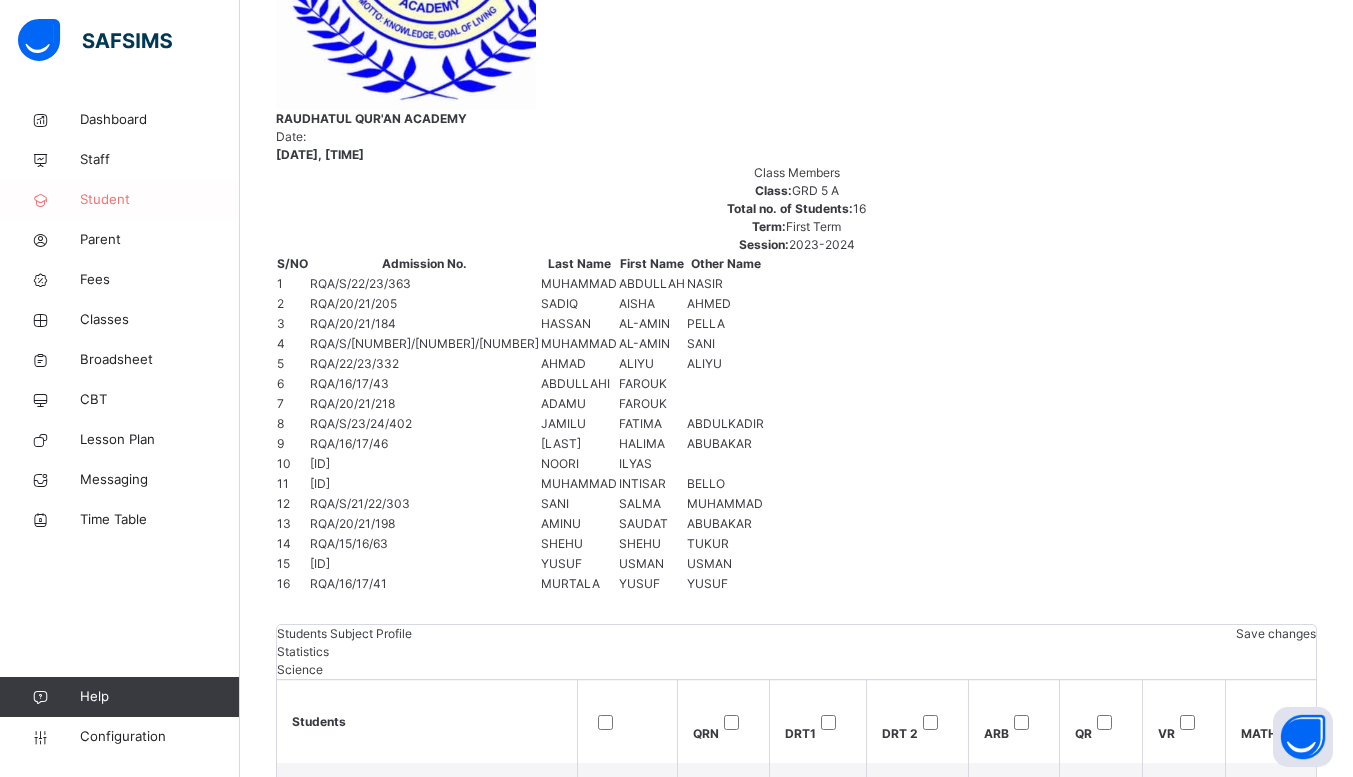 click on "Student" at bounding box center (160, 200) 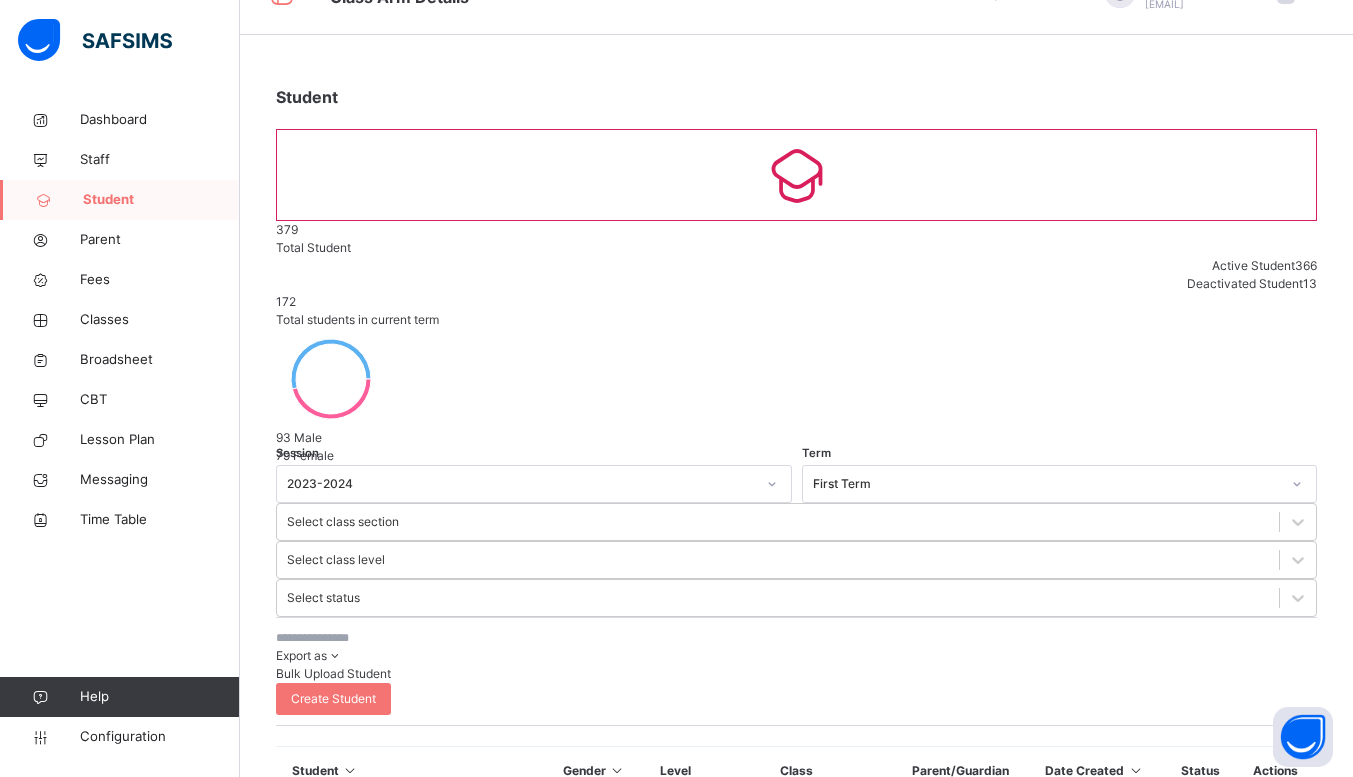 scroll, scrollTop: 46, scrollLeft: 0, axis: vertical 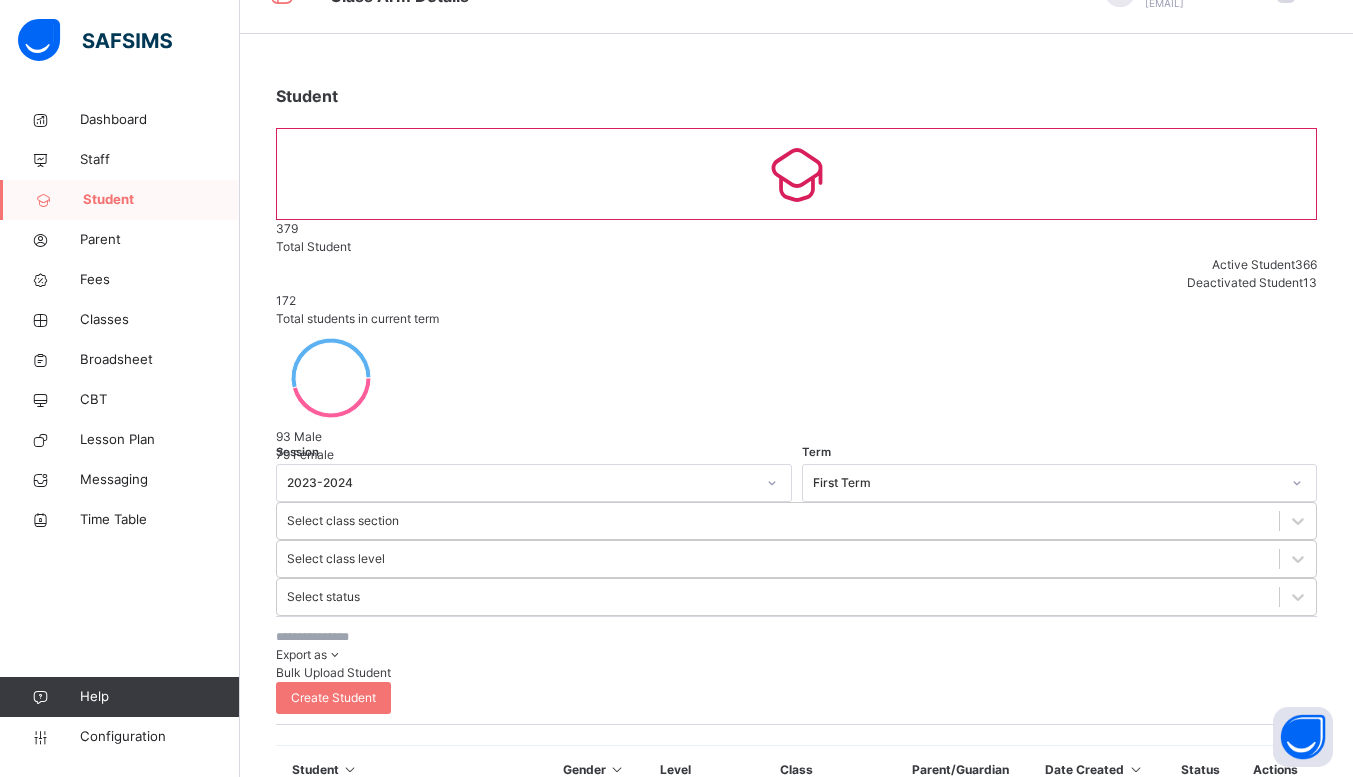click at bounding box center [426, 637] 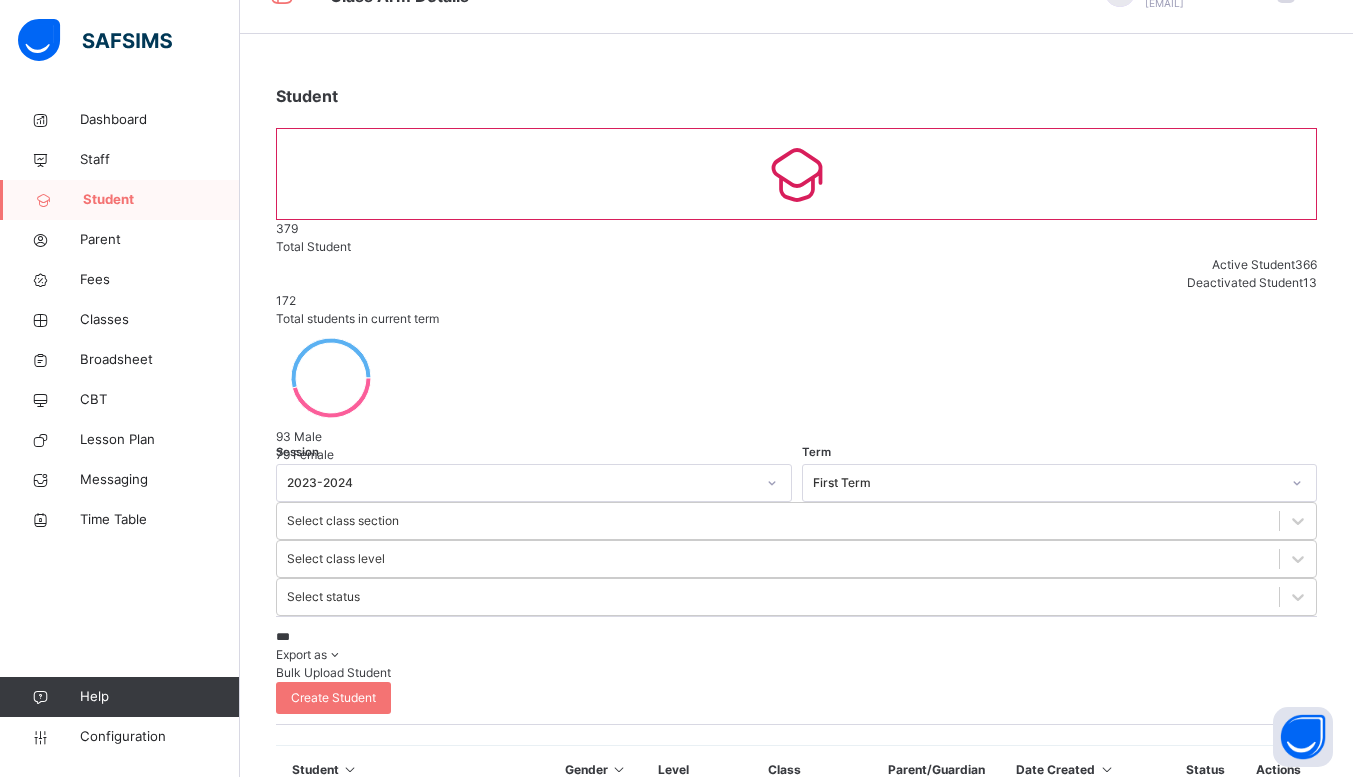 type on "*****" 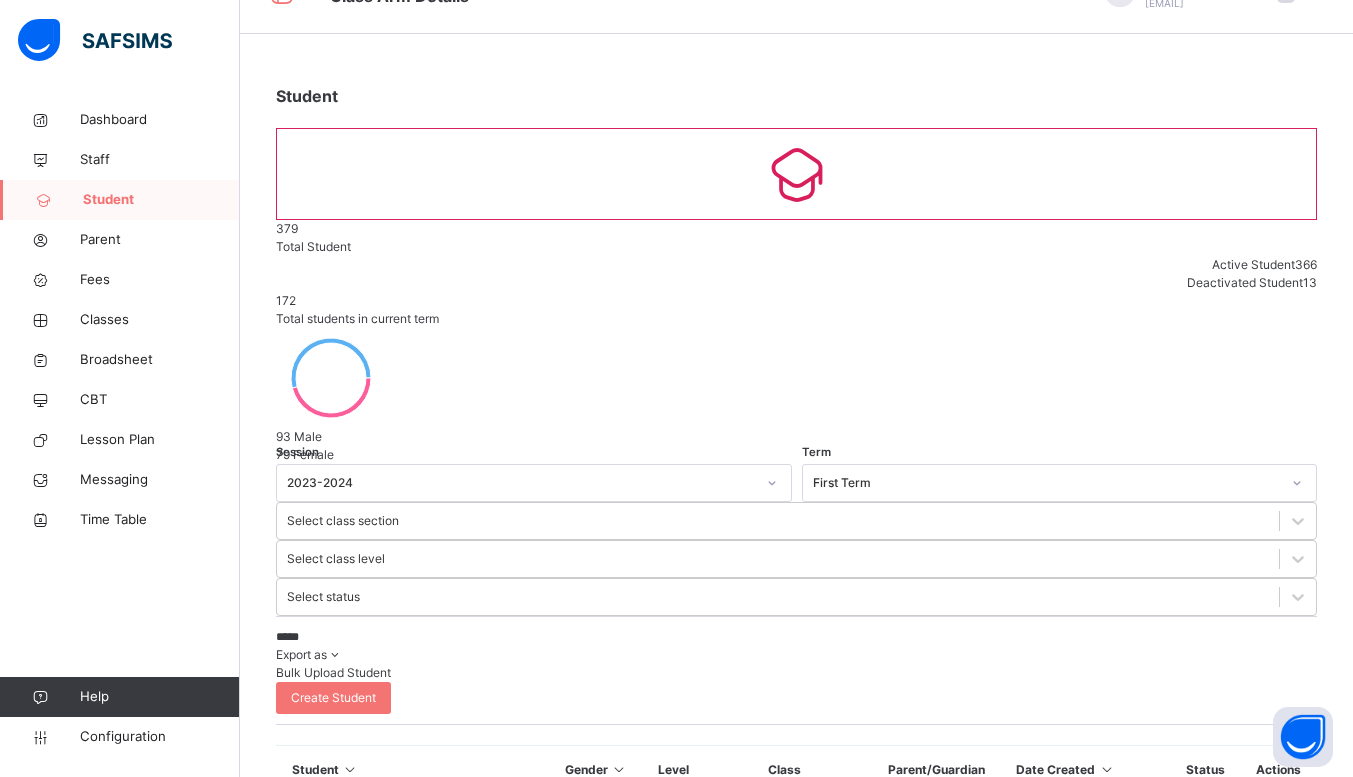 click on "[FIRST] [LAST] RQA/S/[NUMBER]/[NUMBER]/[NUMBER]" at bounding box center [413, 825] 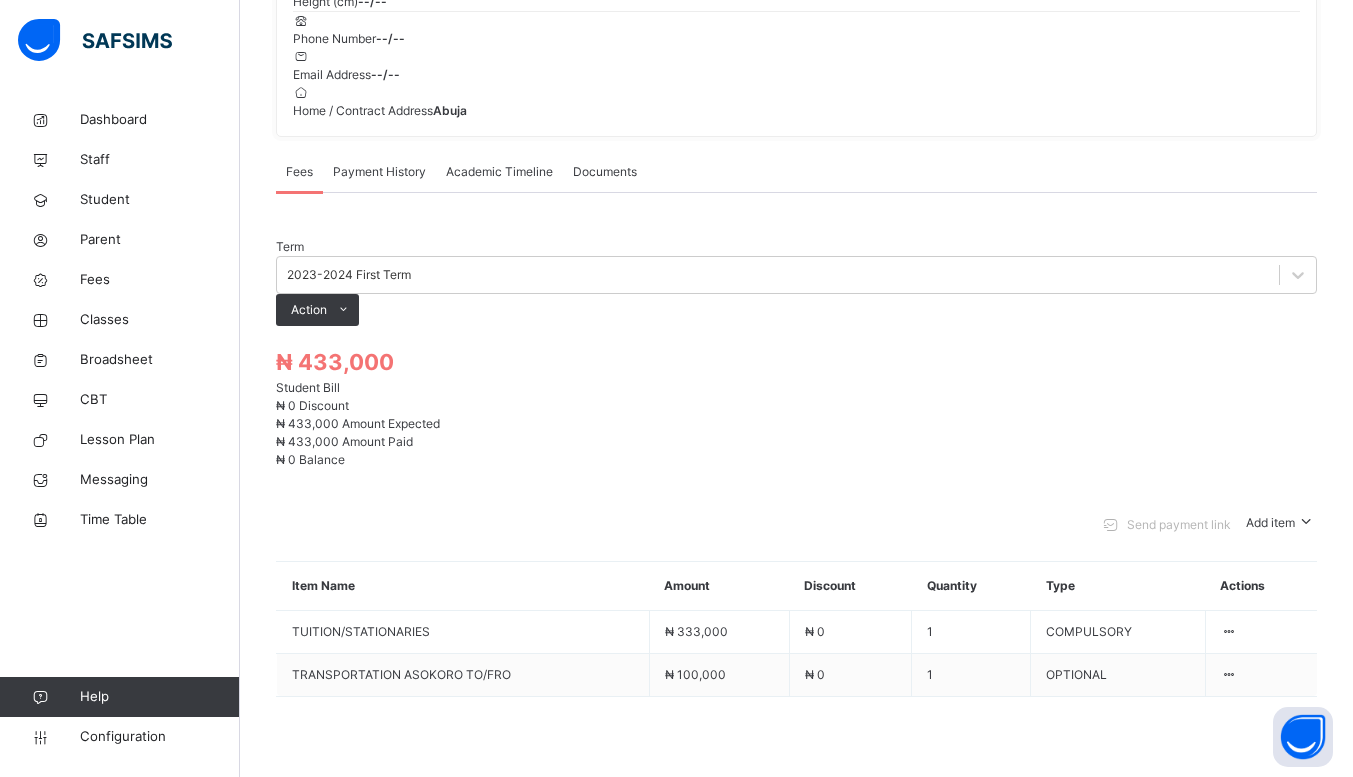 scroll, scrollTop: 481, scrollLeft: 0, axis: vertical 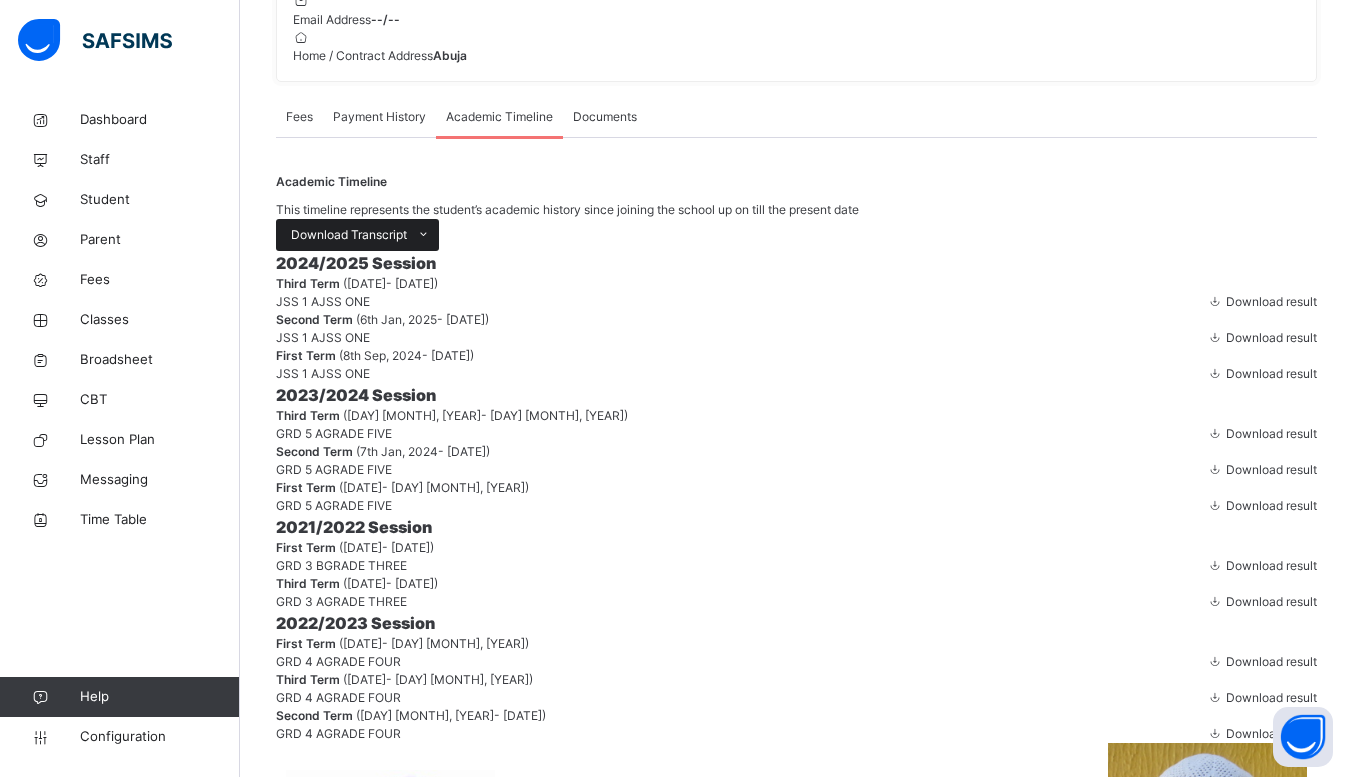 click on "Download Transcript" at bounding box center [357, 235] 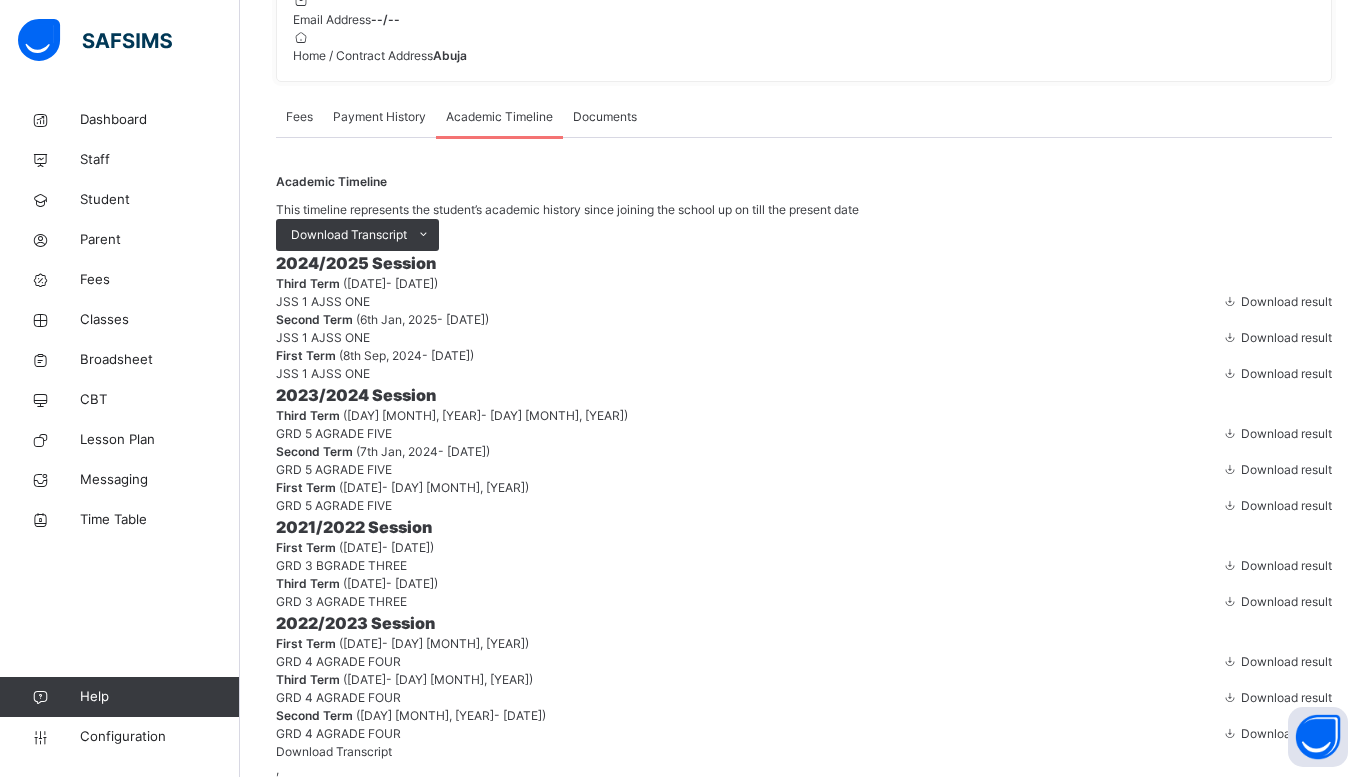 click on "Download Transcript" at bounding box center [1259, 1141] 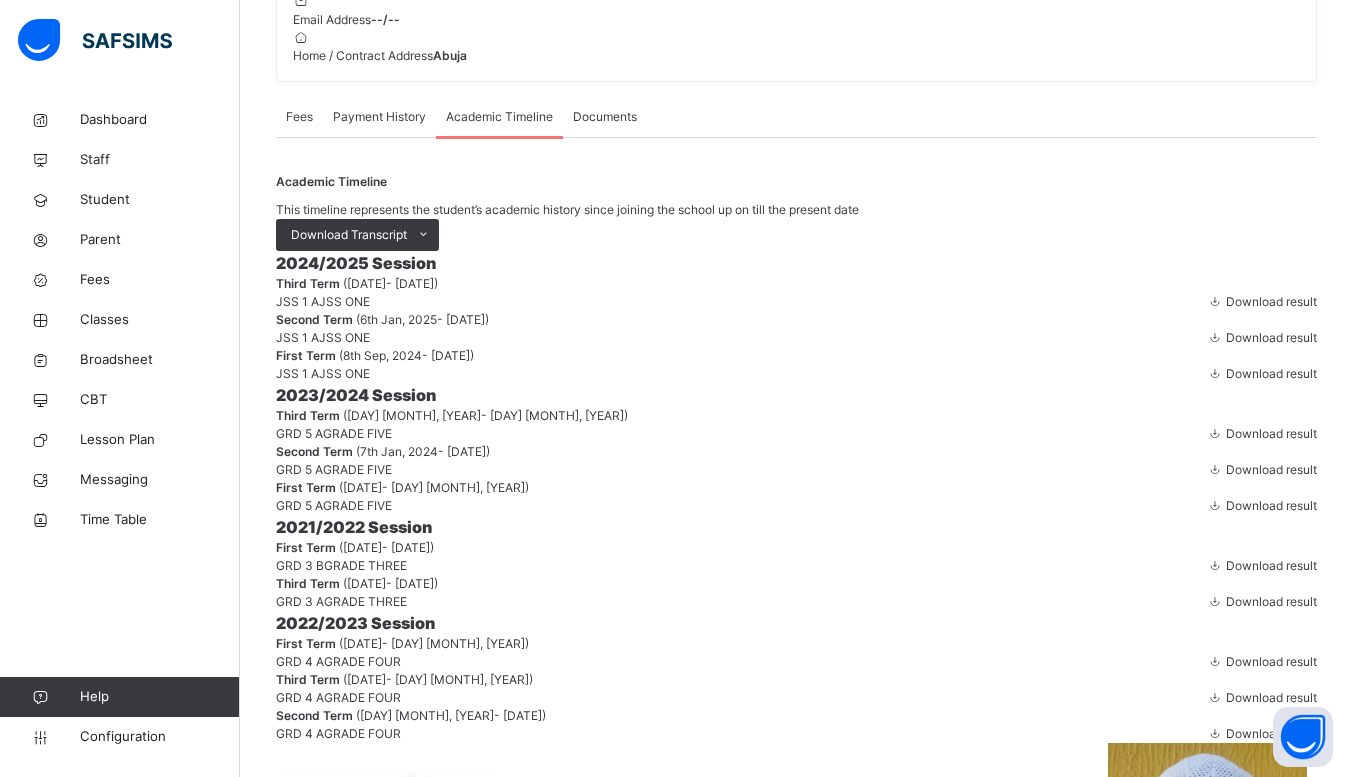 scroll, scrollTop: 0, scrollLeft: 0, axis: both 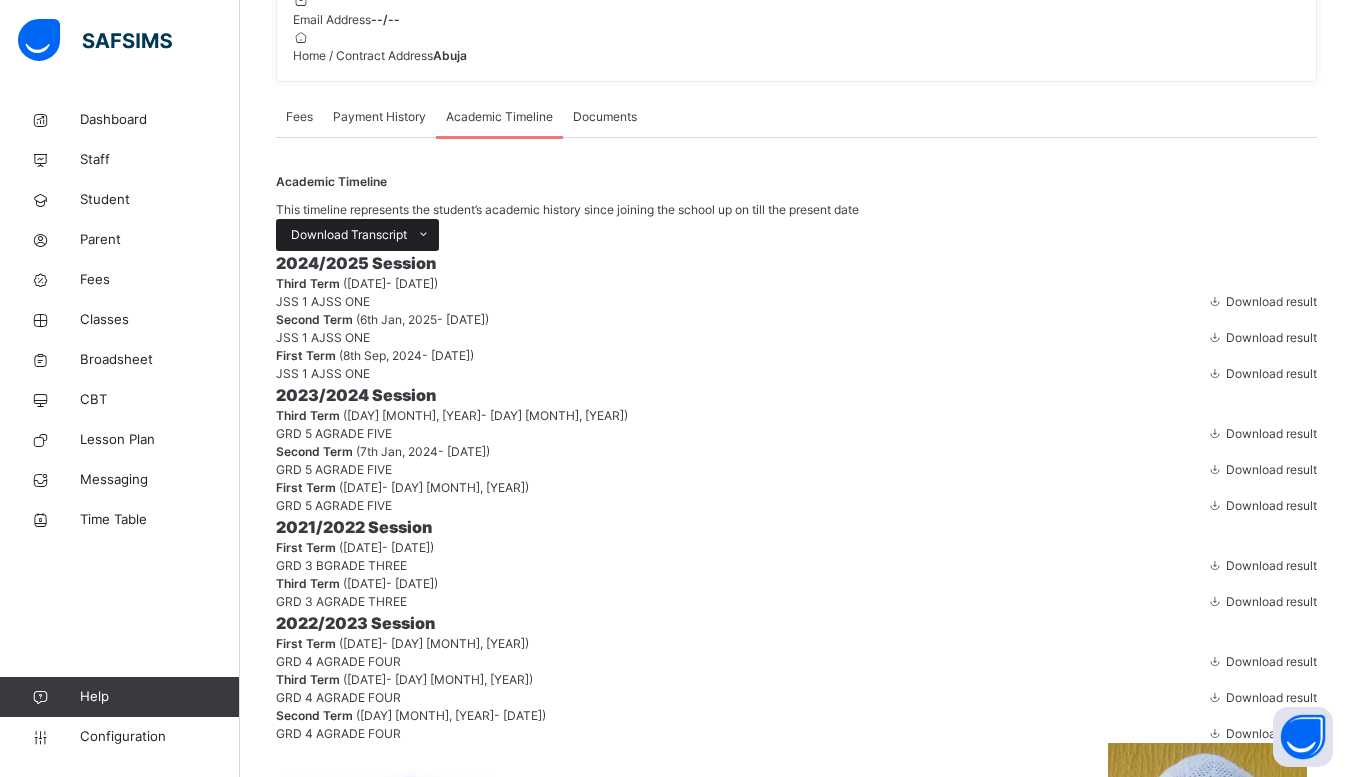 click at bounding box center (423, 235) 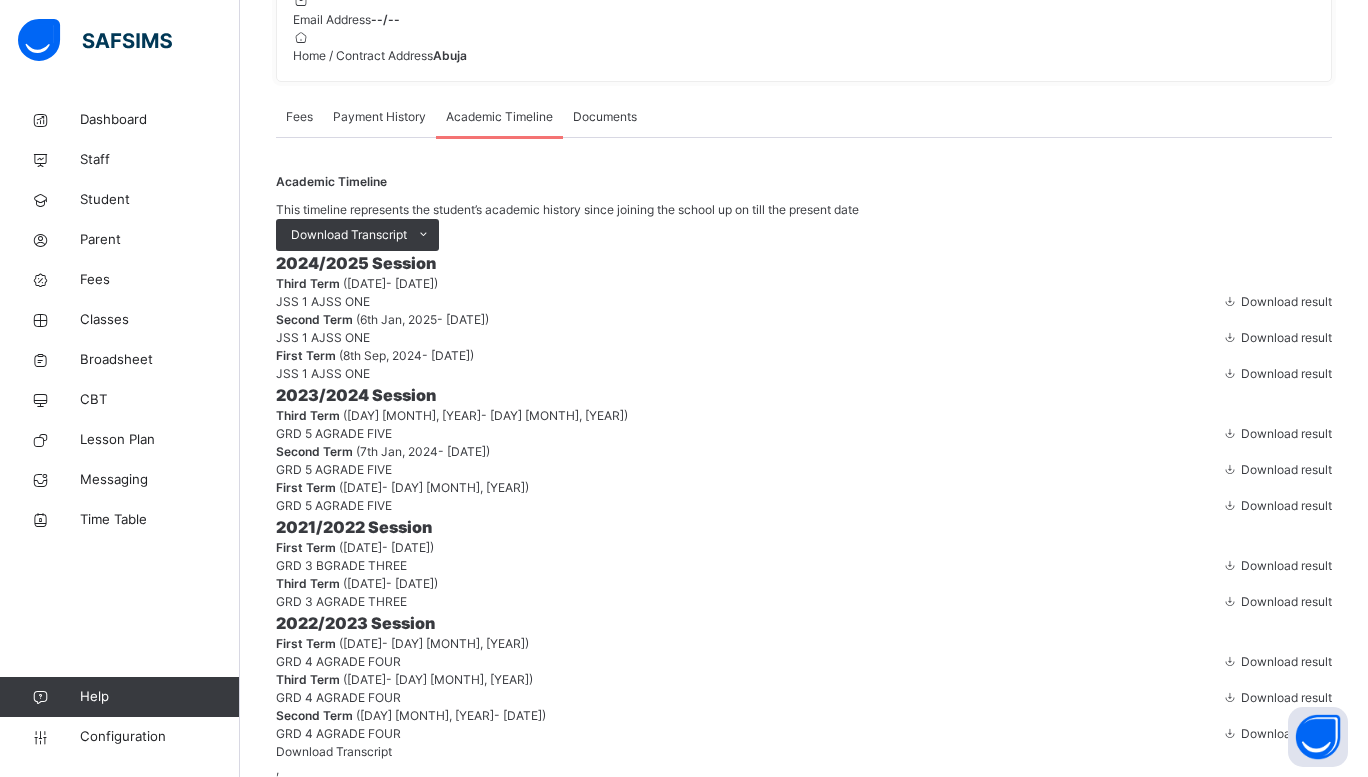 click on "Download Transcript" at bounding box center (1259, 1141) 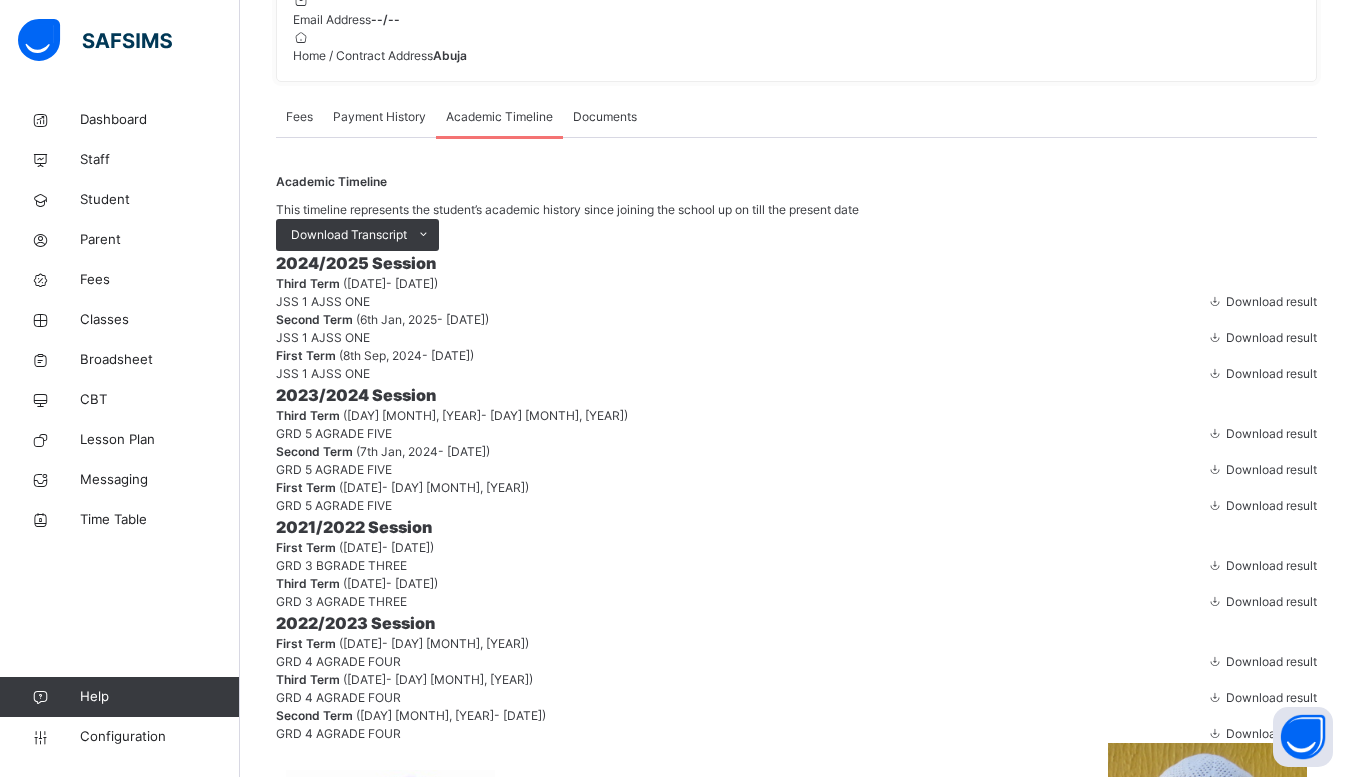 scroll, scrollTop: 0, scrollLeft: 0, axis: both 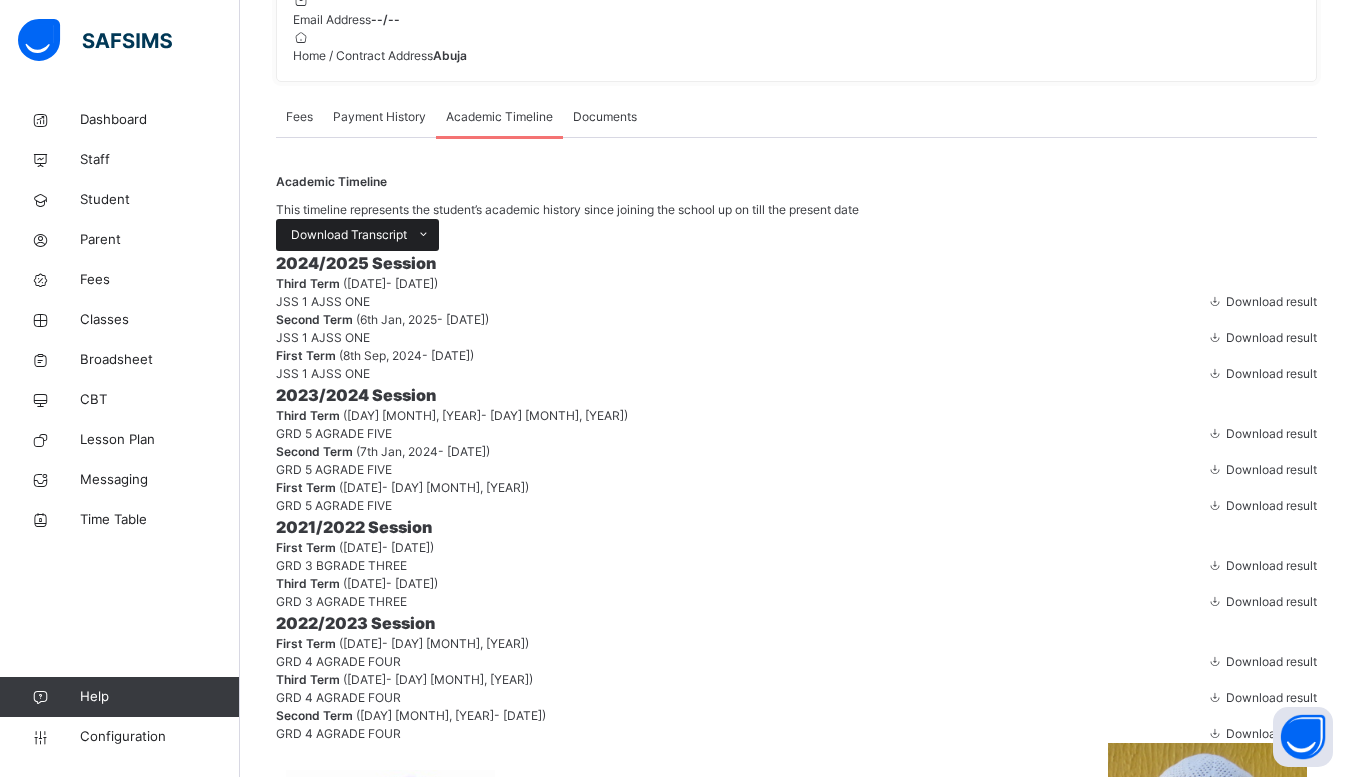 click on "Download Transcript" at bounding box center (349, 235) 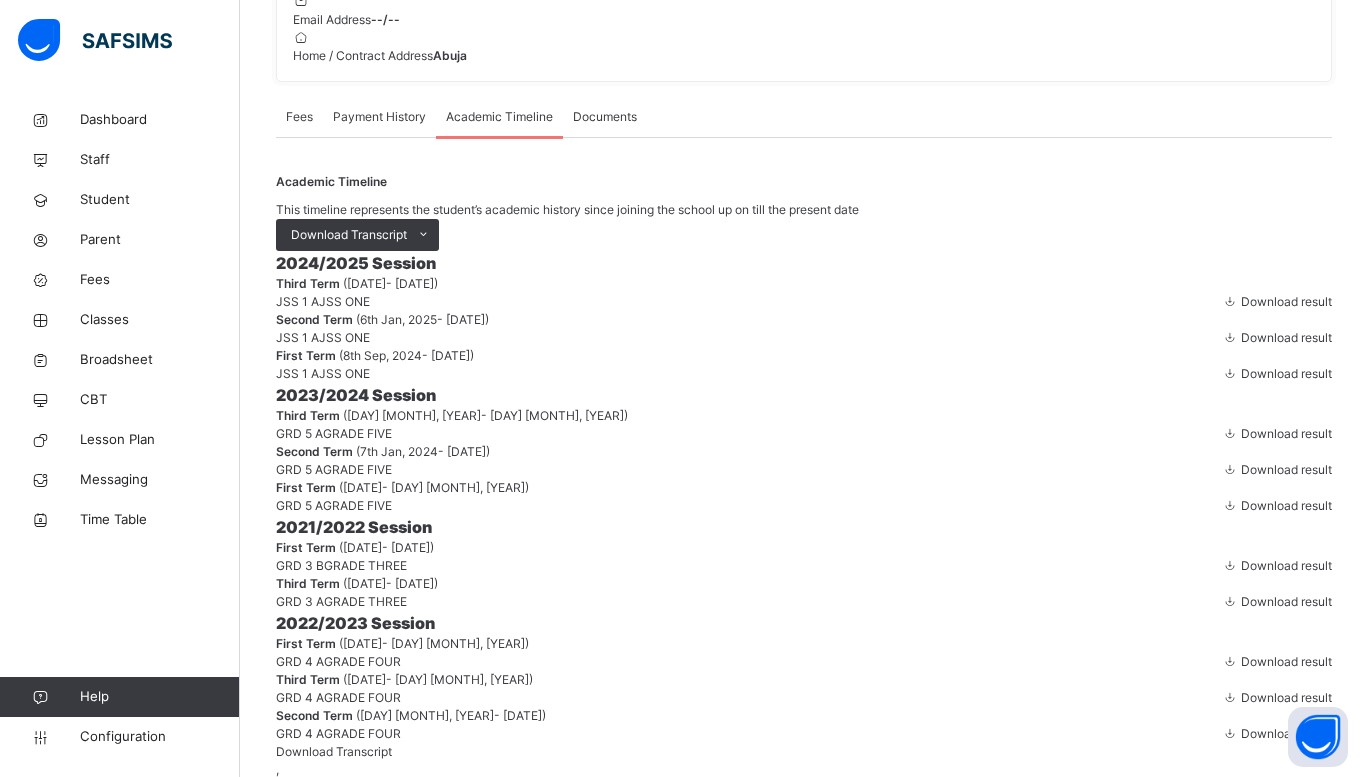 click on "Download Transcript" at bounding box center (1259, 1141) 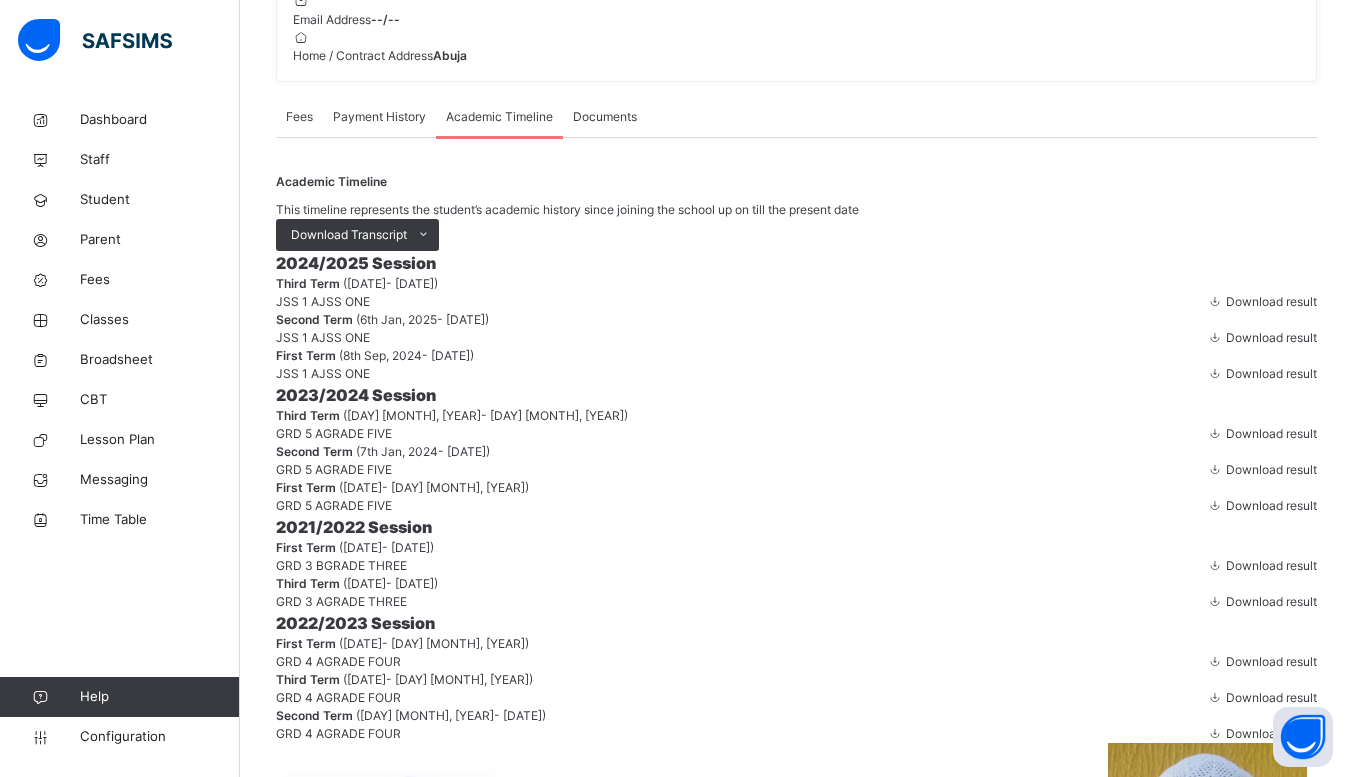scroll, scrollTop: 0, scrollLeft: 0, axis: both 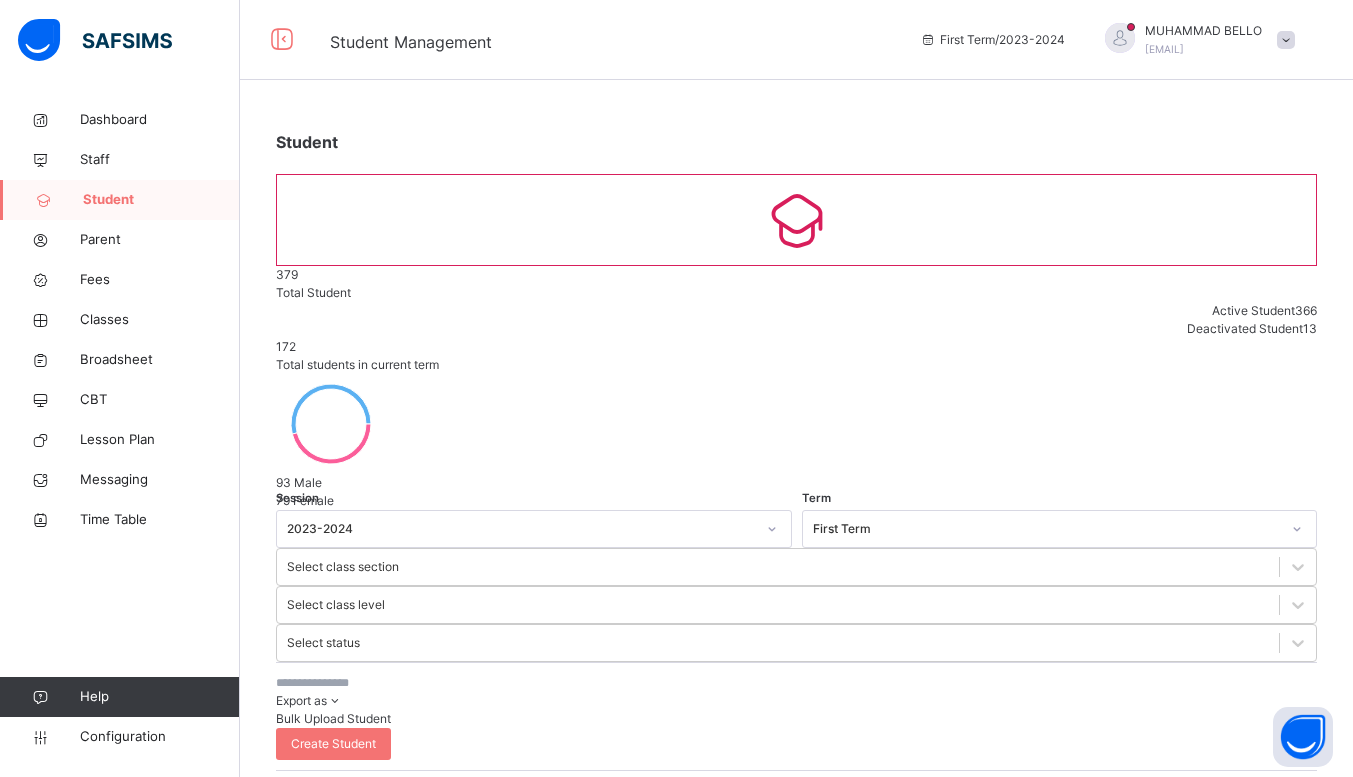 click at bounding box center (426, 683) 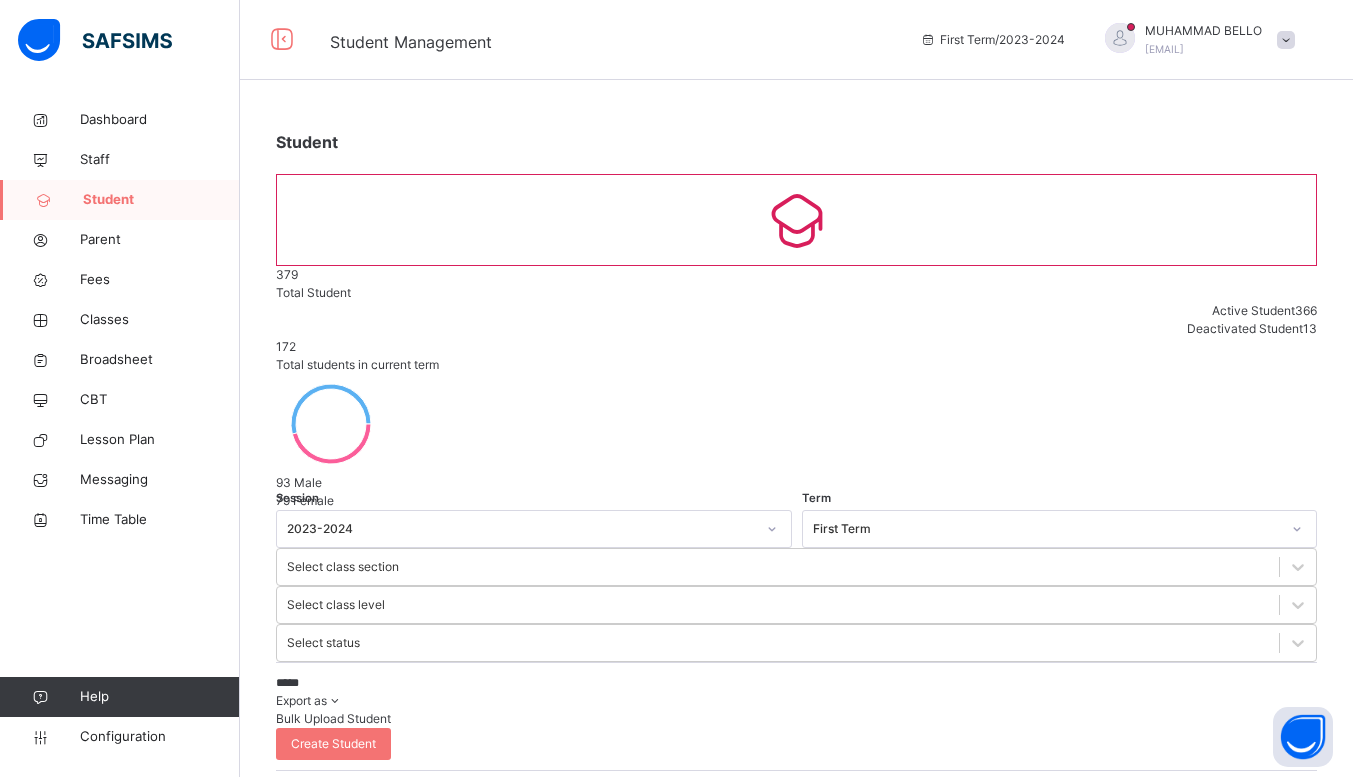 type on "*****" 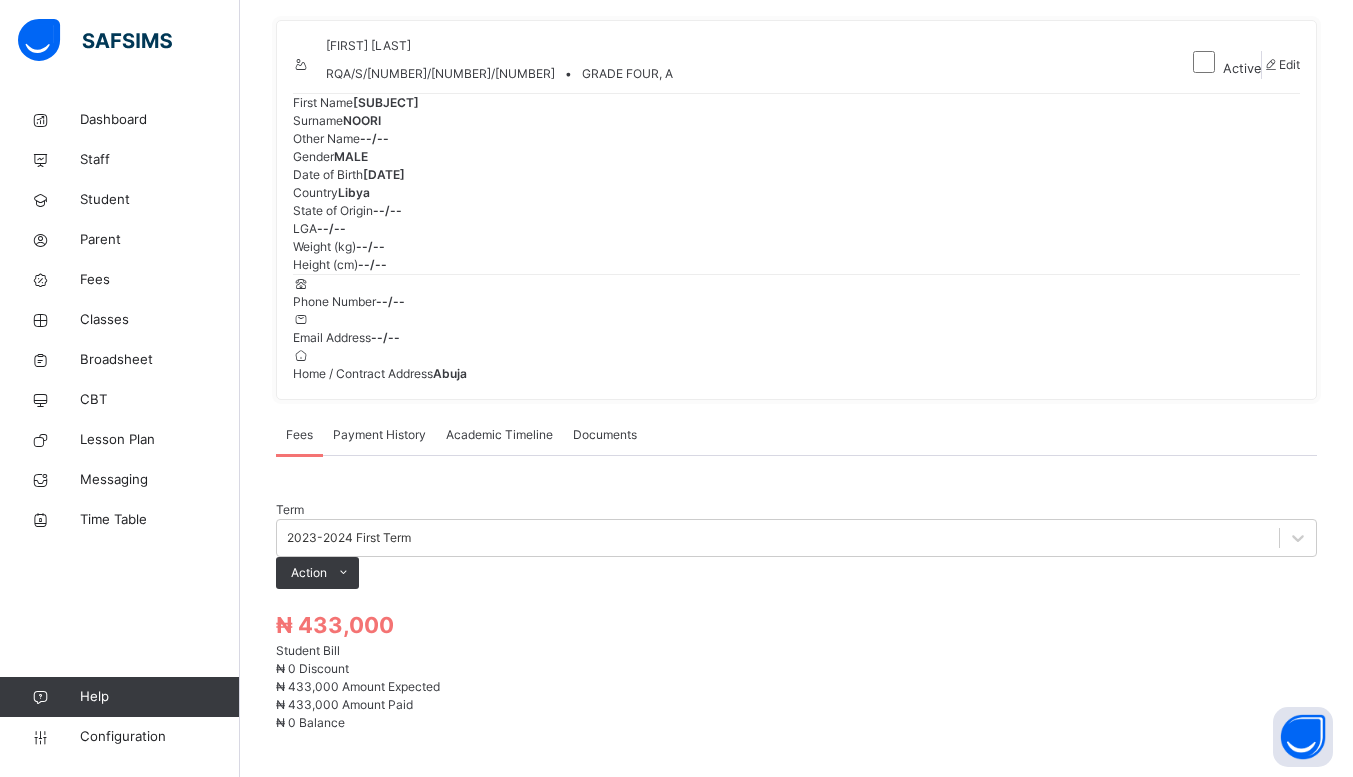 scroll, scrollTop: 154, scrollLeft: 0, axis: vertical 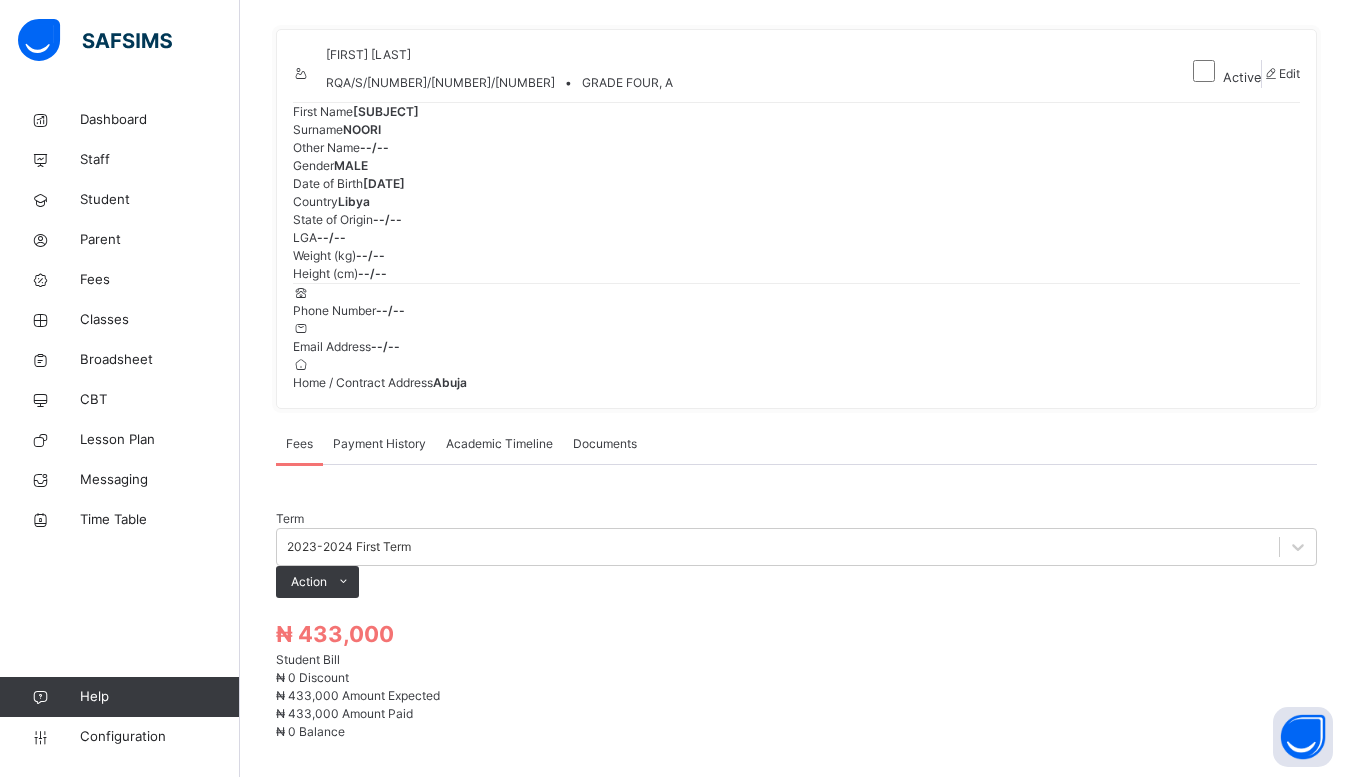 click on "Academic Timeline" at bounding box center [499, 444] 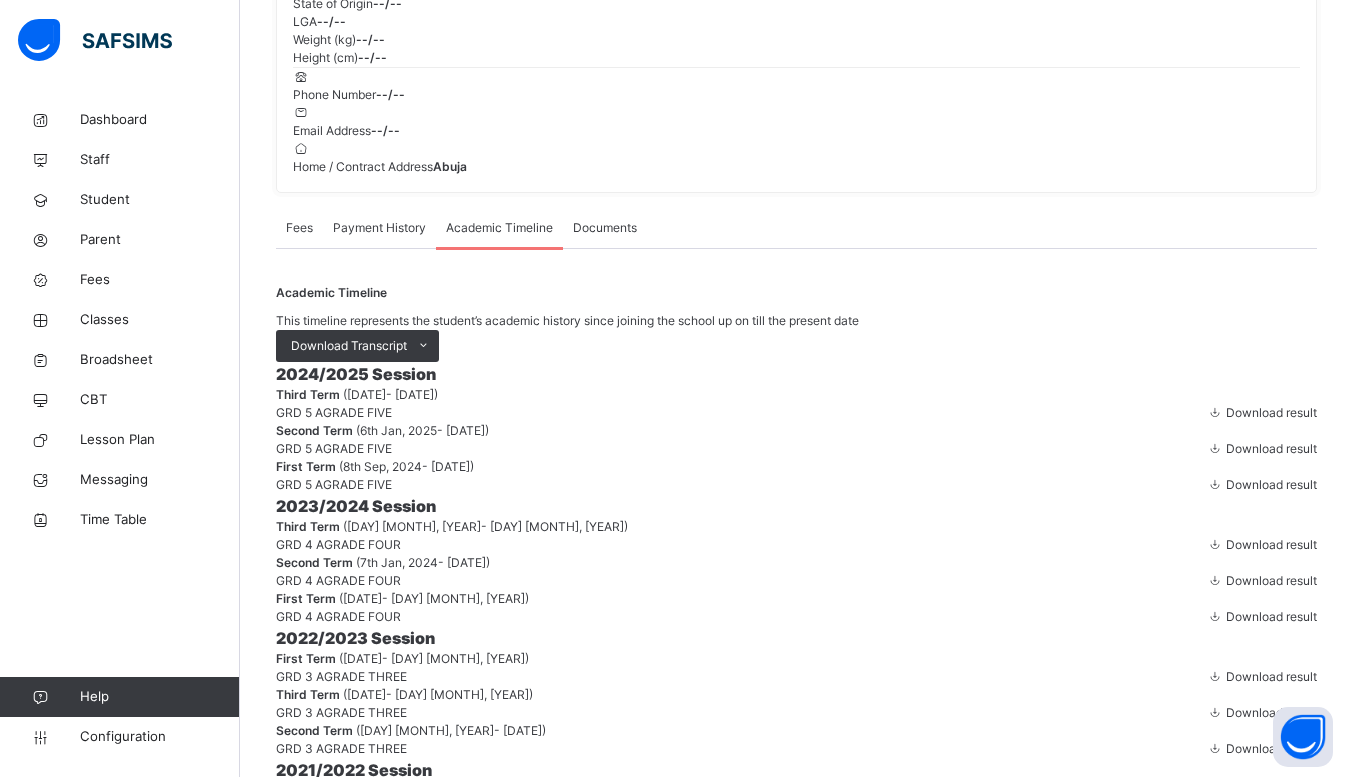 scroll, scrollTop: 370, scrollLeft: 0, axis: vertical 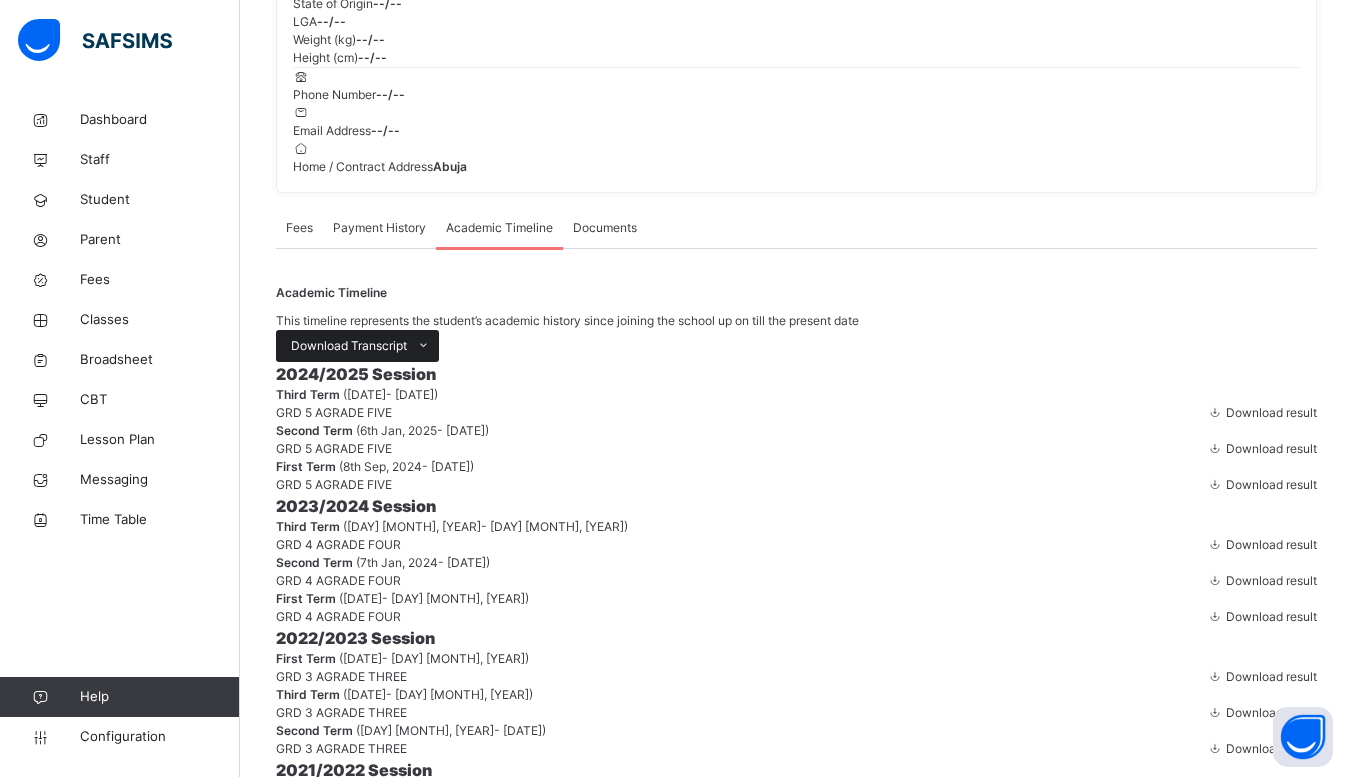 click on "Download Transcript" at bounding box center (349, 346) 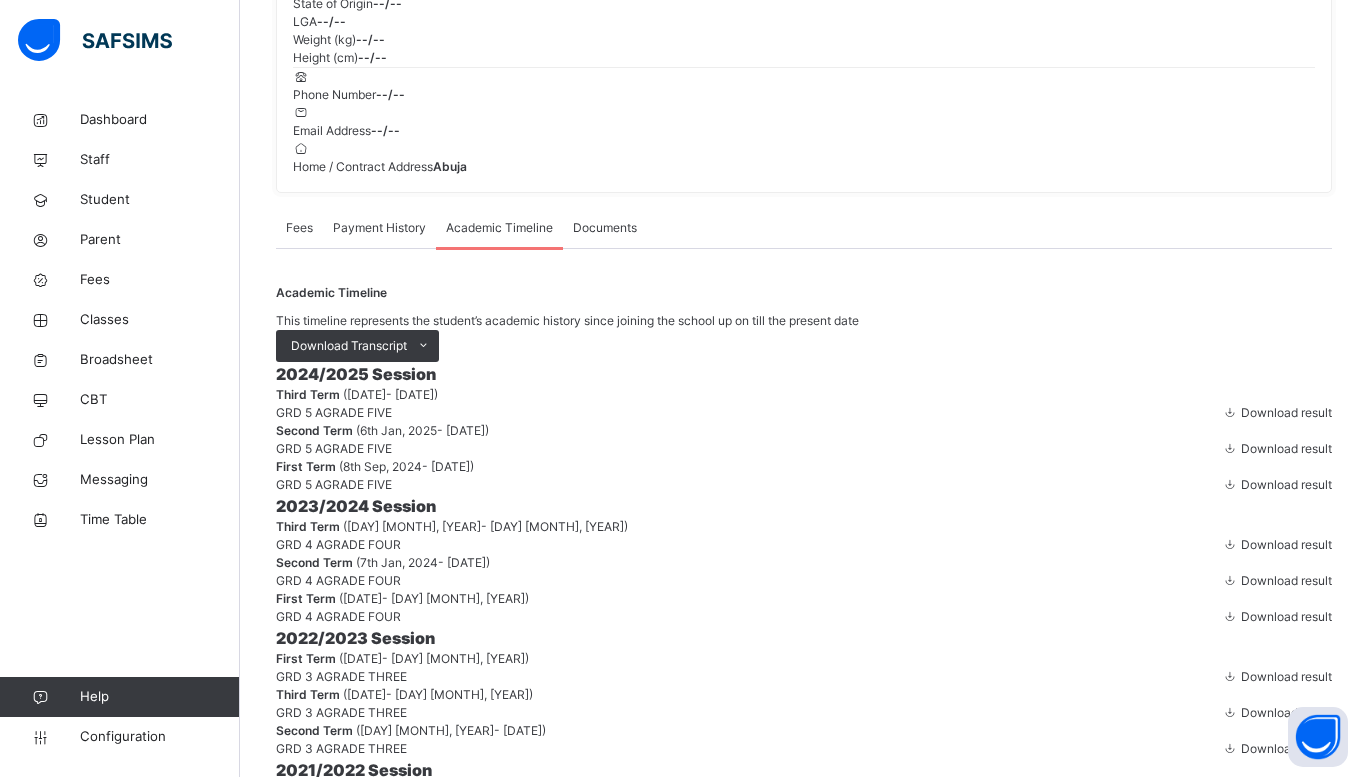 click on "Download Transcript" at bounding box center (1259, 1216) 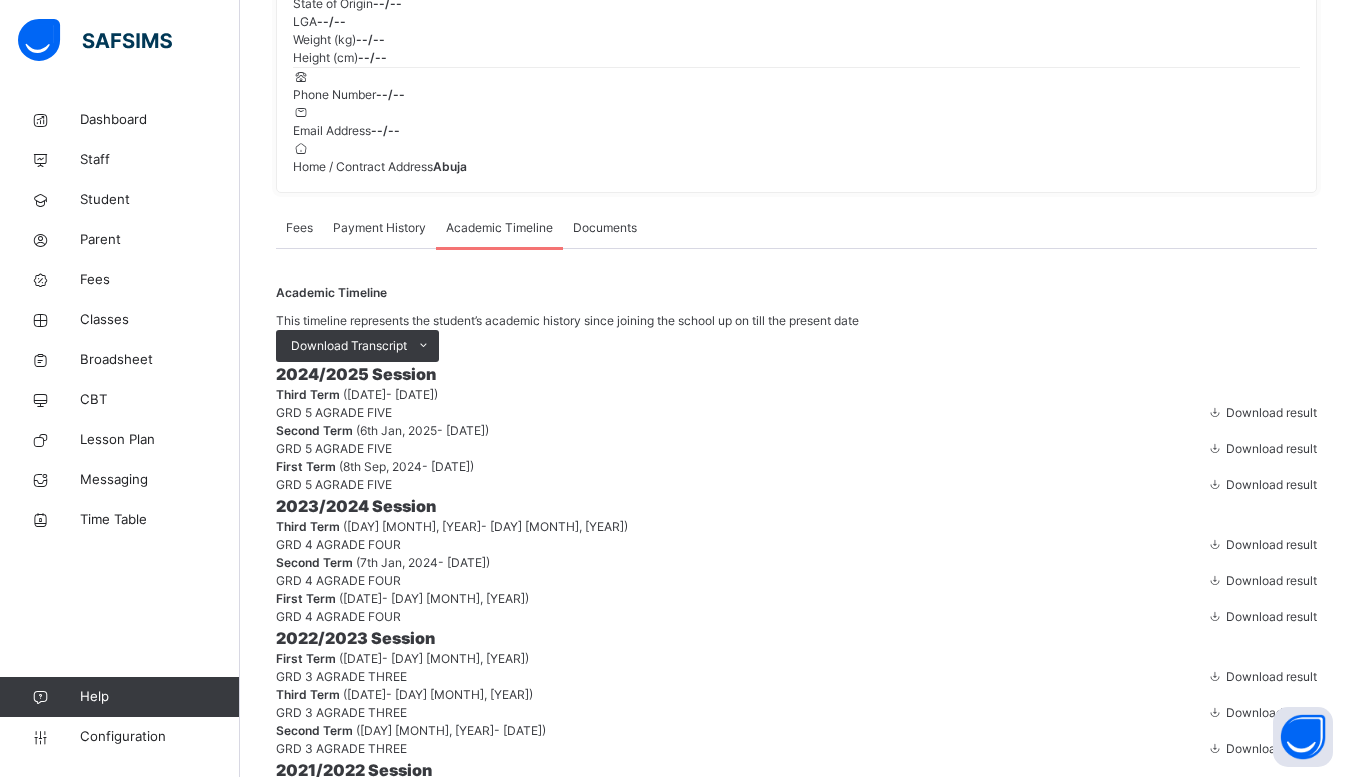 scroll, scrollTop: 0, scrollLeft: 0, axis: both 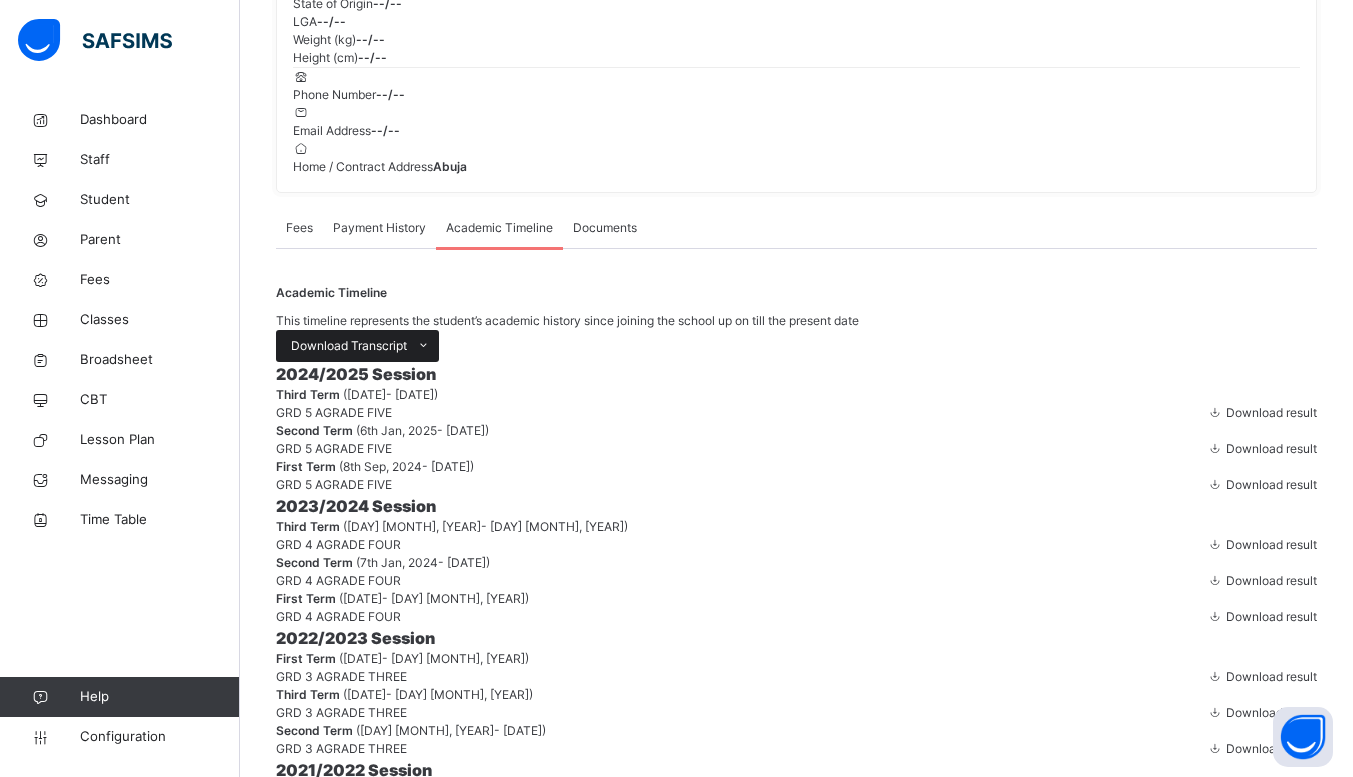 click on "Download Transcript" at bounding box center (357, 346) 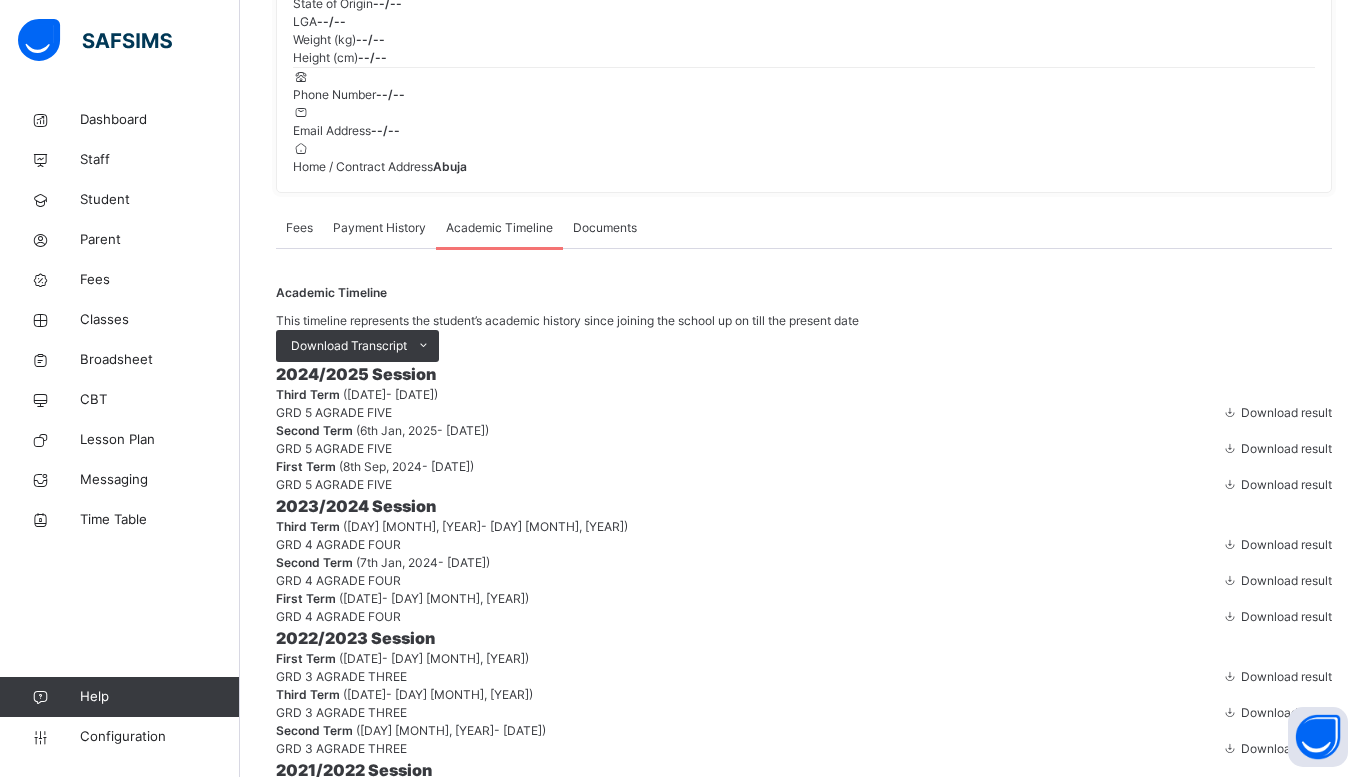 click on "Excel" at bounding box center [315, 1190] 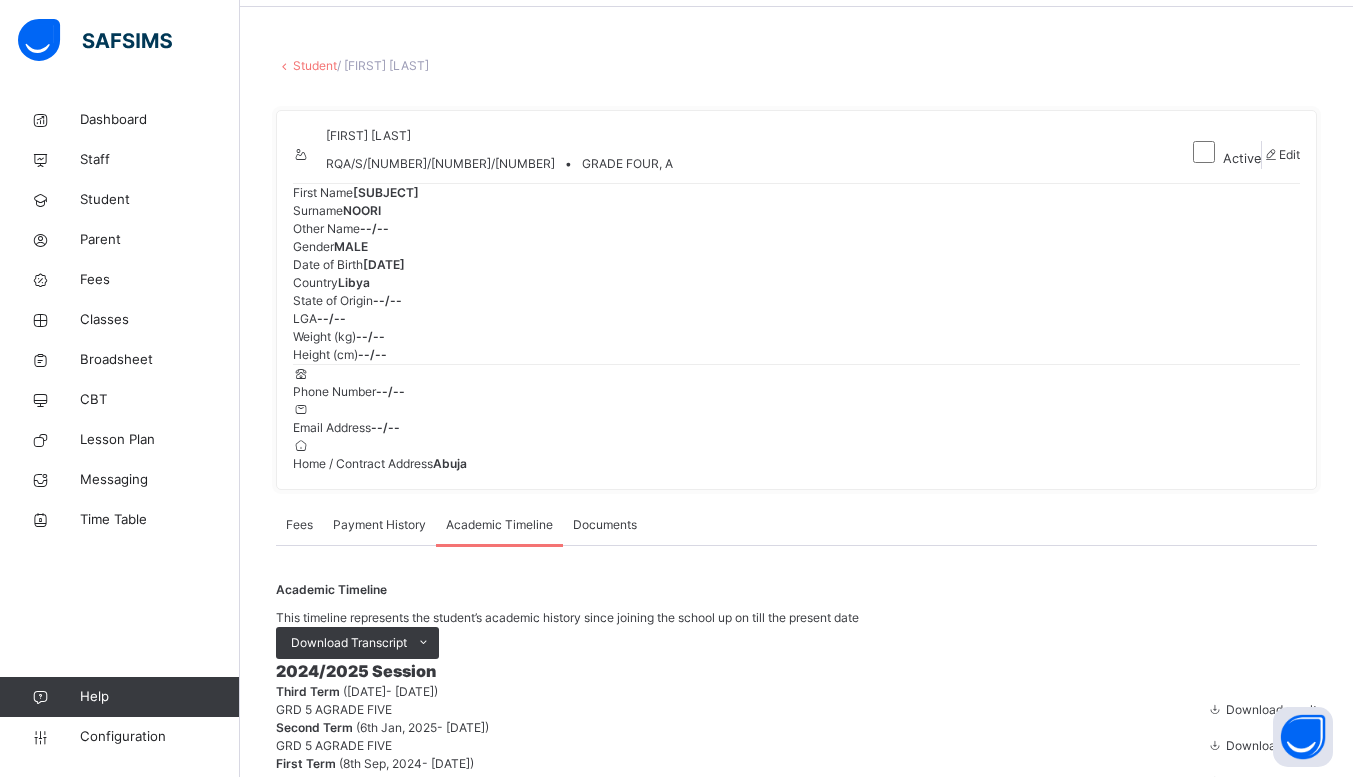 scroll, scrollTop: 0, scrollLeft: 0, axis: both 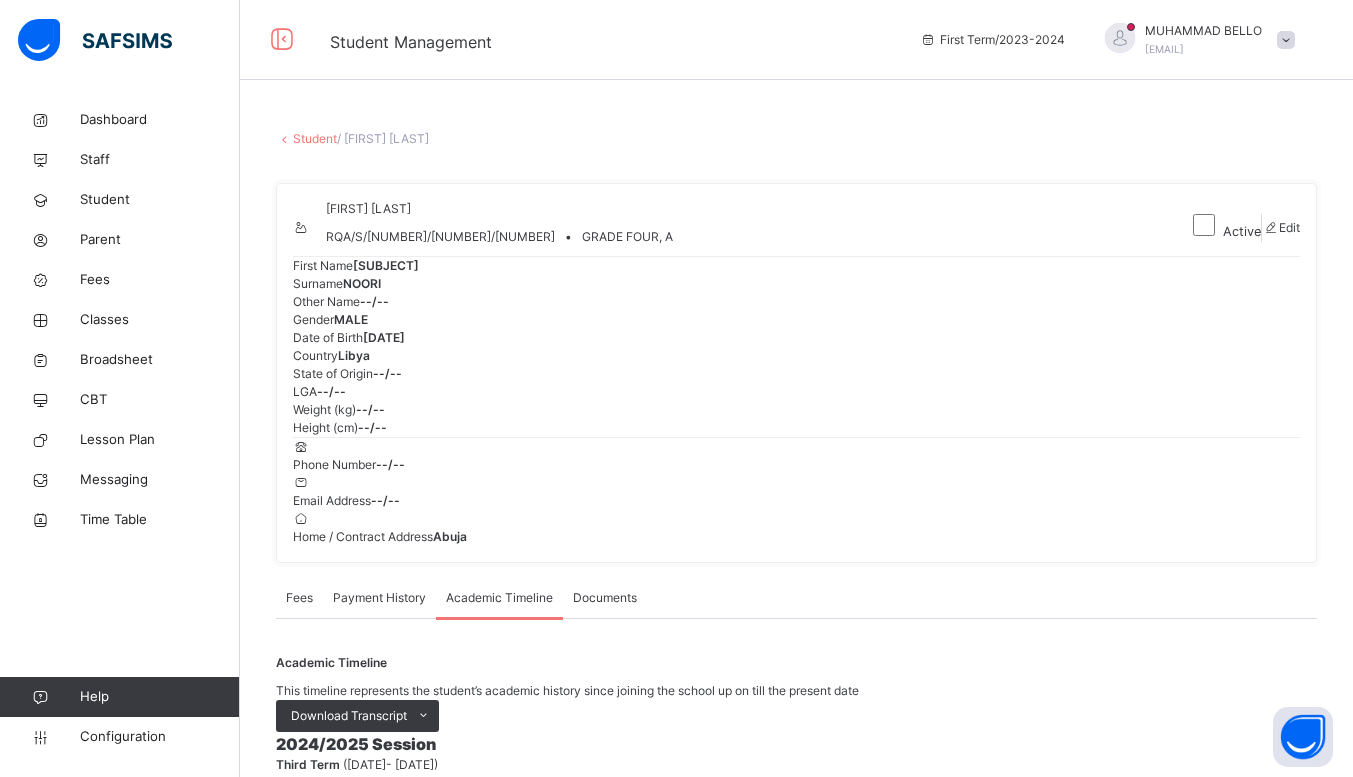 click on "Student" at bounding box center (315, 138) 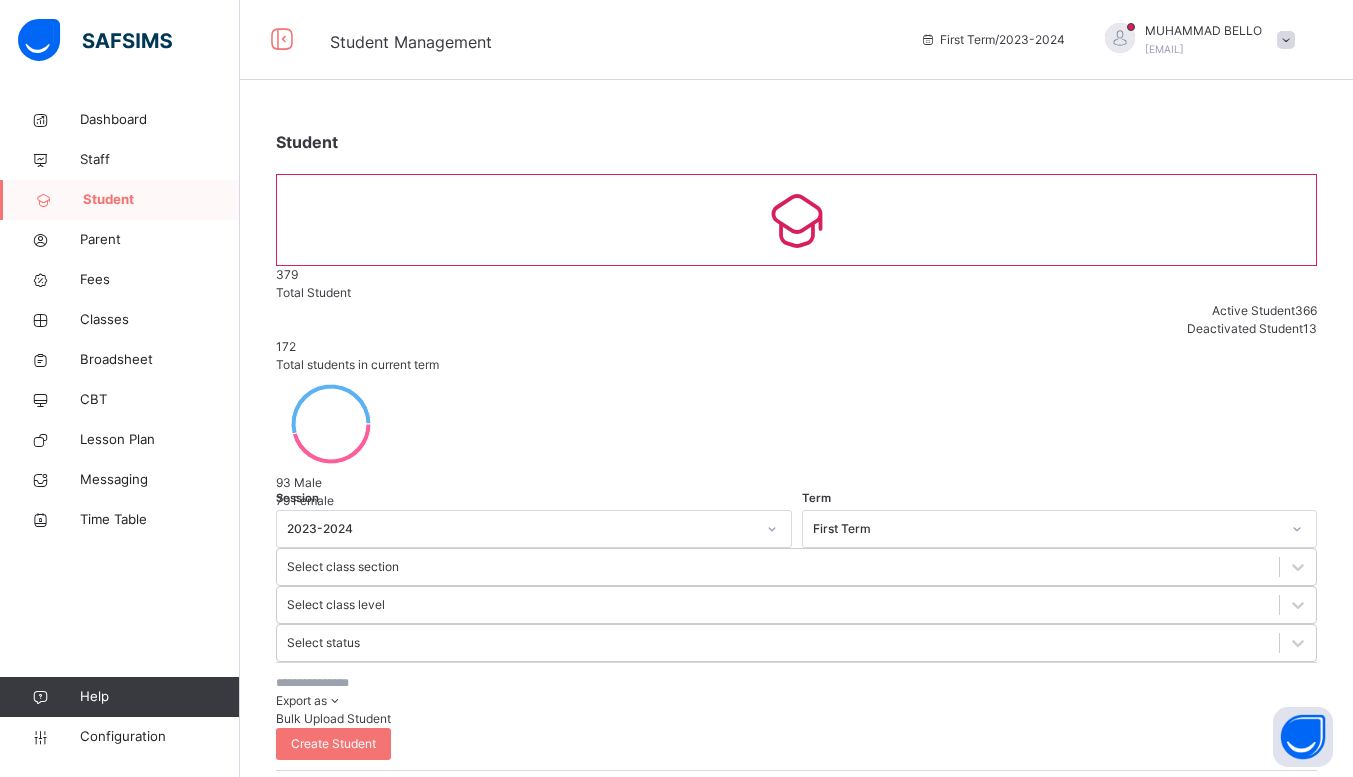 click at bounding box center [426, 683] 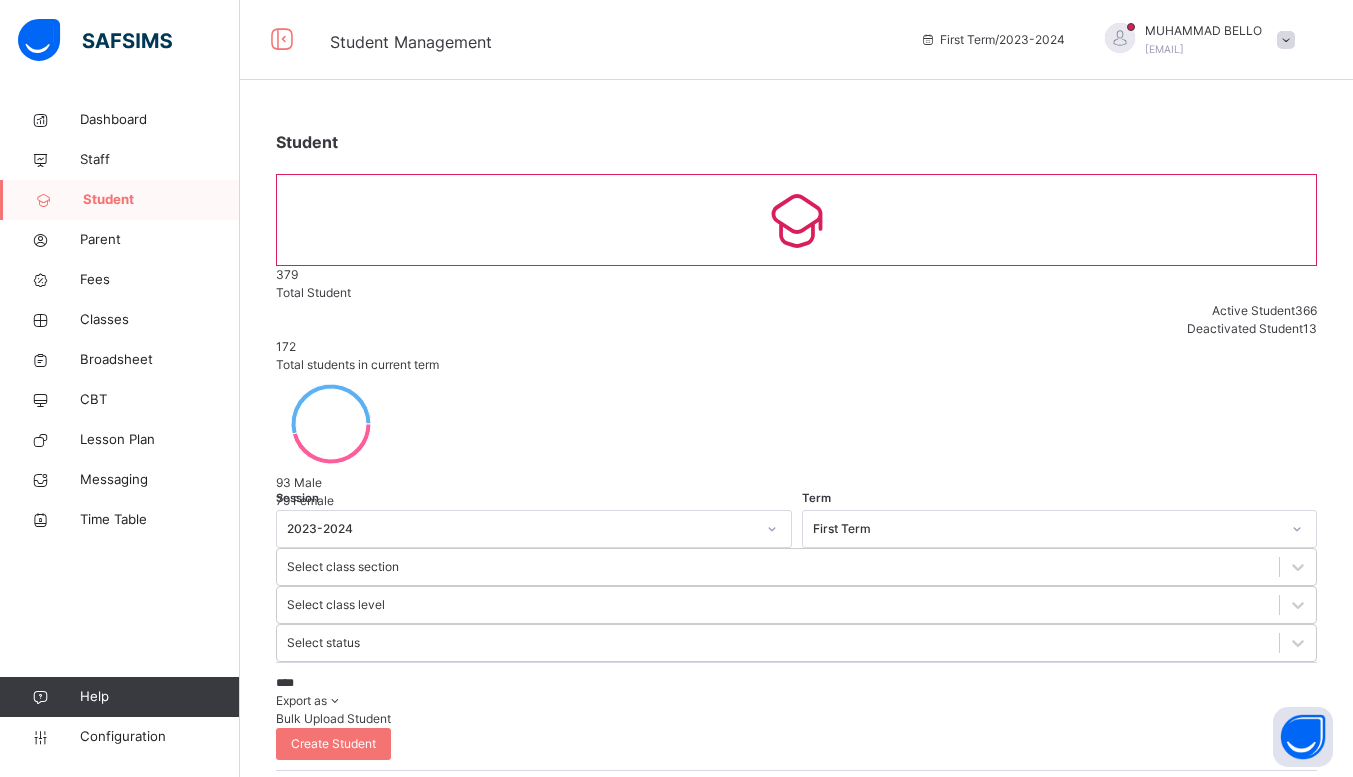 type on "*****" 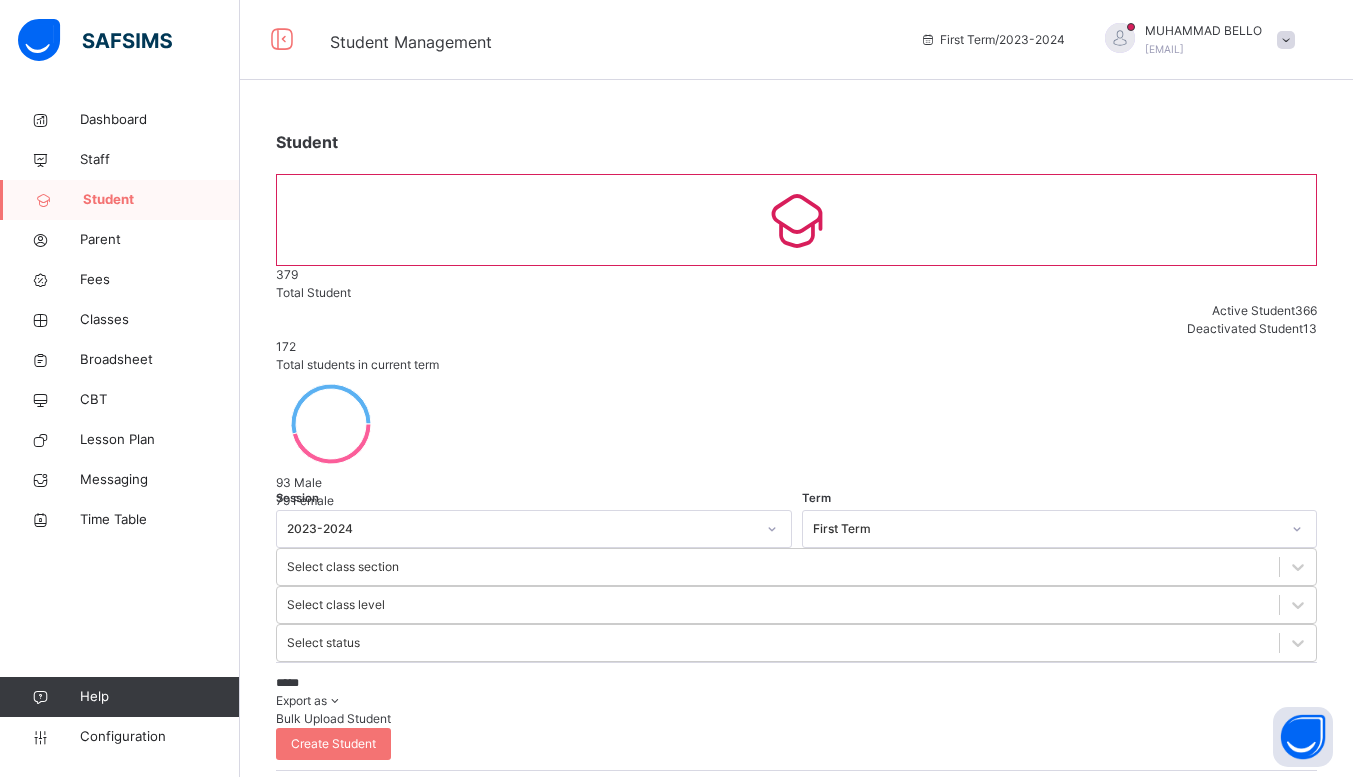 click on "[FIRST] [LAST] [LAST]" at bounding box center [416, 984] 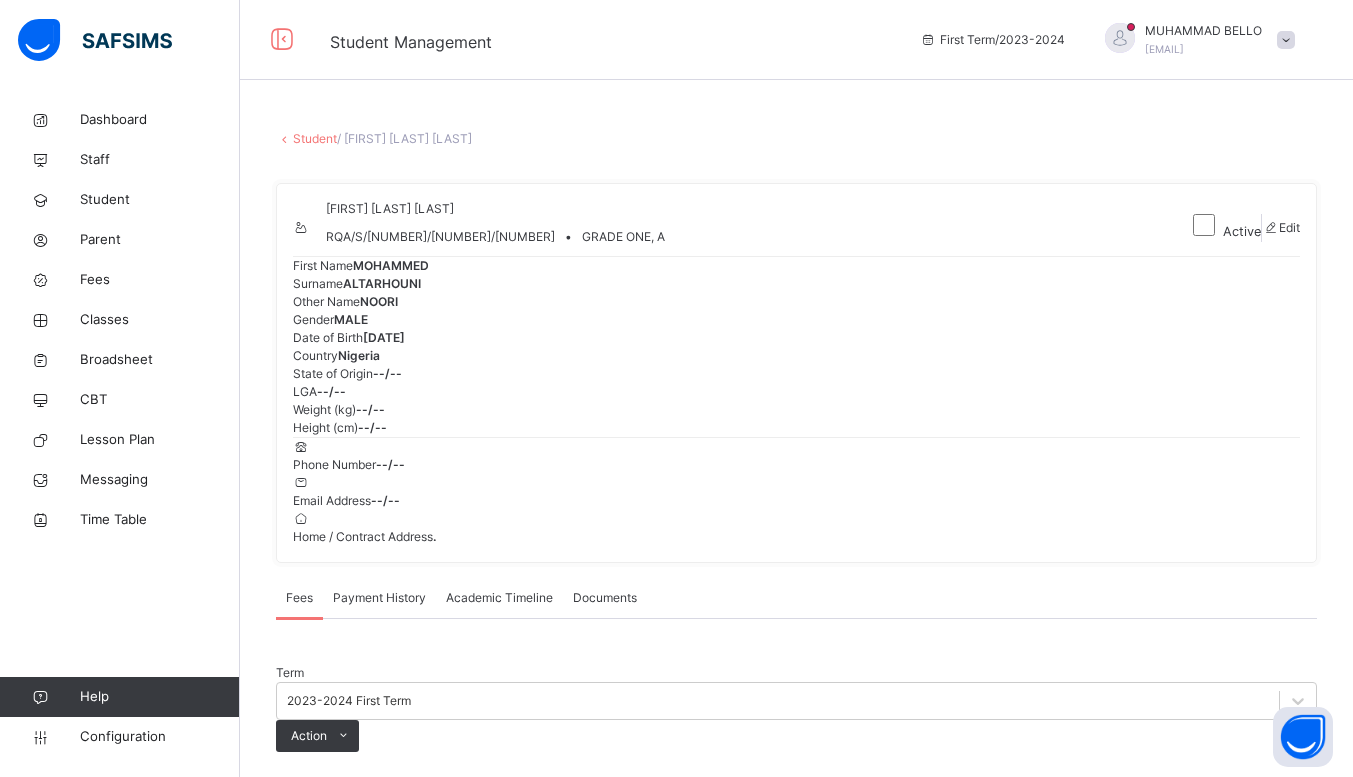 click on "Academic Timeline" at bounding box center [499, 598] 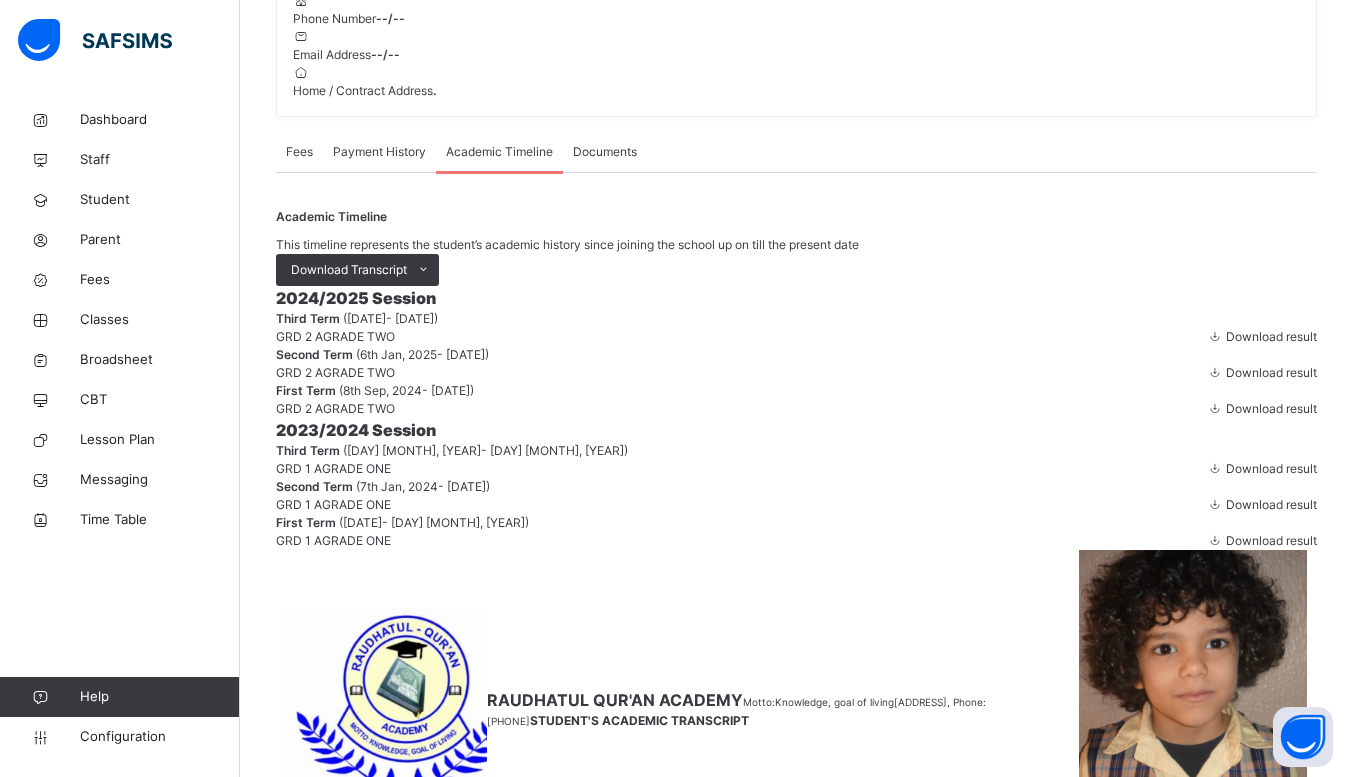 scroll, scrollTop: 444, scrollLeft: 0, axis: vertical 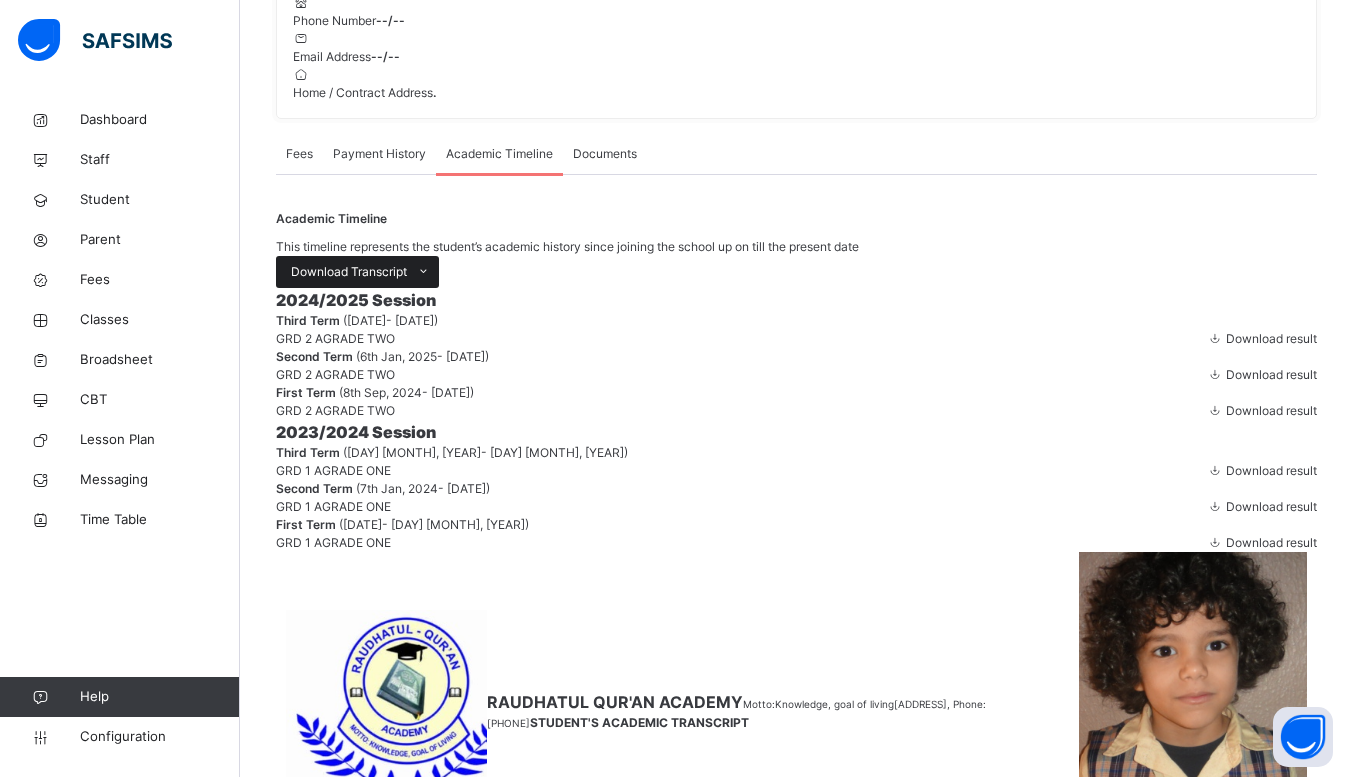 click on "Download Transcript" at bounding box center [349, 272] 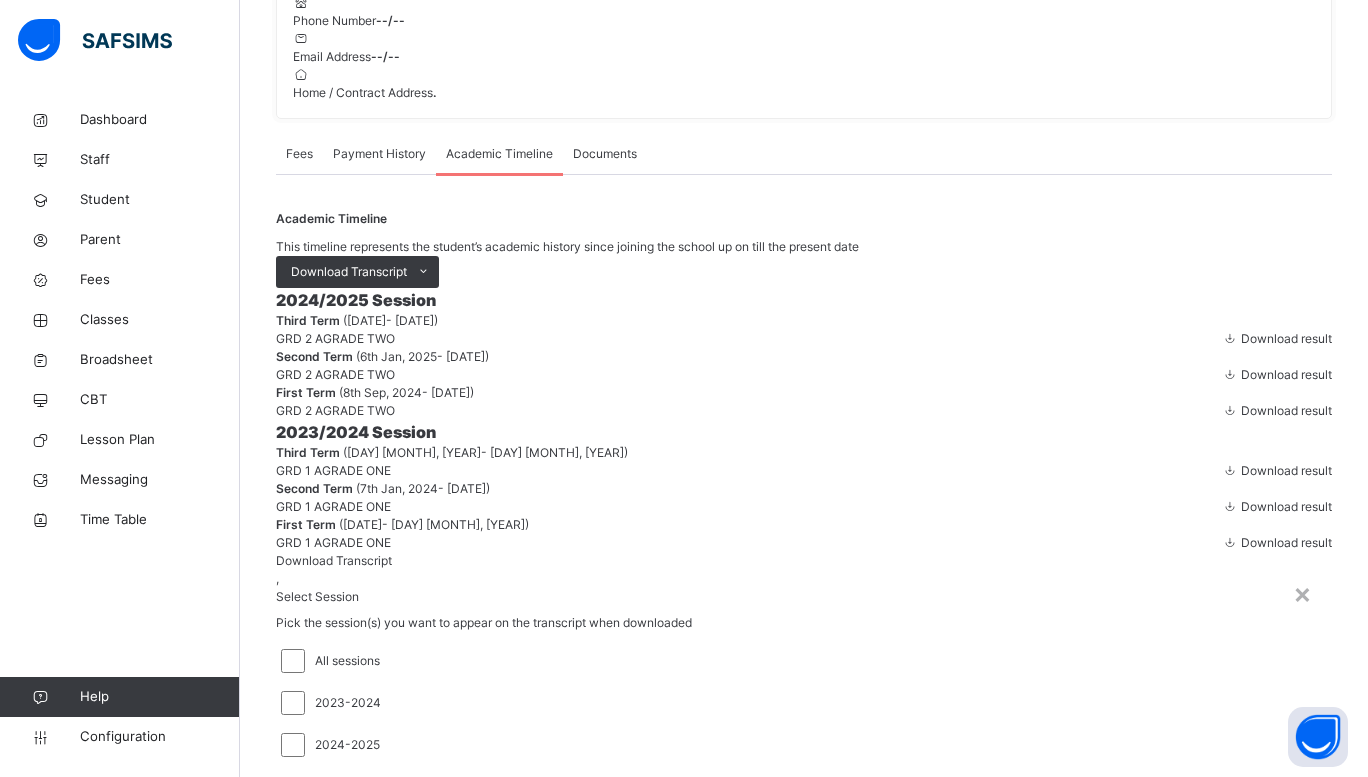 click on "Download Transcript" at bounding box center [1259, 866] 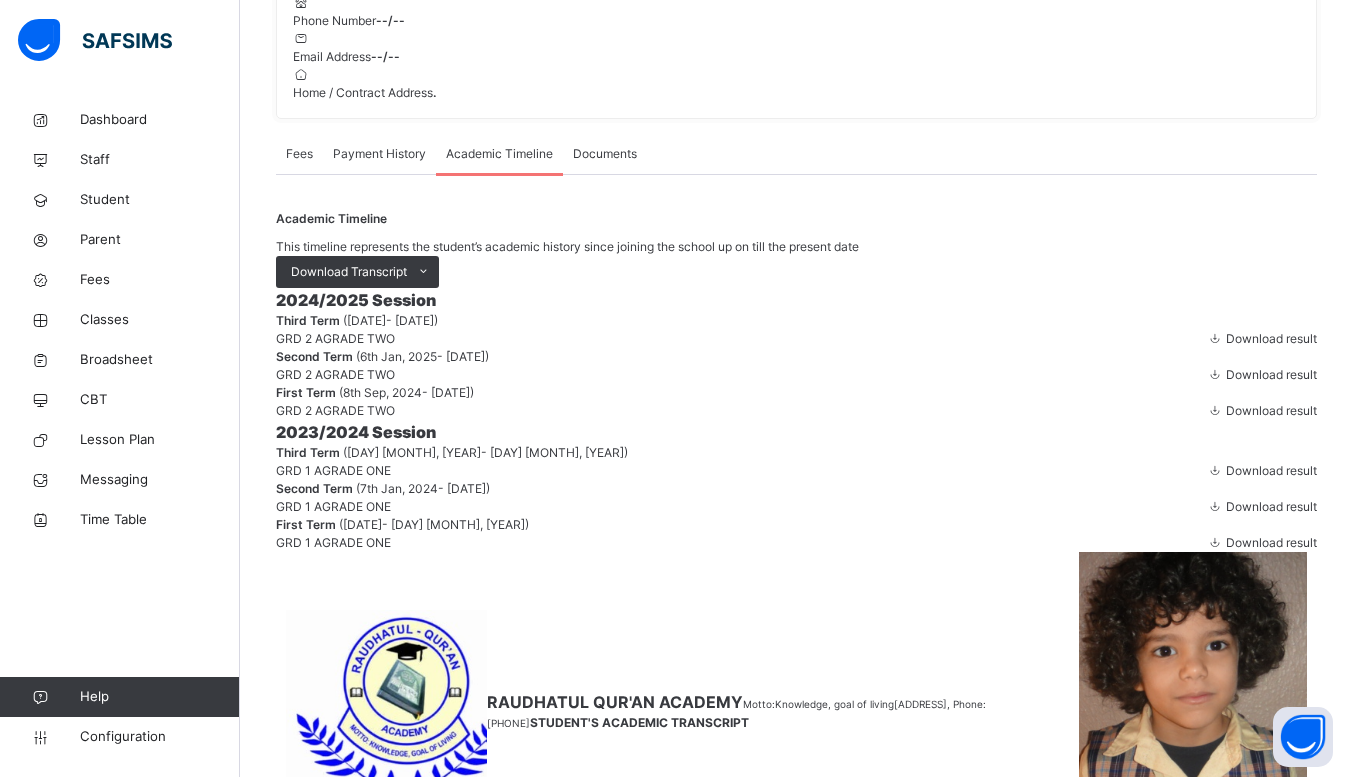 scroll, scrollTop: 0, scrollLeft: 0, axis: both 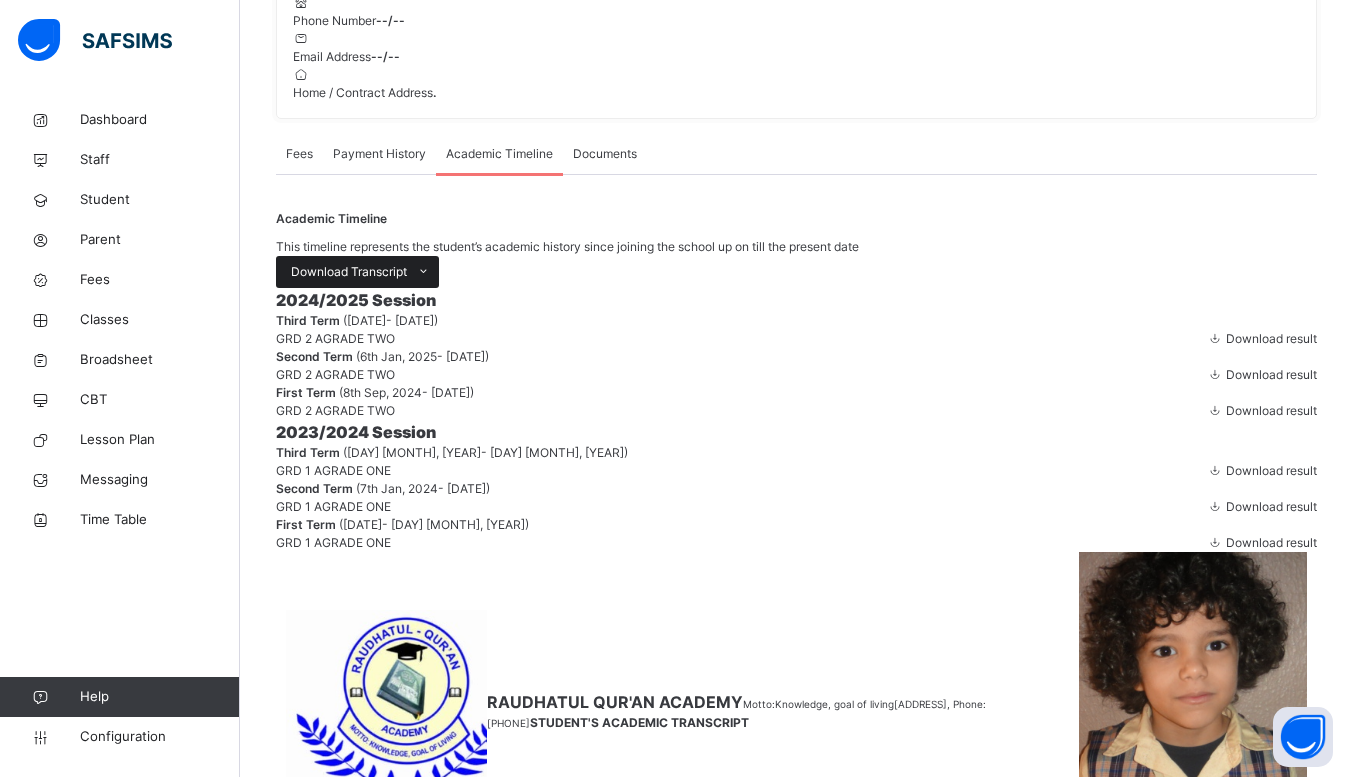 click on "Download Transcript" at bounding box center (349, 272) 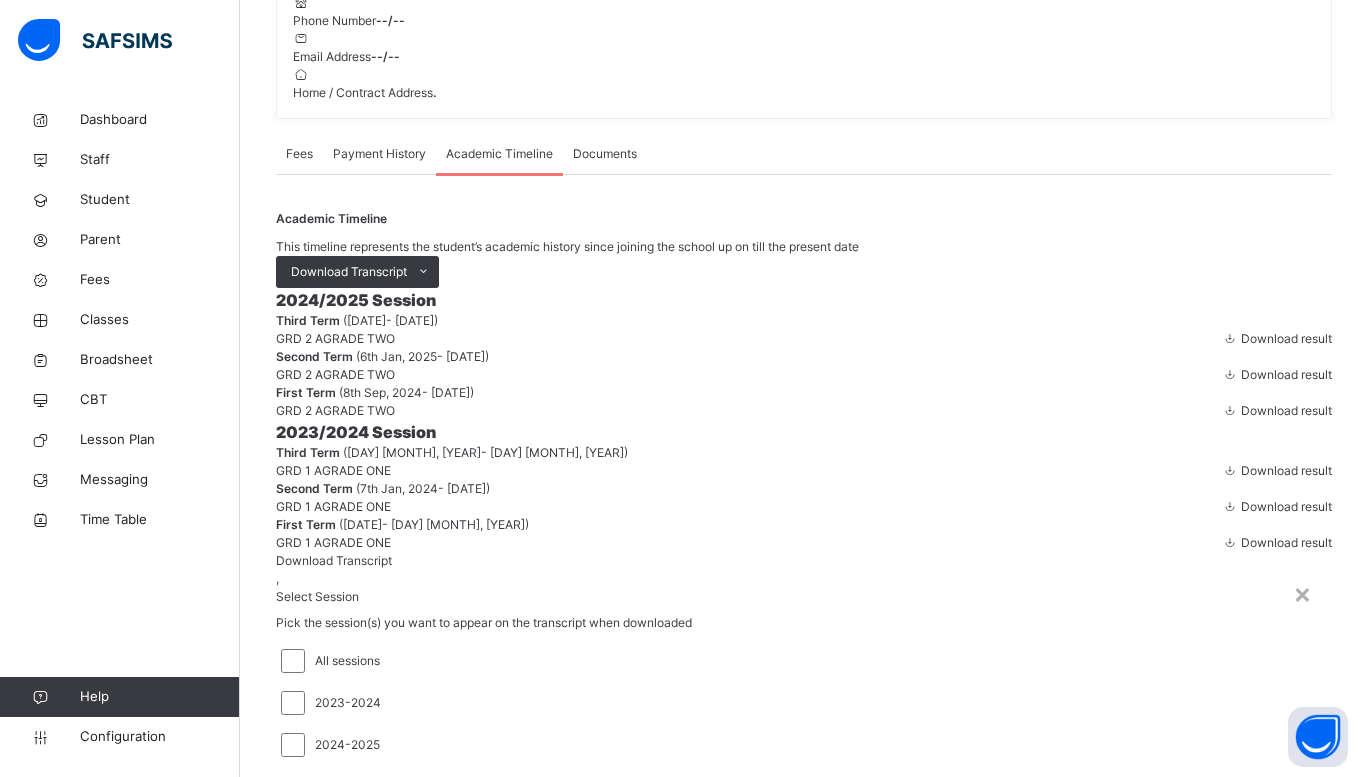 click on "Download Transcript" at bounding box center (1259, 866) 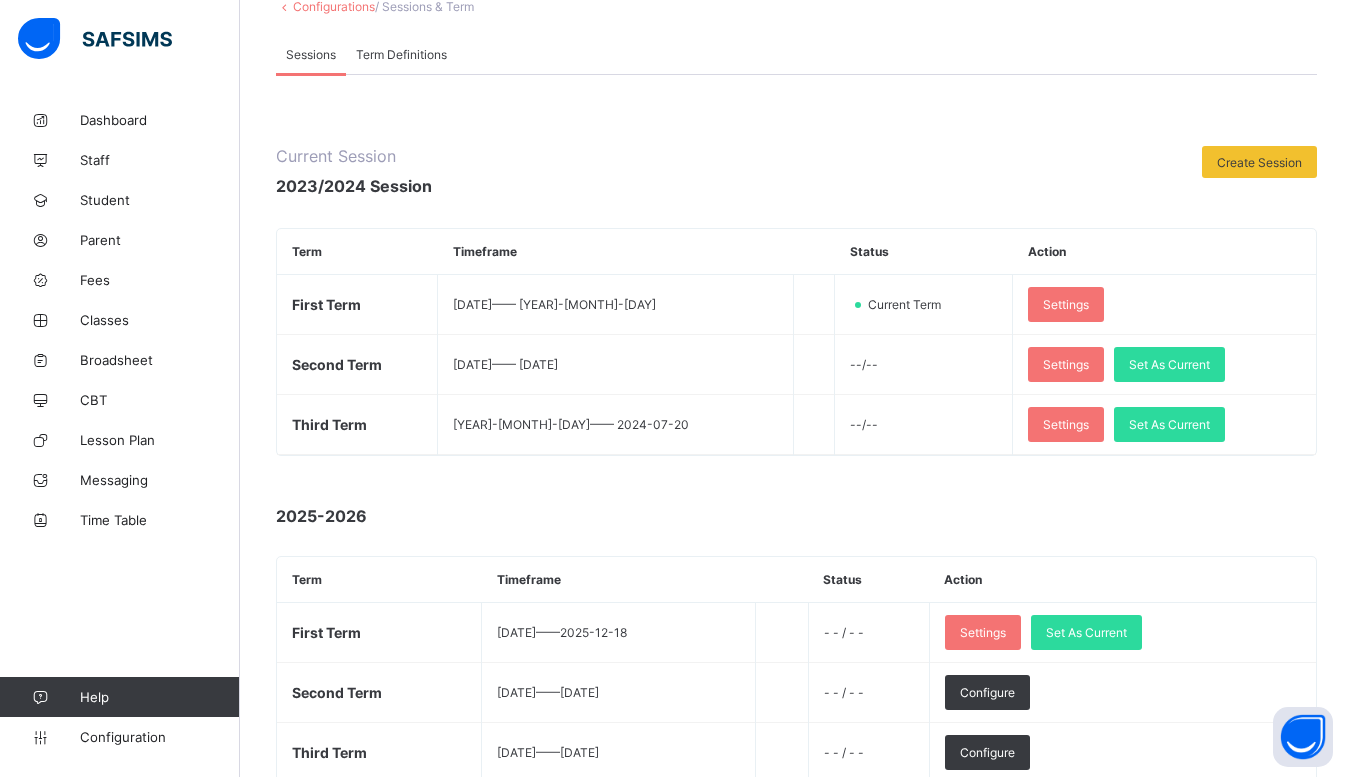 scroll, scrollTop: 127, scrollLeft: 0, axis: vertical 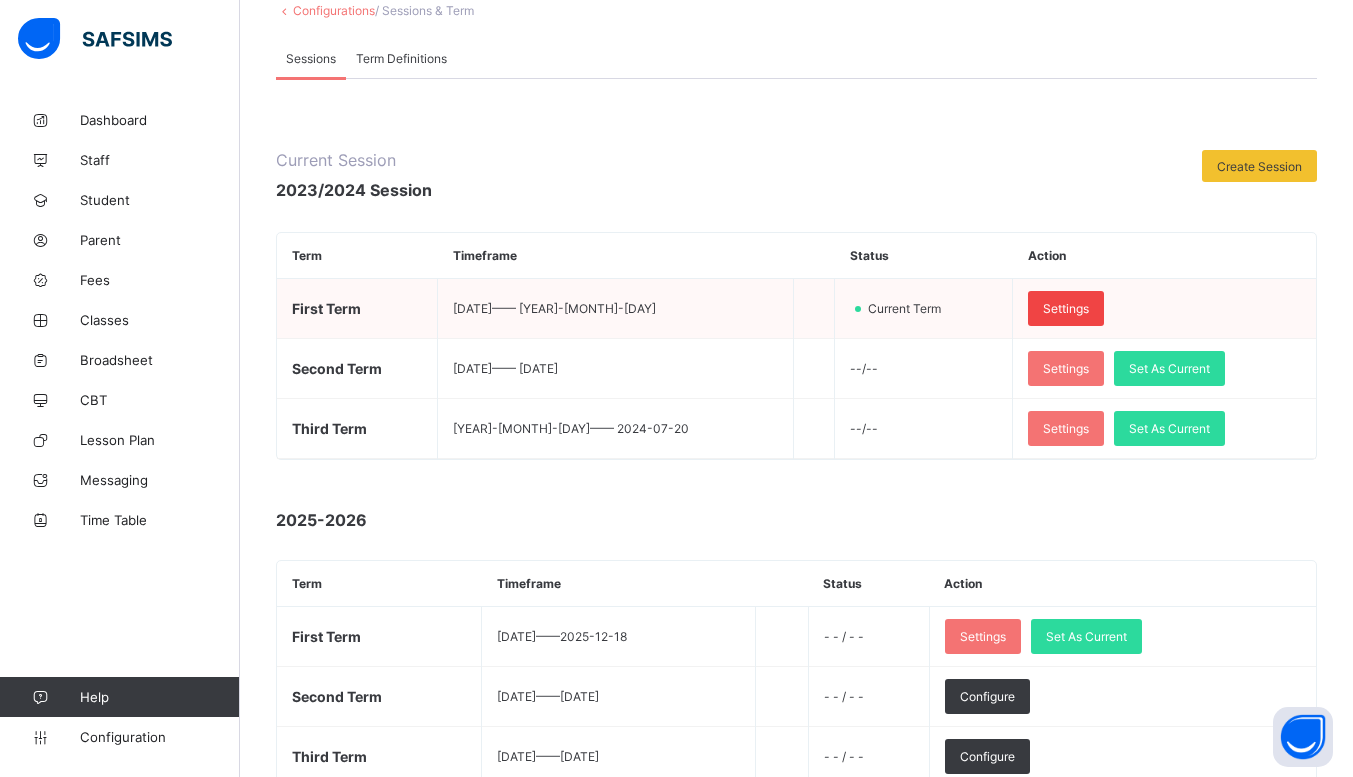 click on "Settings" at bounding box center [1066, 308] 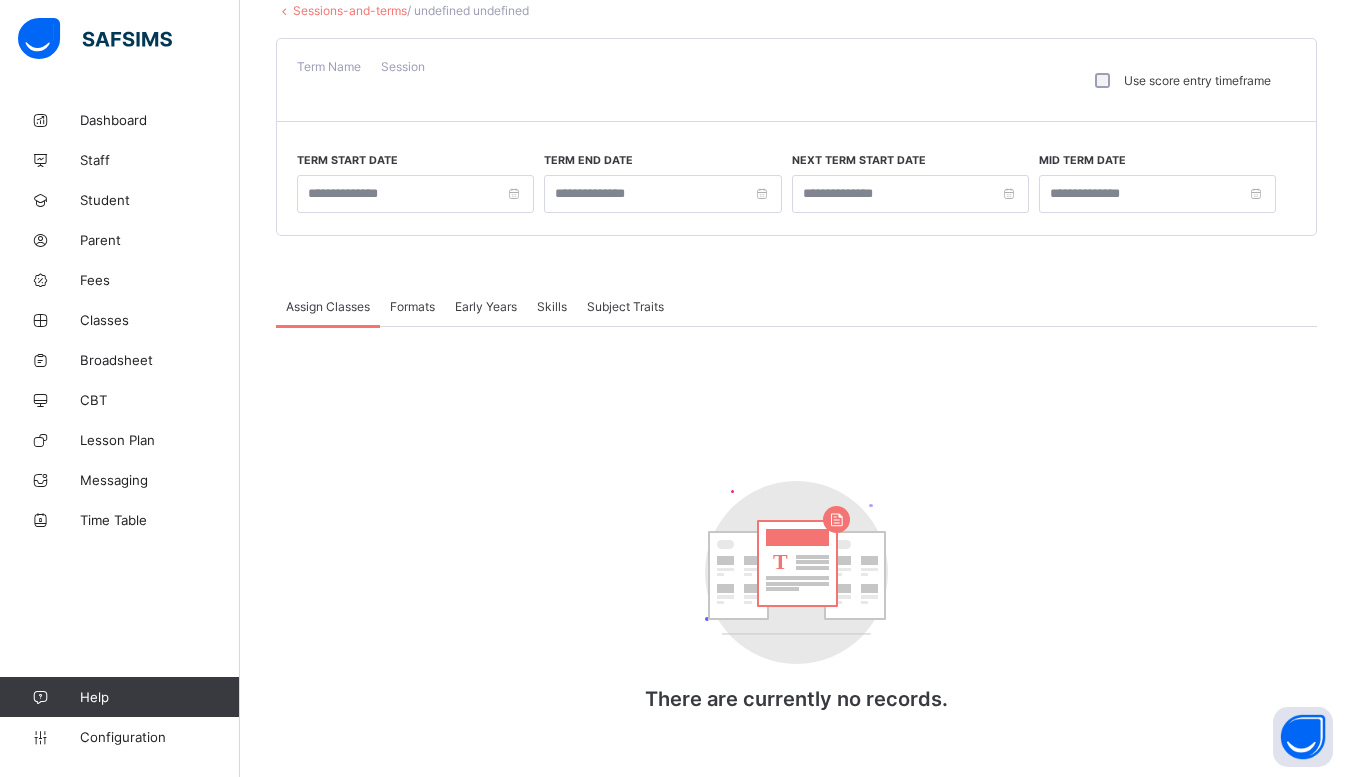 type on "**********" 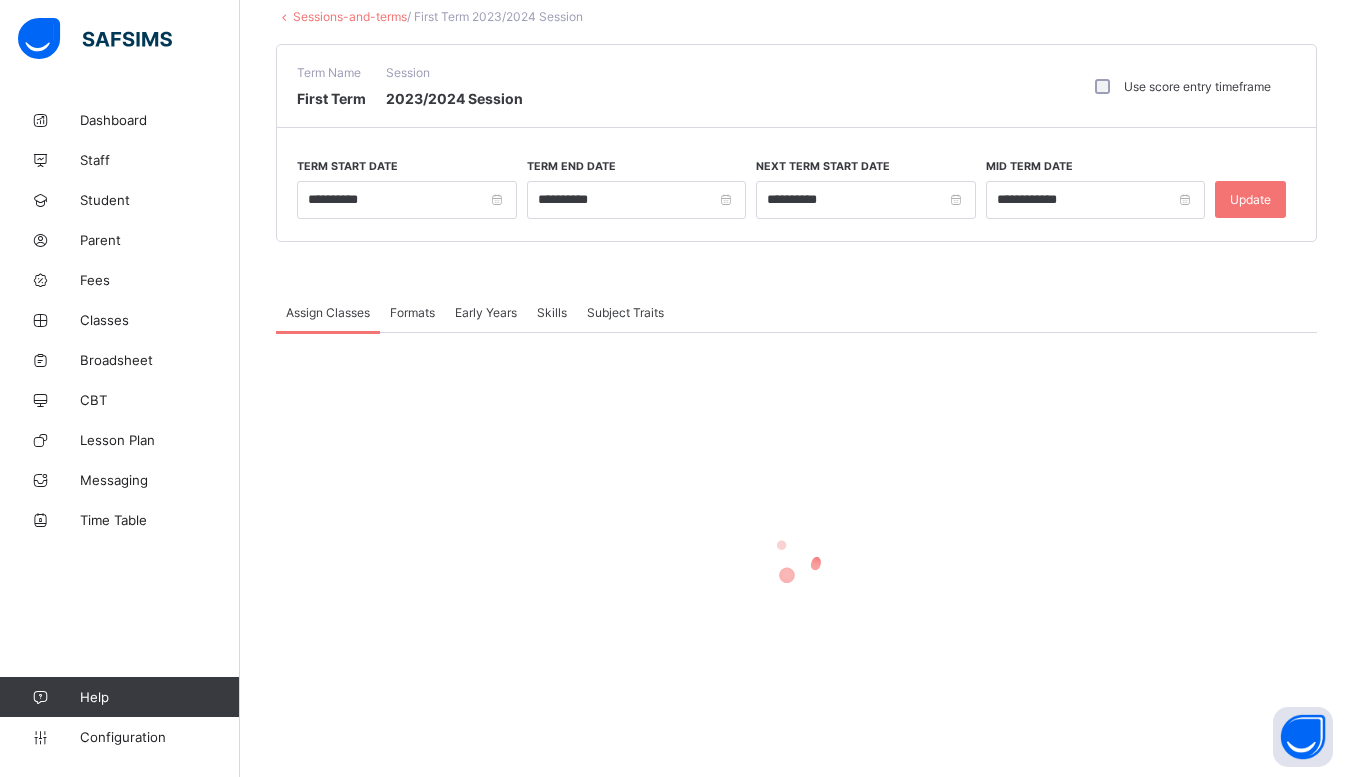 scroll, scrollTop: 127, scrollLeft: 0, axis: vertical 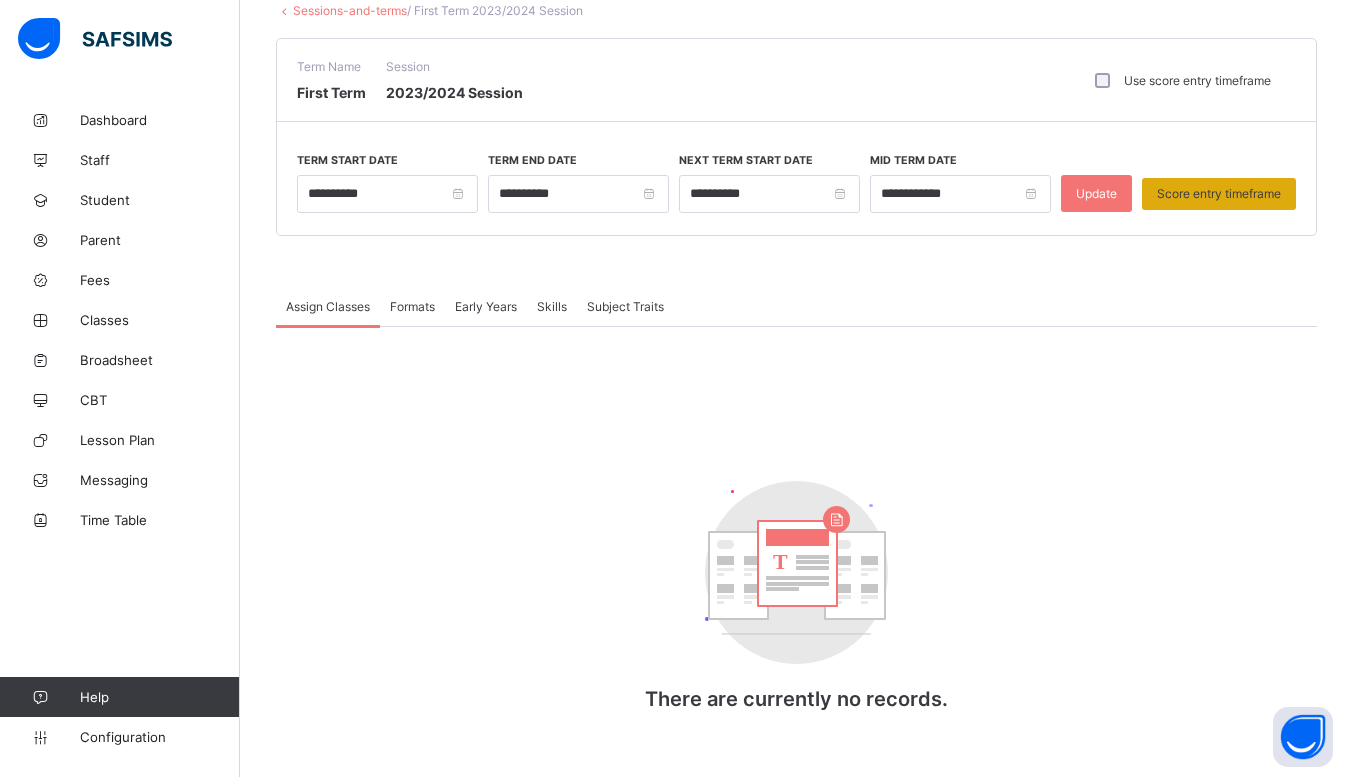 click on "Score entry timeframe" at bounding box center [1219, 193] 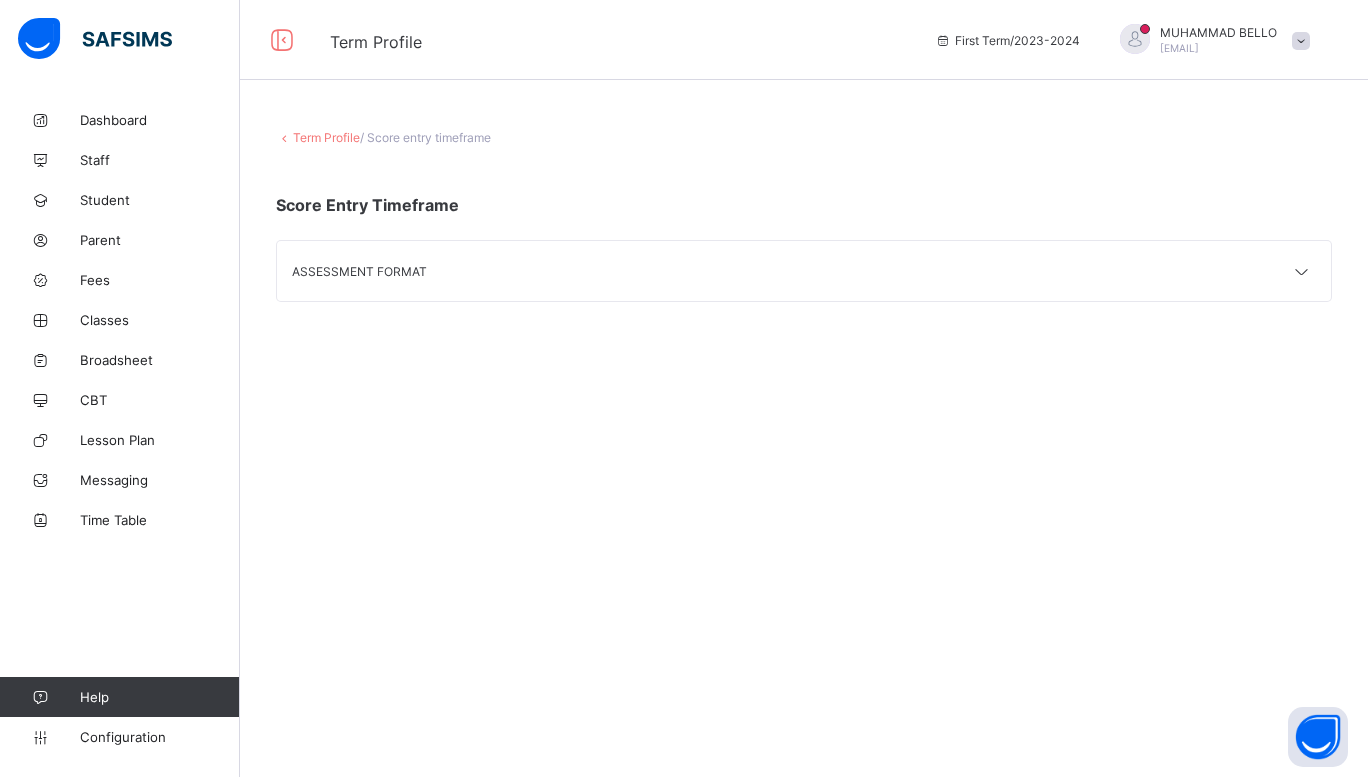 click on "ASSESSMENT FORMAT" at bounding box center (804, 271) 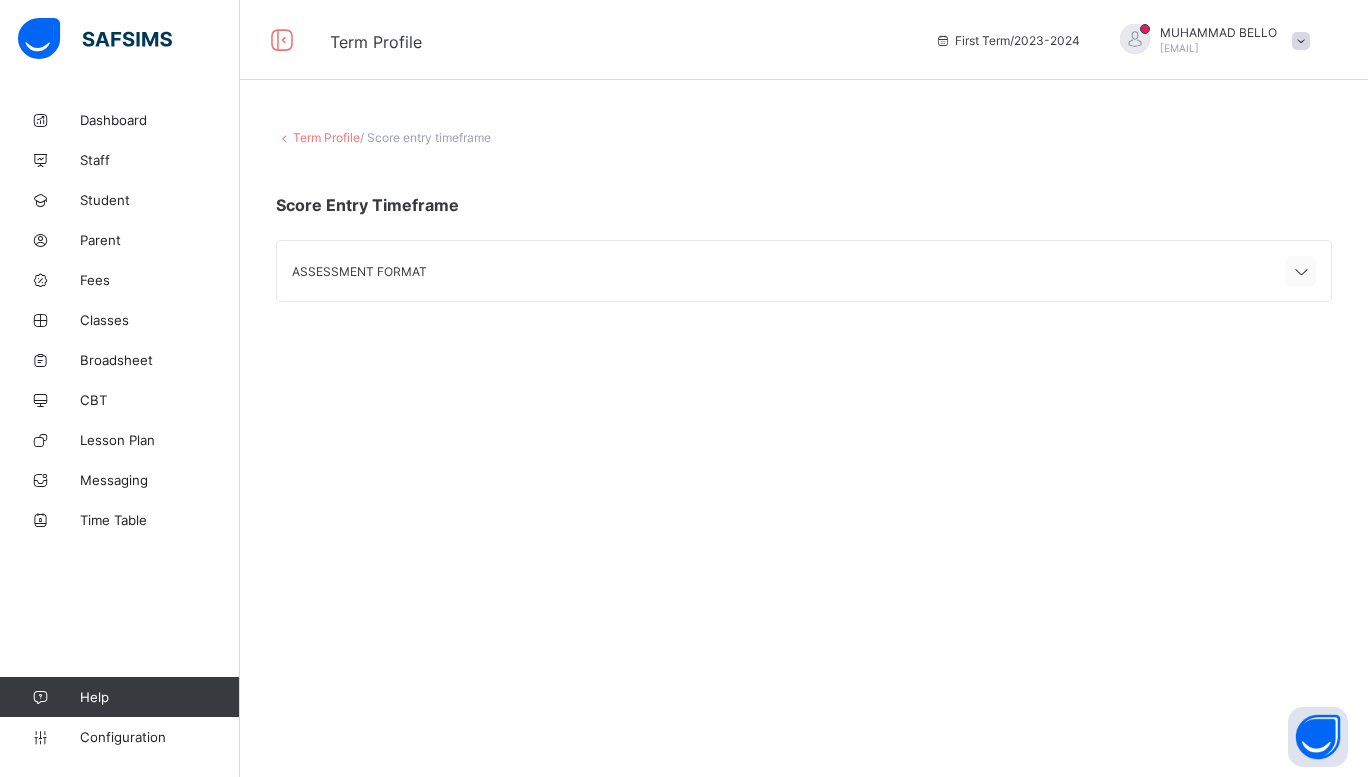 click at bounding box center (1301, 272) 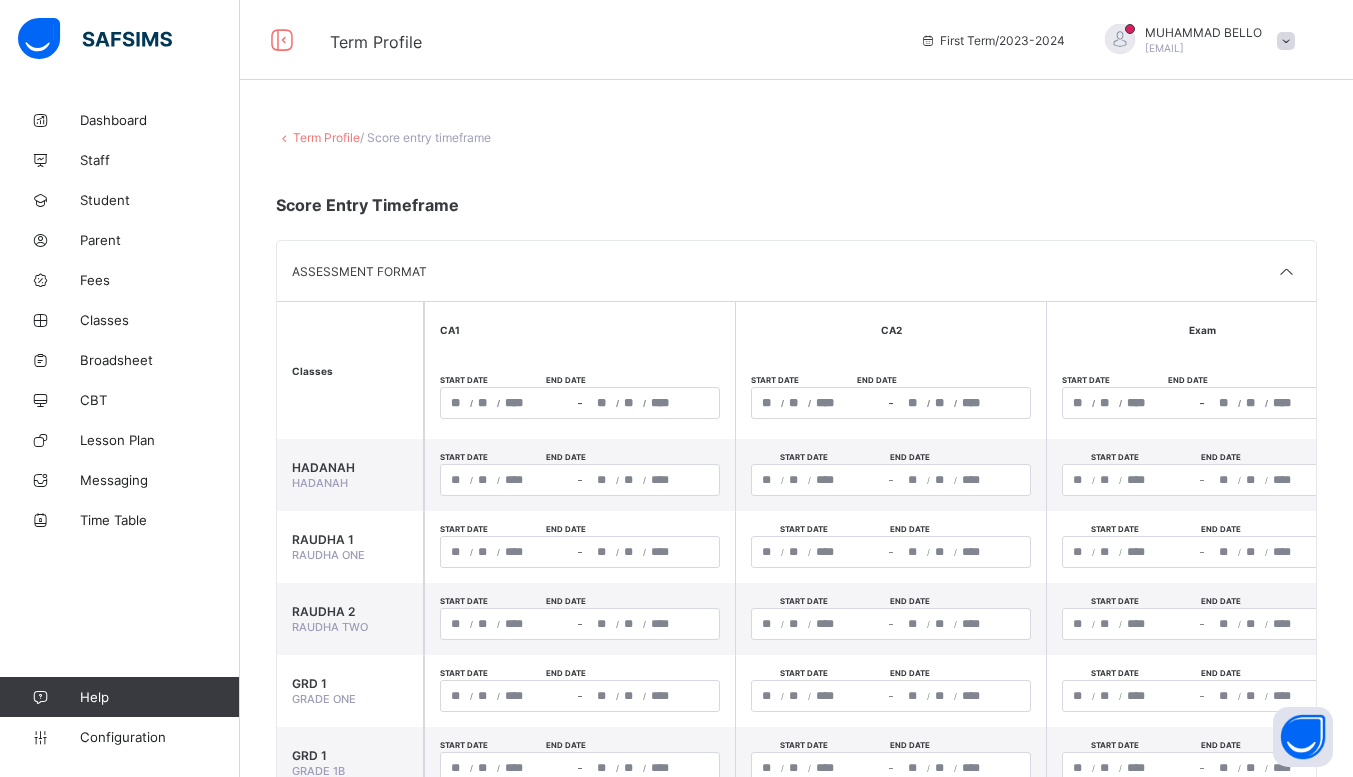 click on "/ / – / /" at bounding box center [580, 403] 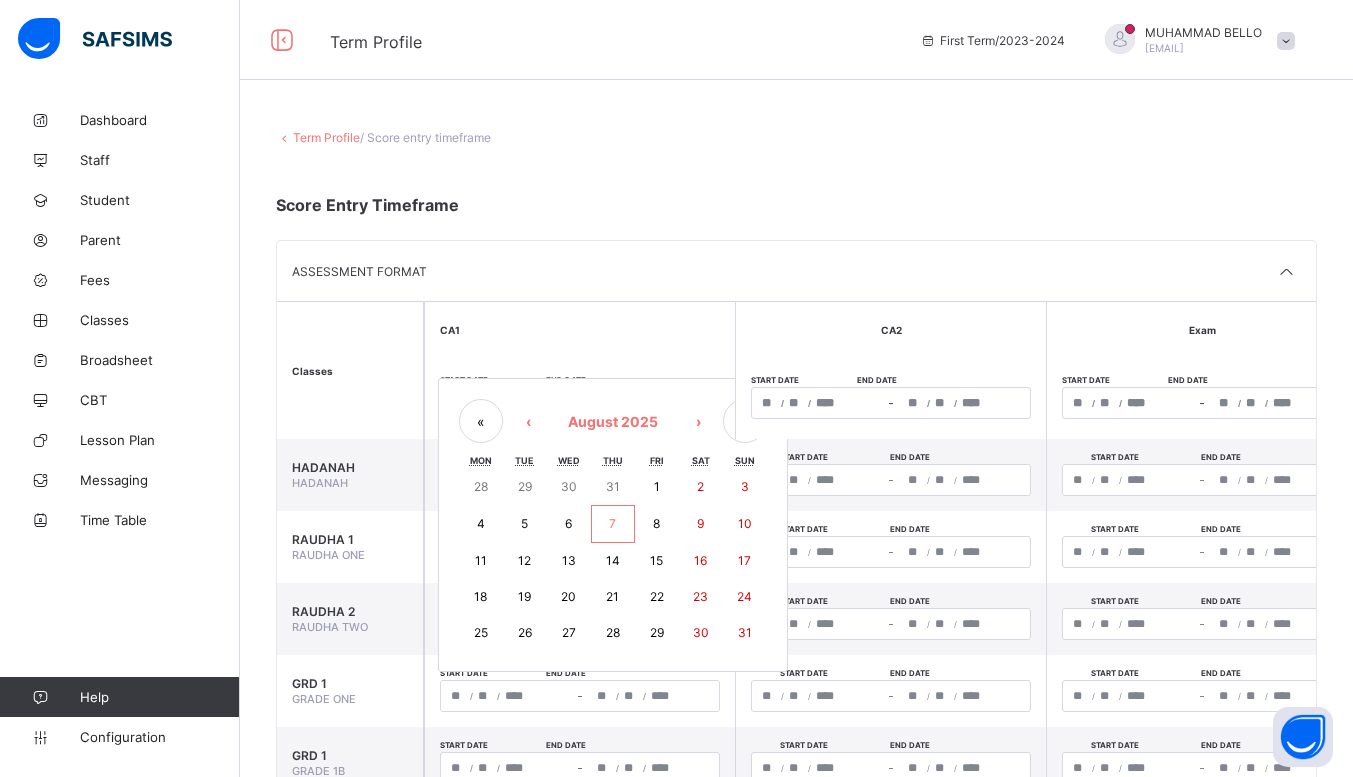 click on "1" at bounding box center [657, 486] 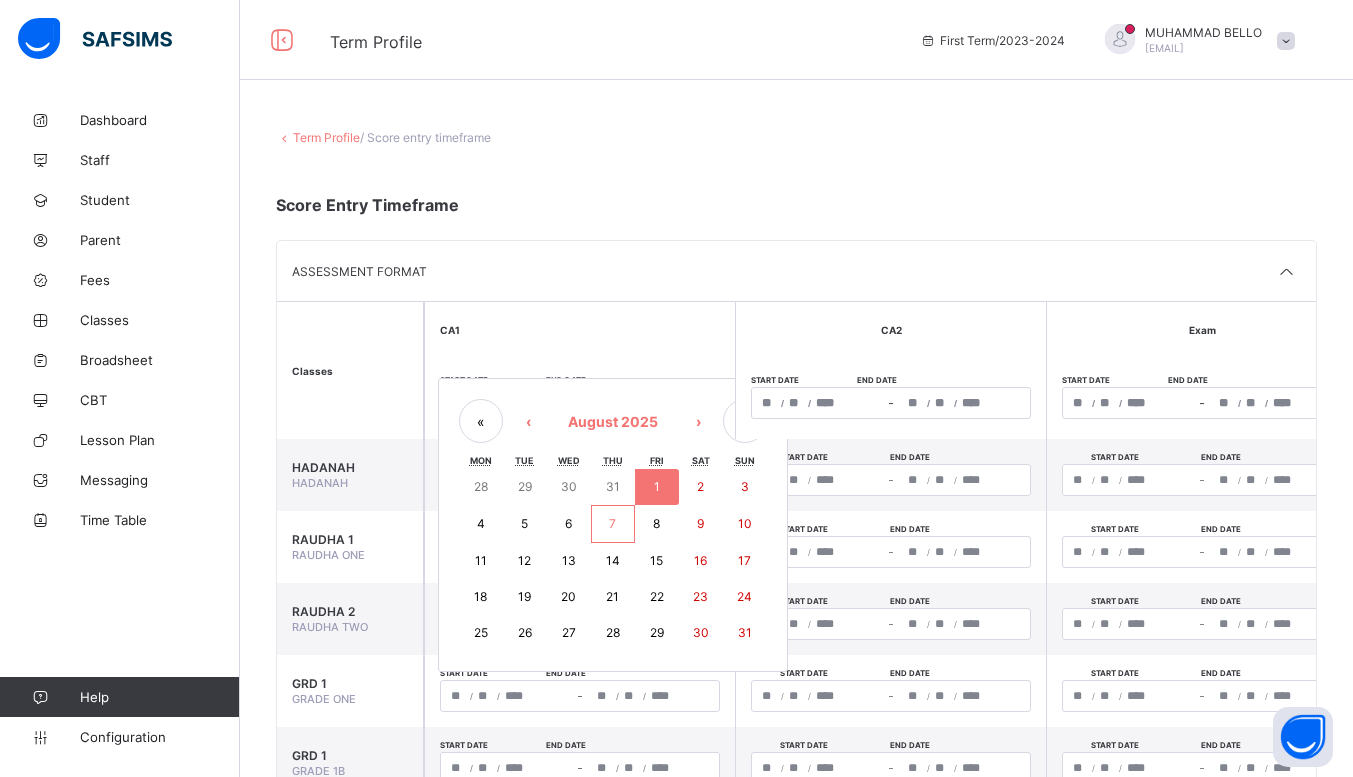 click on "12" at bounding box center [524, 560] 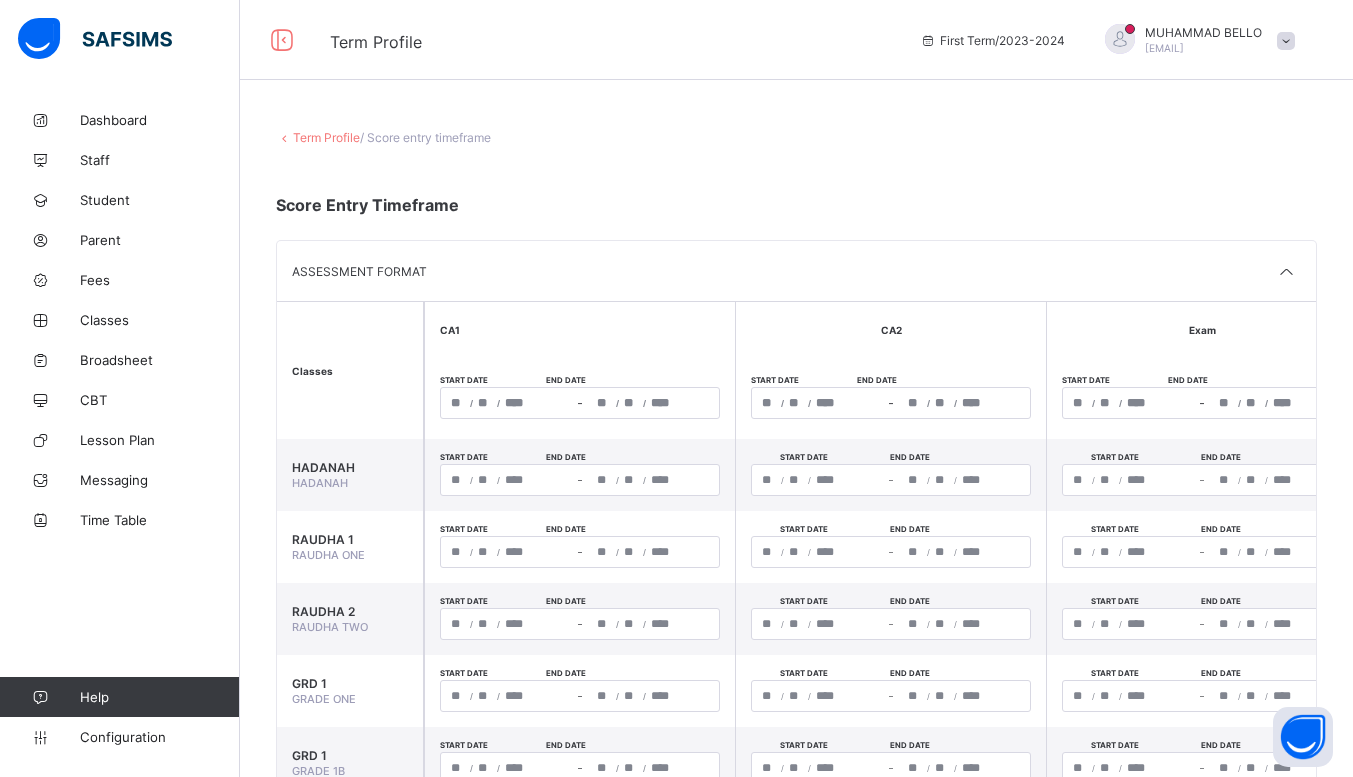 click on "/ / – / /" at bounding box center (891, 403) 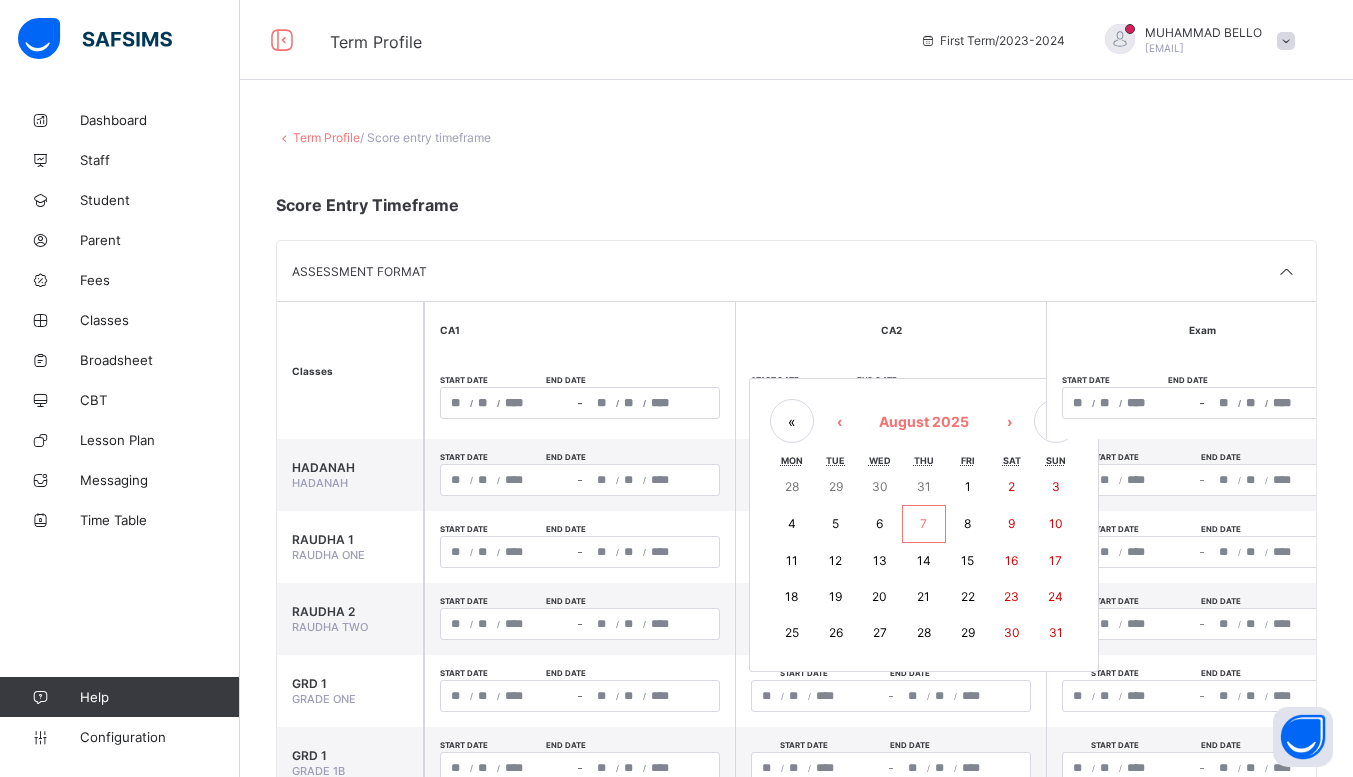 click on "1" at bounding box center (968, 486) 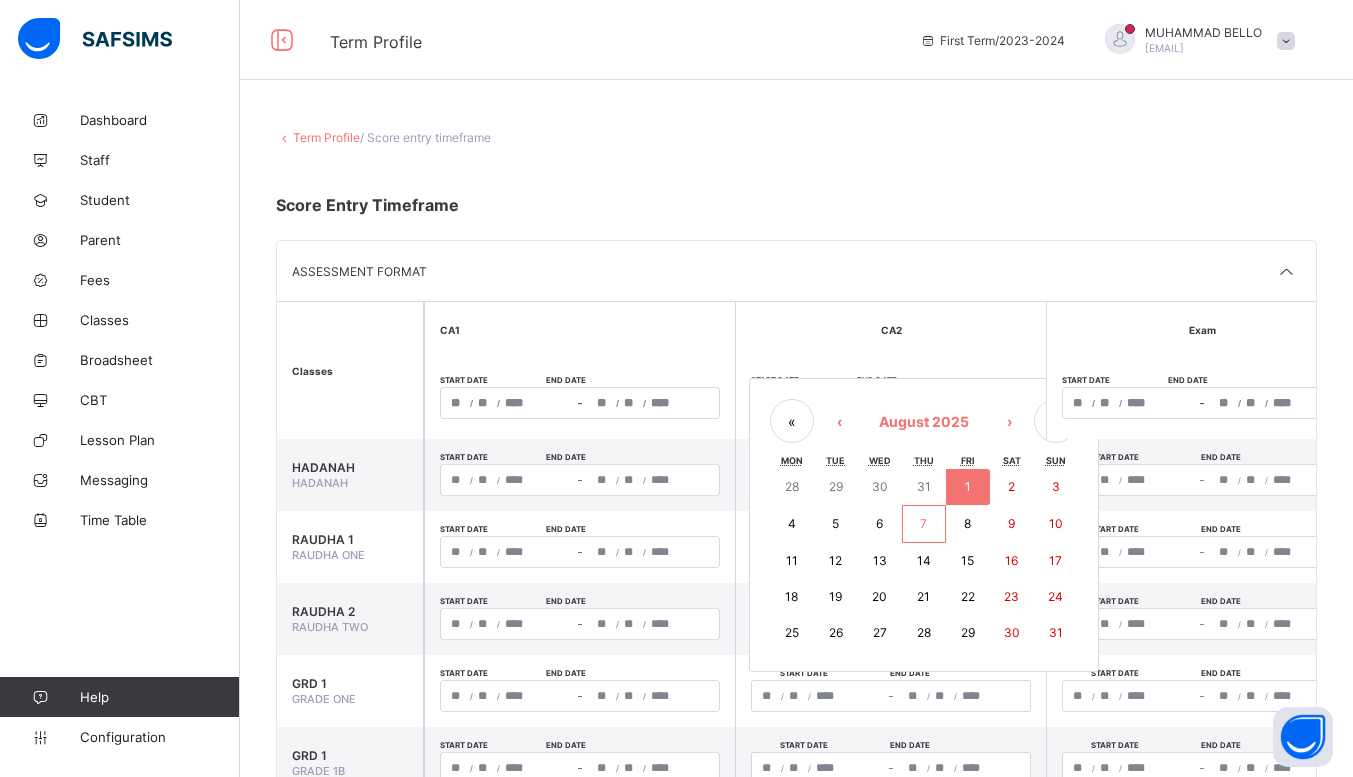 click on "12" at bounding box center (835, 560) 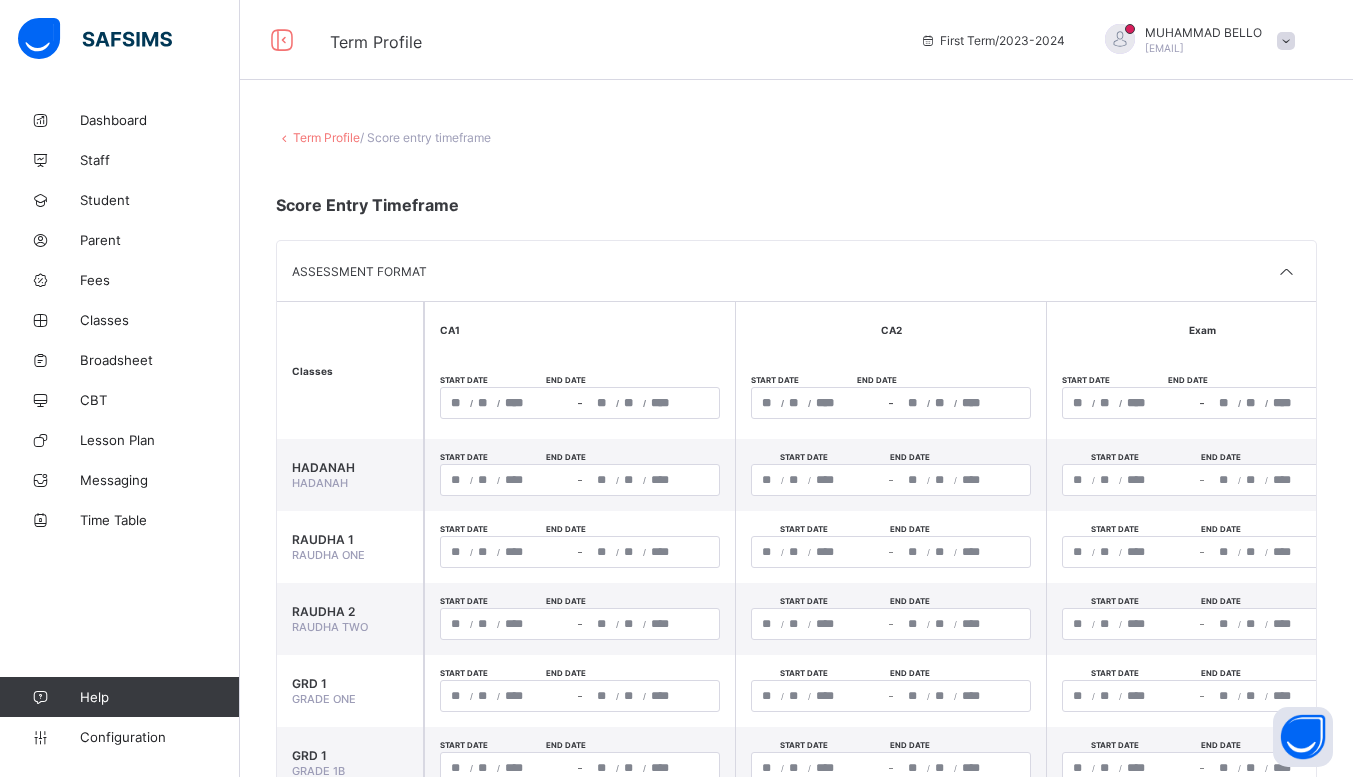 click on "/ / – / /" at bounding box center [1202, 403] 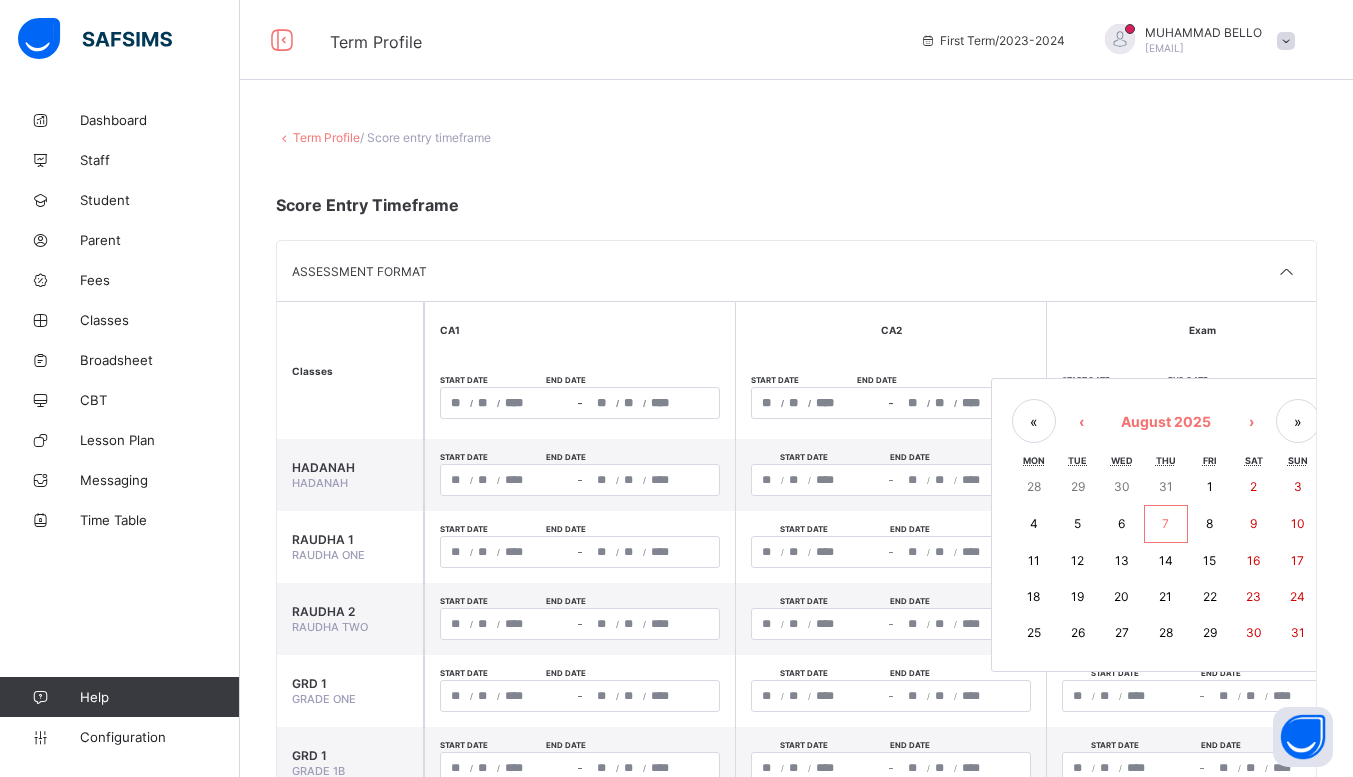click on "1" at bounding box center [1210, 486] 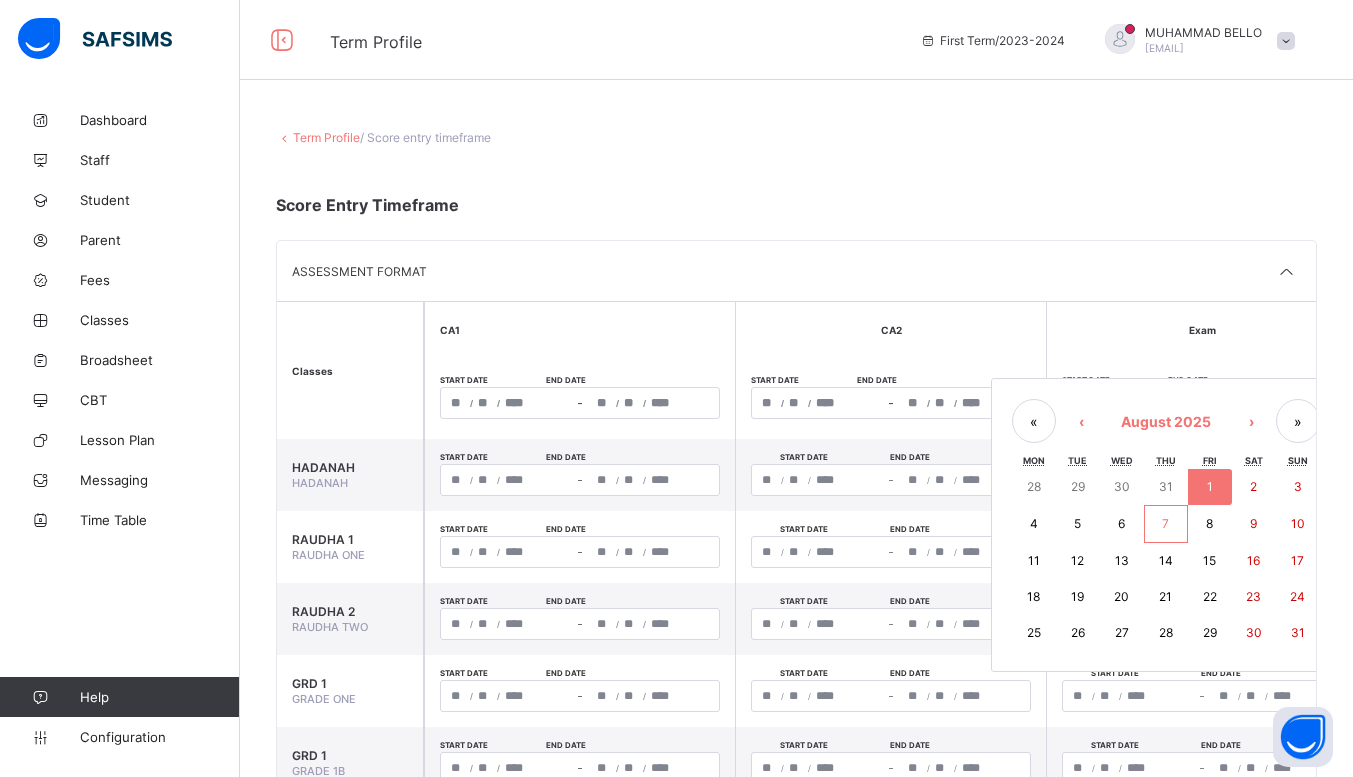 click on "12" at bounding box center [1077, 560] 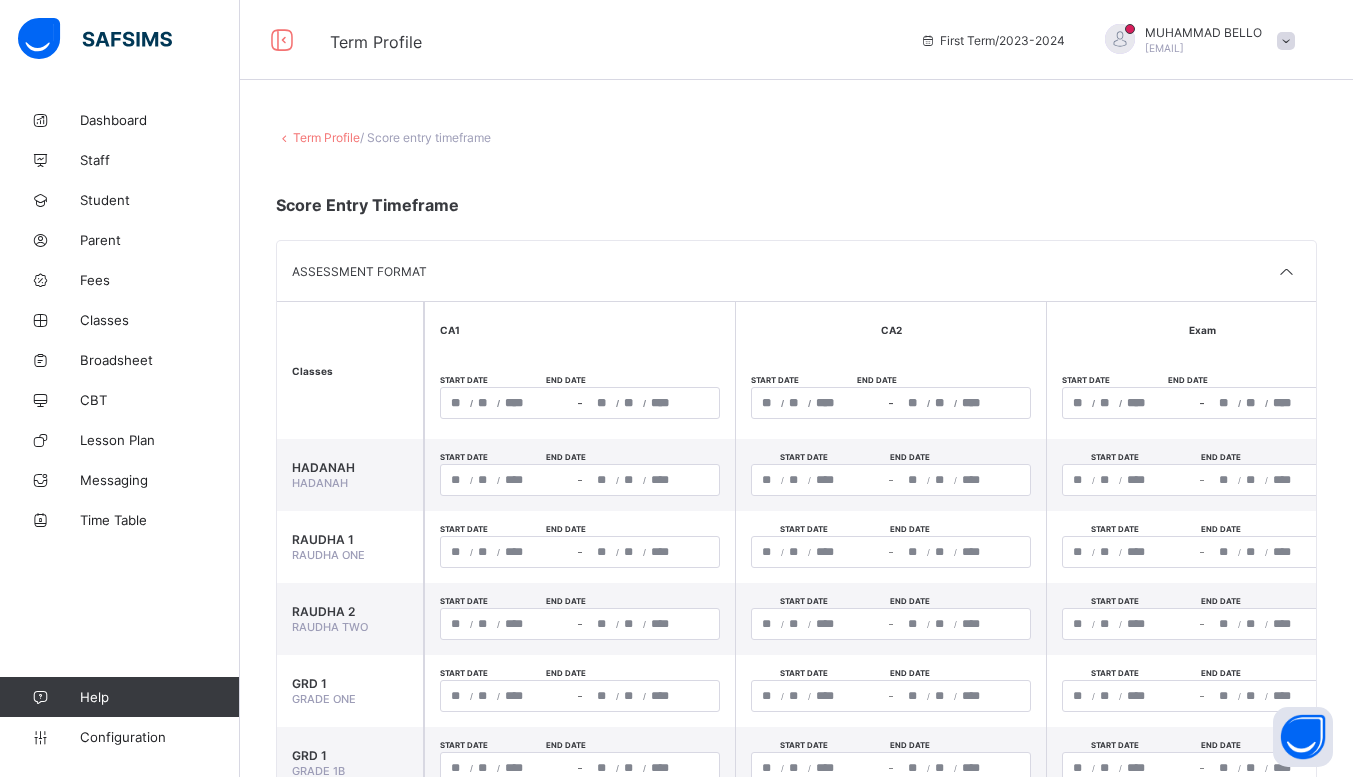 scroll, scrollTop: 0, scrollLeft: 155, axis: horizontal 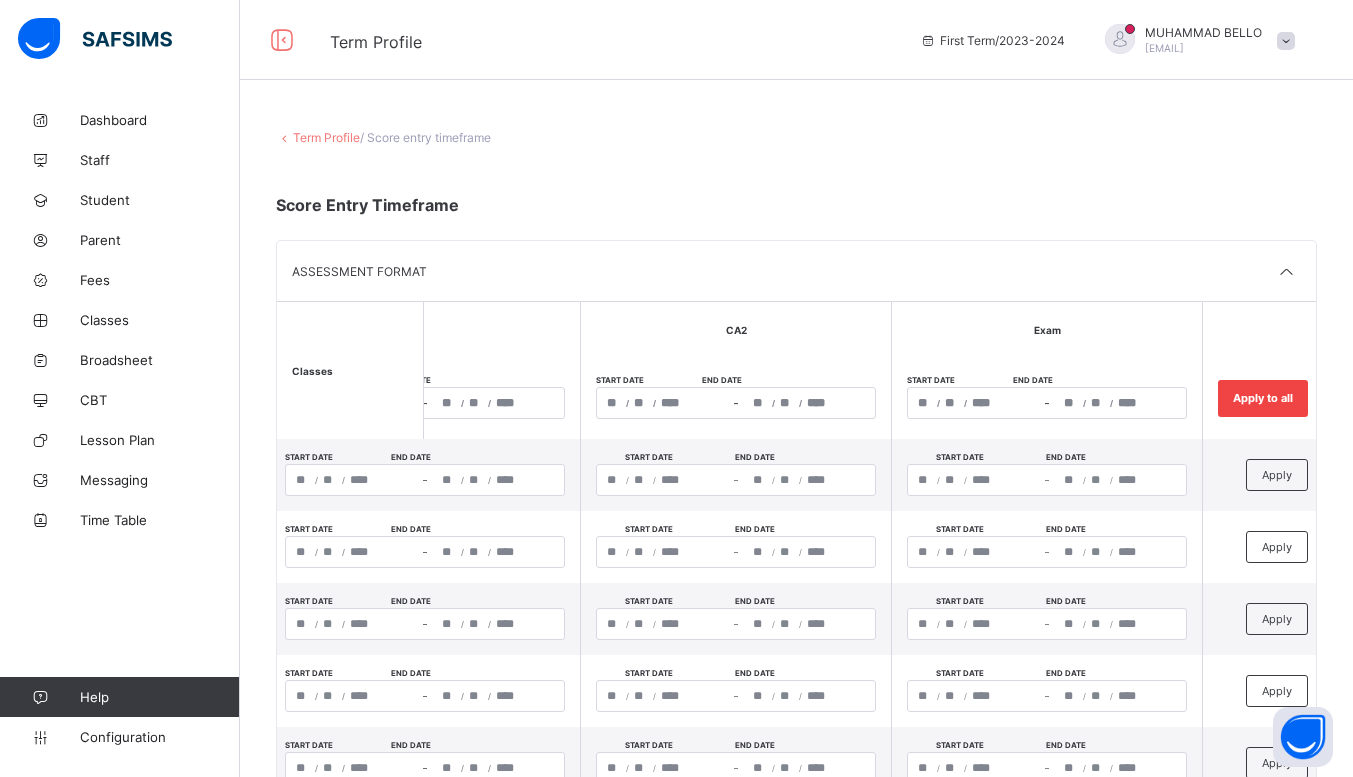 click on "Apply to all" at bounding box center [1263, 398] 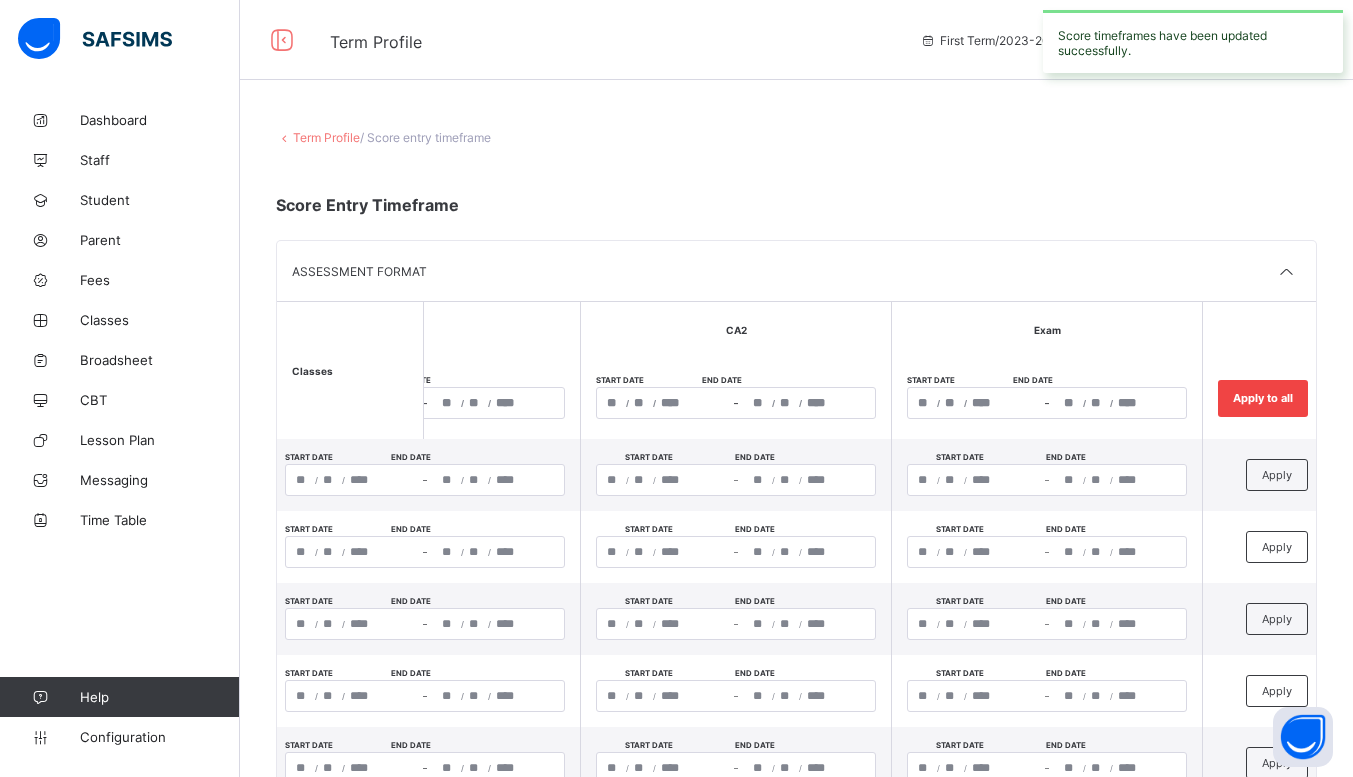type on "**********" 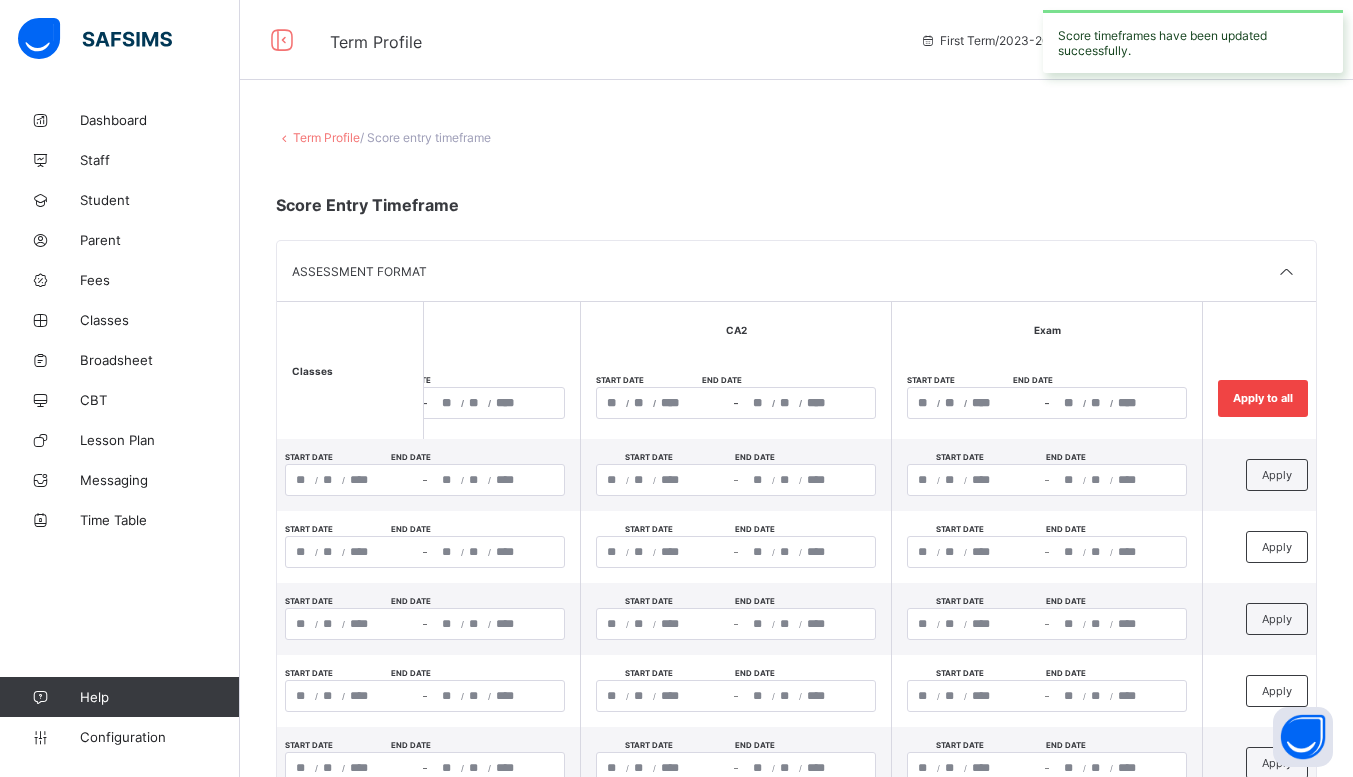 type on "*" 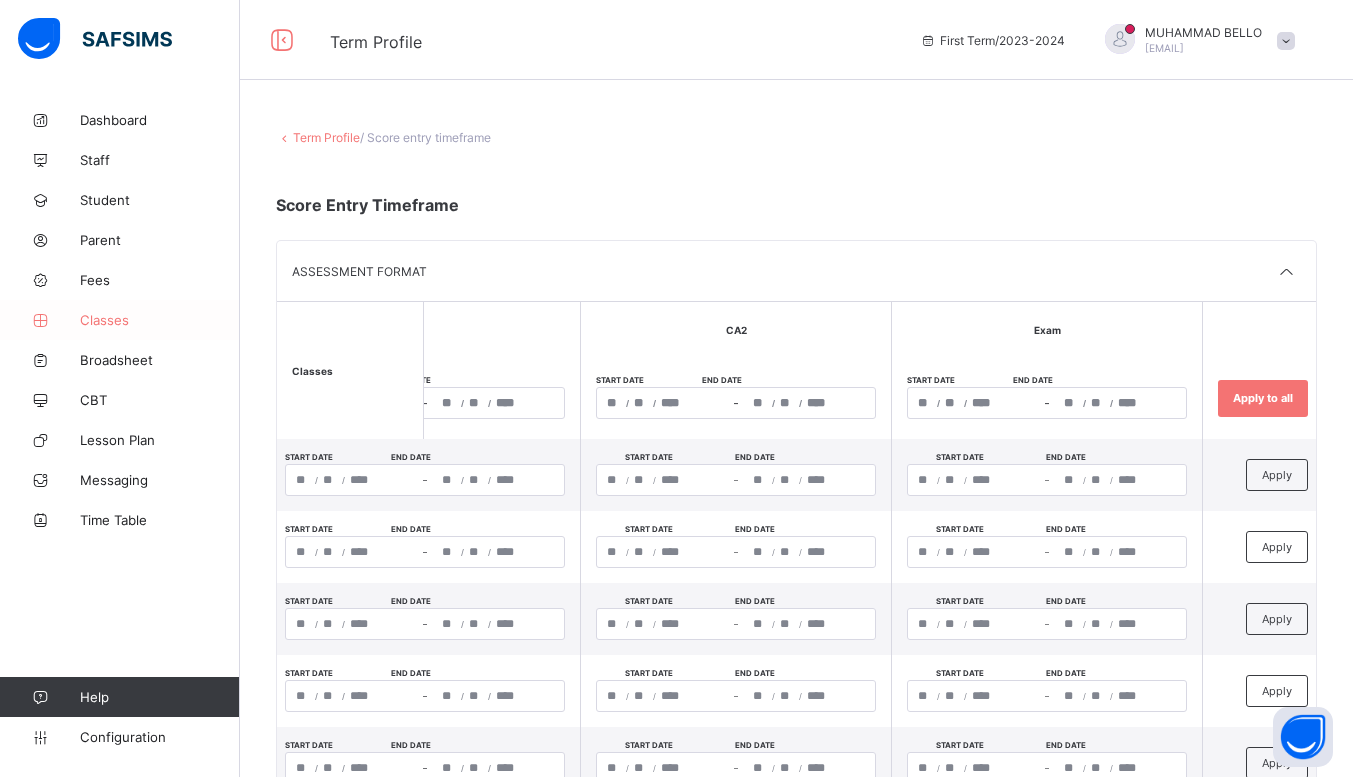 click on "Classes" at bounding box center (120, 320) 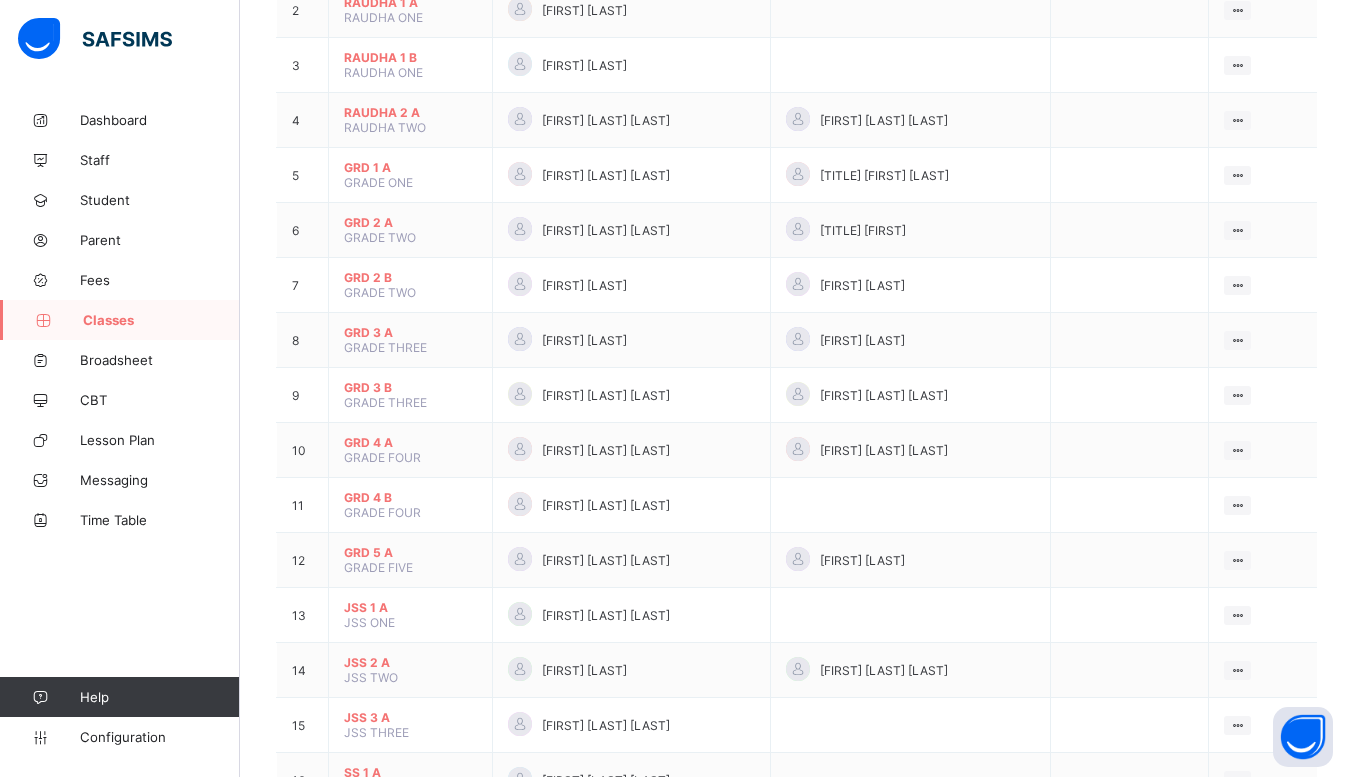 scroll, scrollTop: 308, scrollLeft: 0, axis: vertical 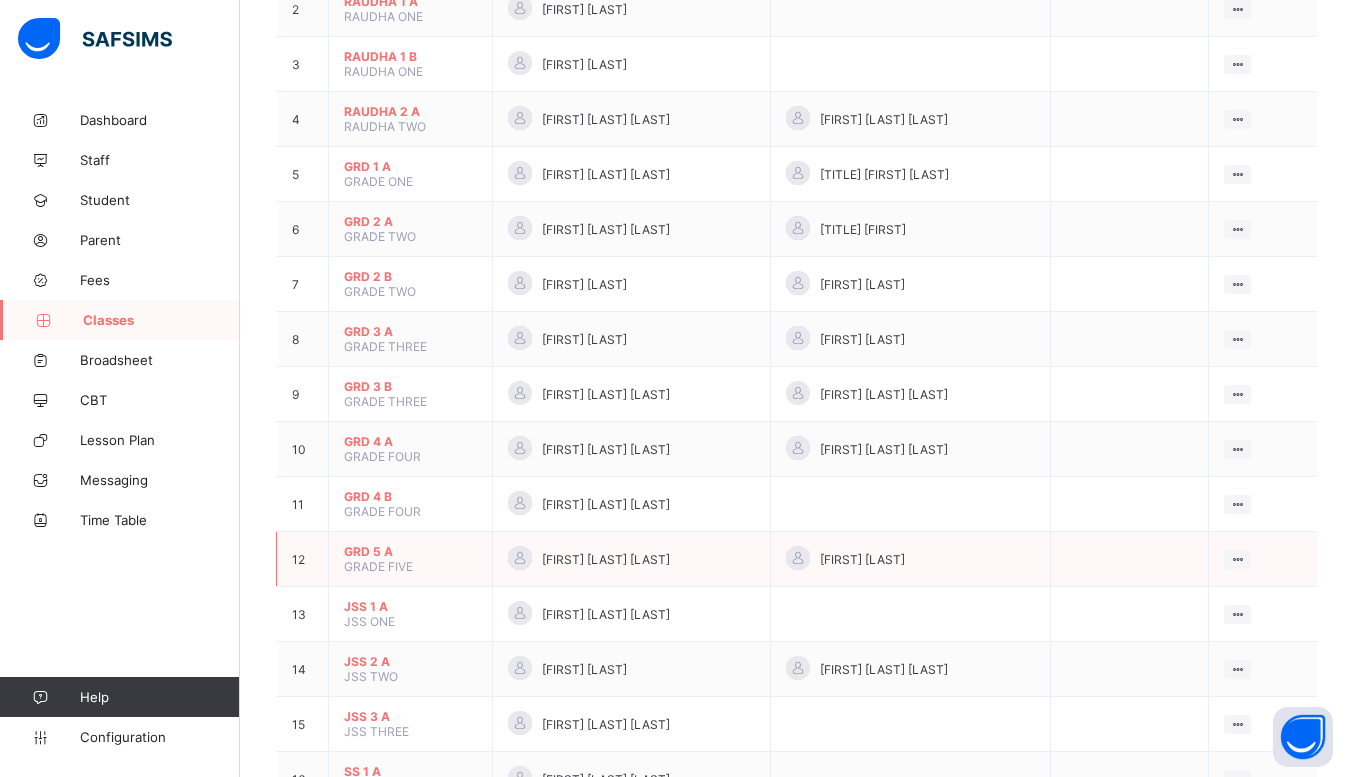 click on "[FIRST] [LAST] [LAST]" at bounding box center (631, 559) 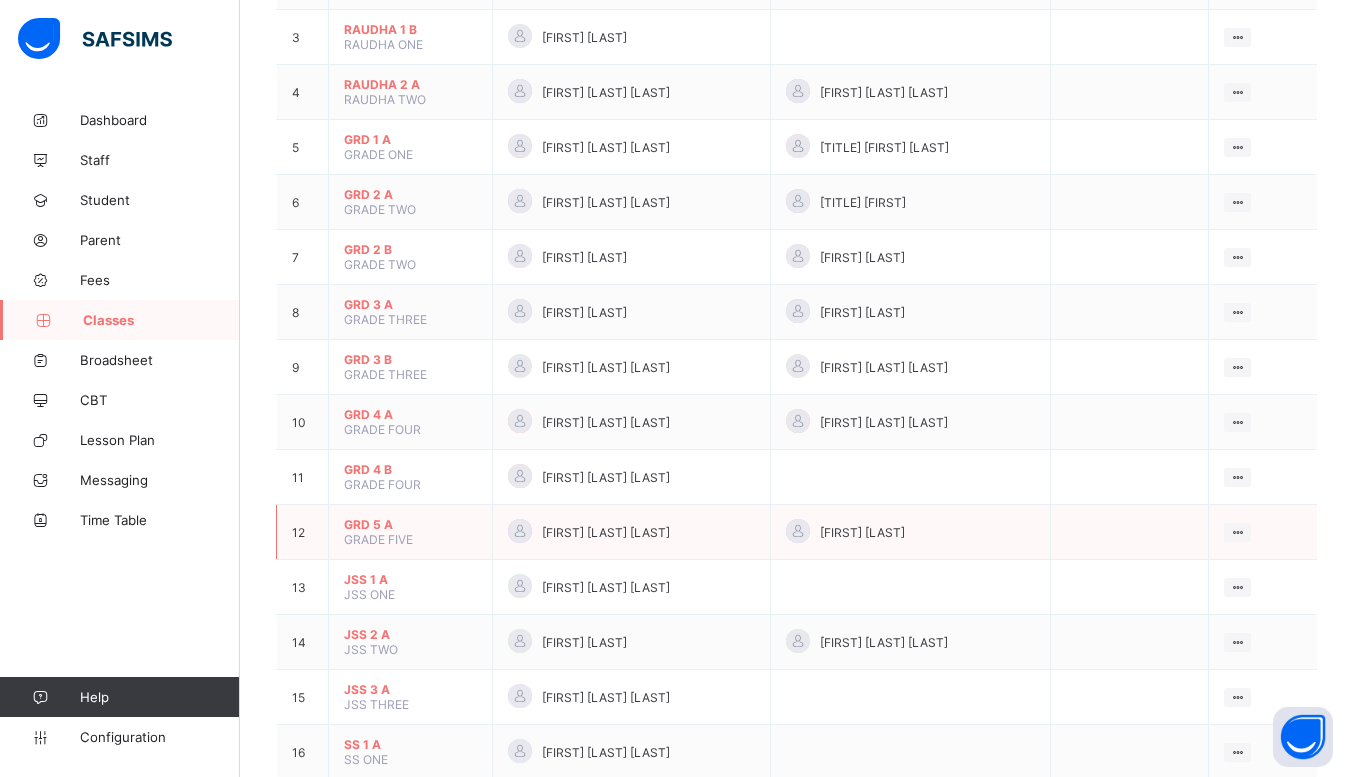 scroll, scrollTop: 371, scrollLeft: 0, axis: vertical 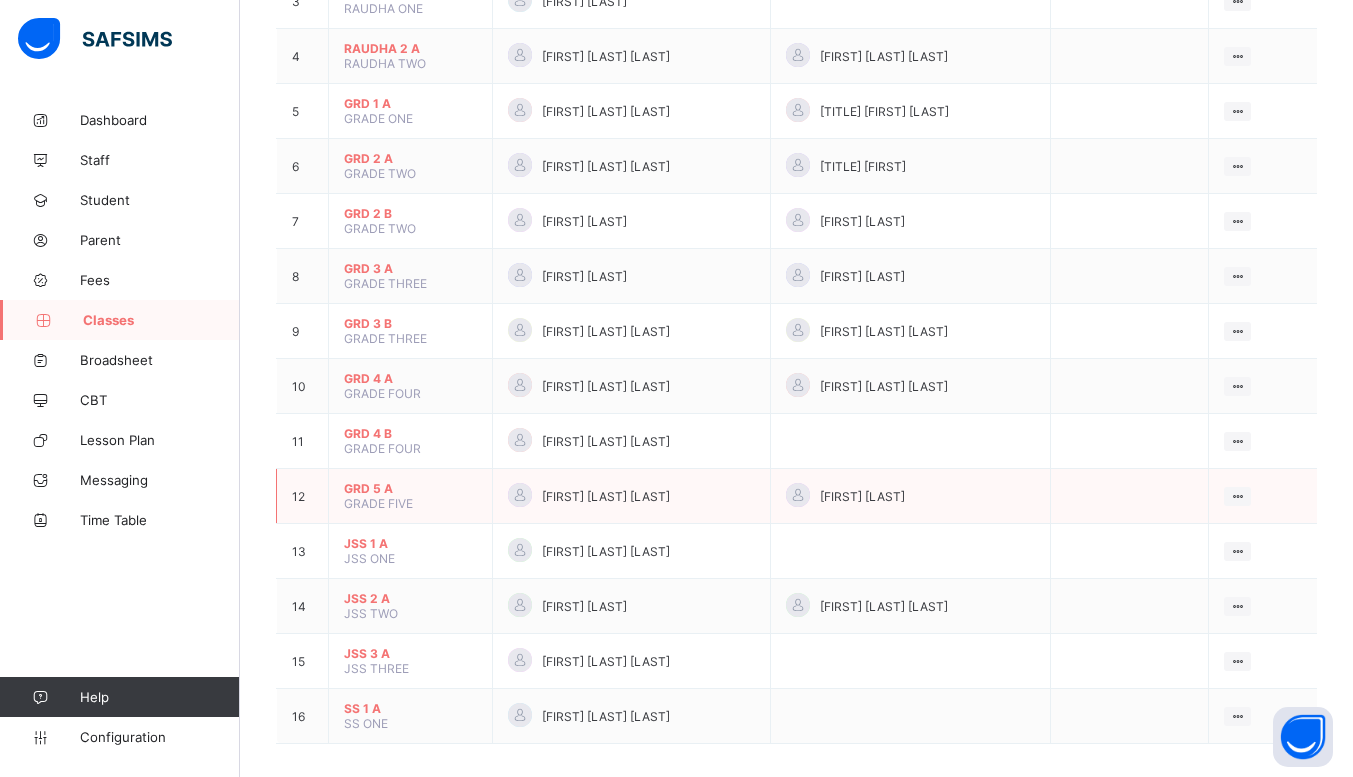 click on "[FIRST] [LAST] [LAST]" at bounding box center [606, 496] 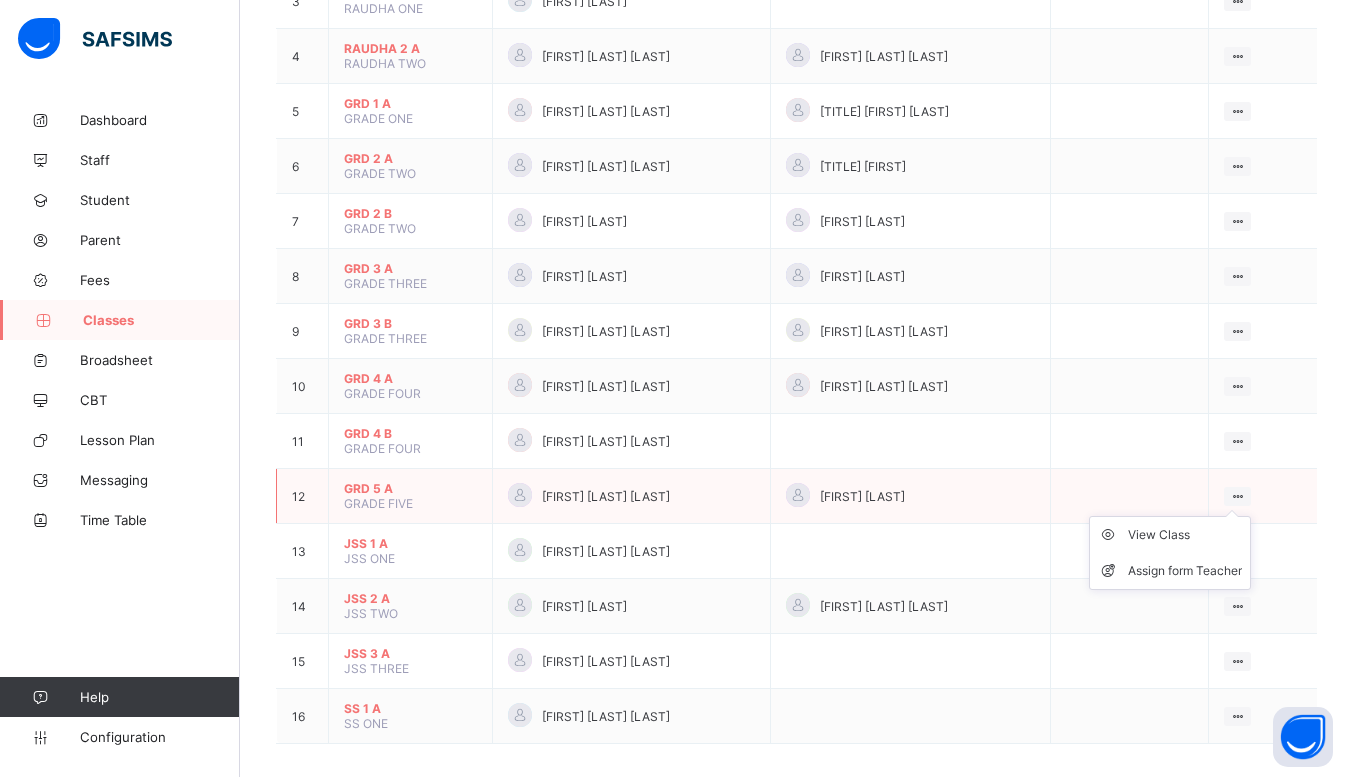 click on "View Class Assign form Teacher" at bounding box center (1170, 553) 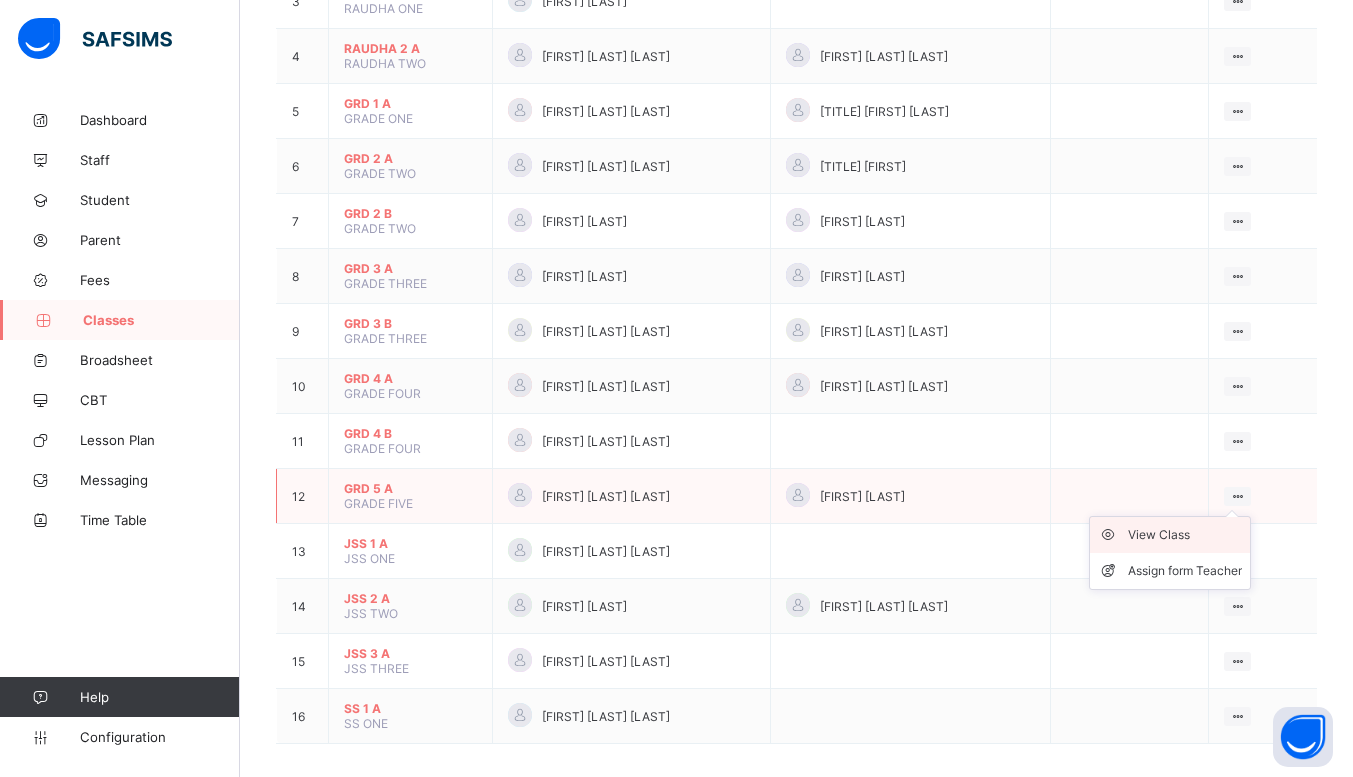 click on "View Class" at bounding box center (1185, 535) 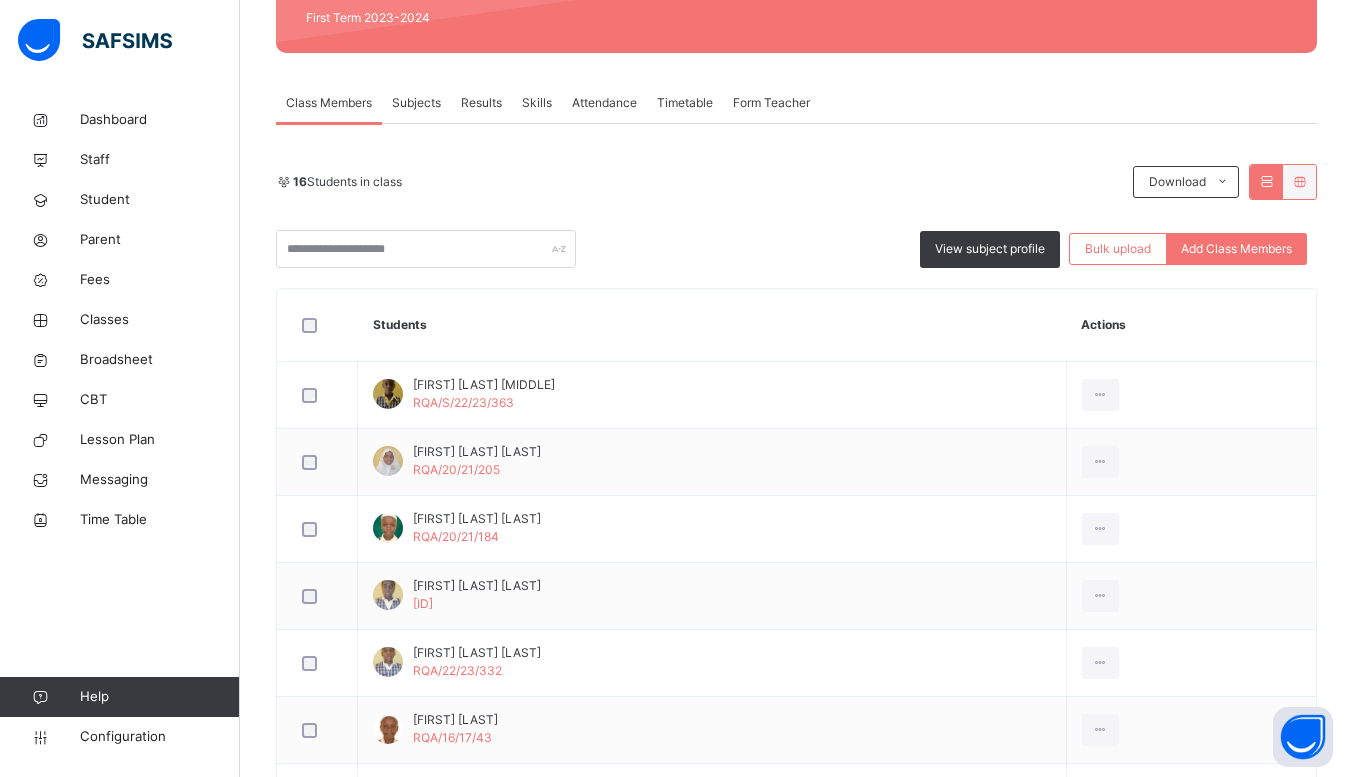scroll, scrollTop: 294, scrollLeft: 0, axis: vertical 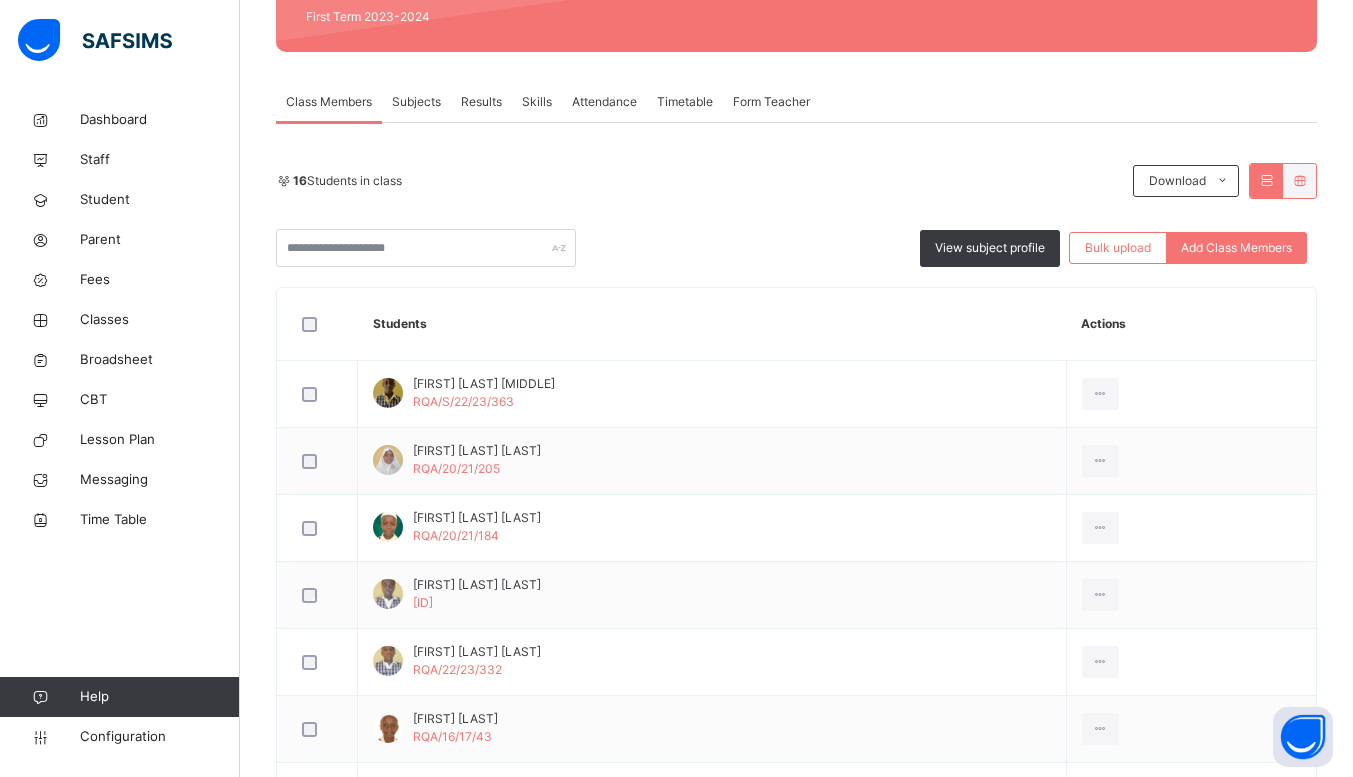 click on "Subjects" at bounding box center [416, 102] 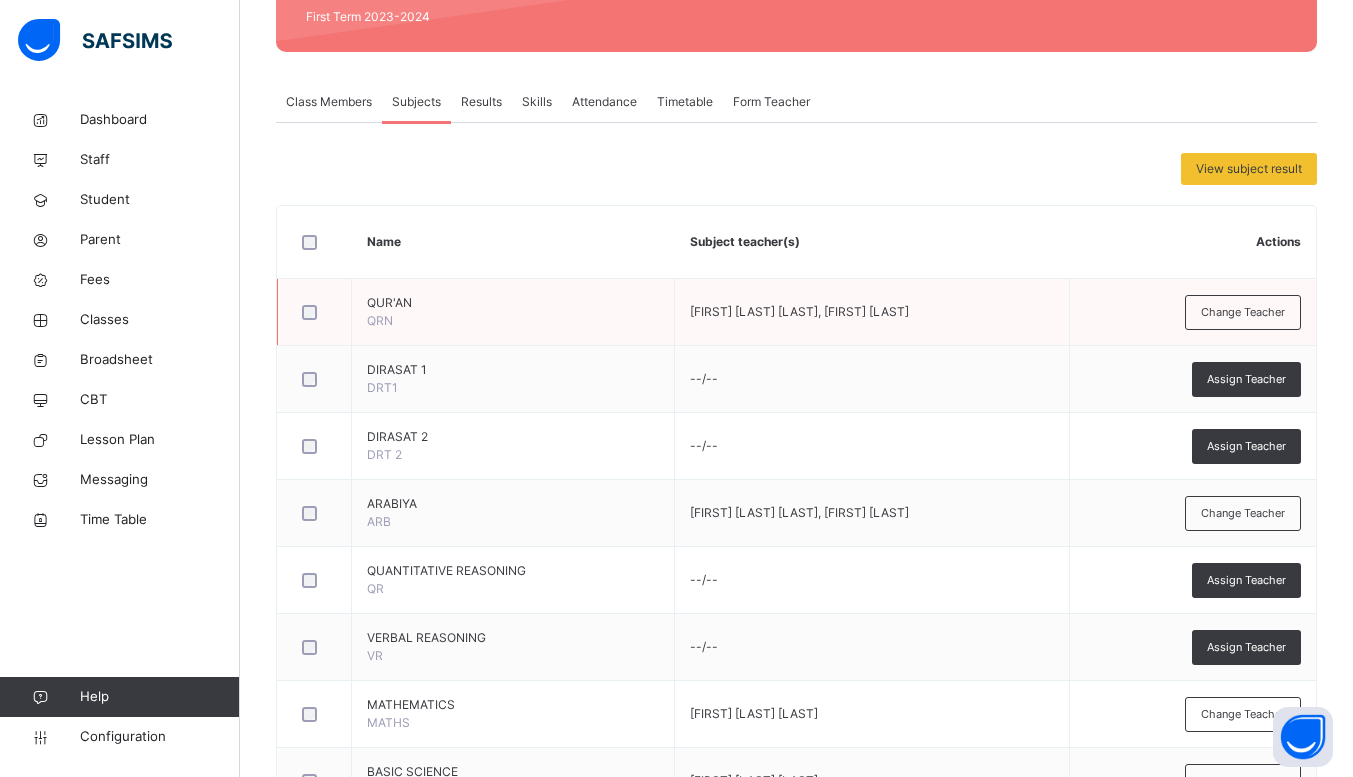 click on "QUR'AN   QRN" at bounding box center (513, 312) 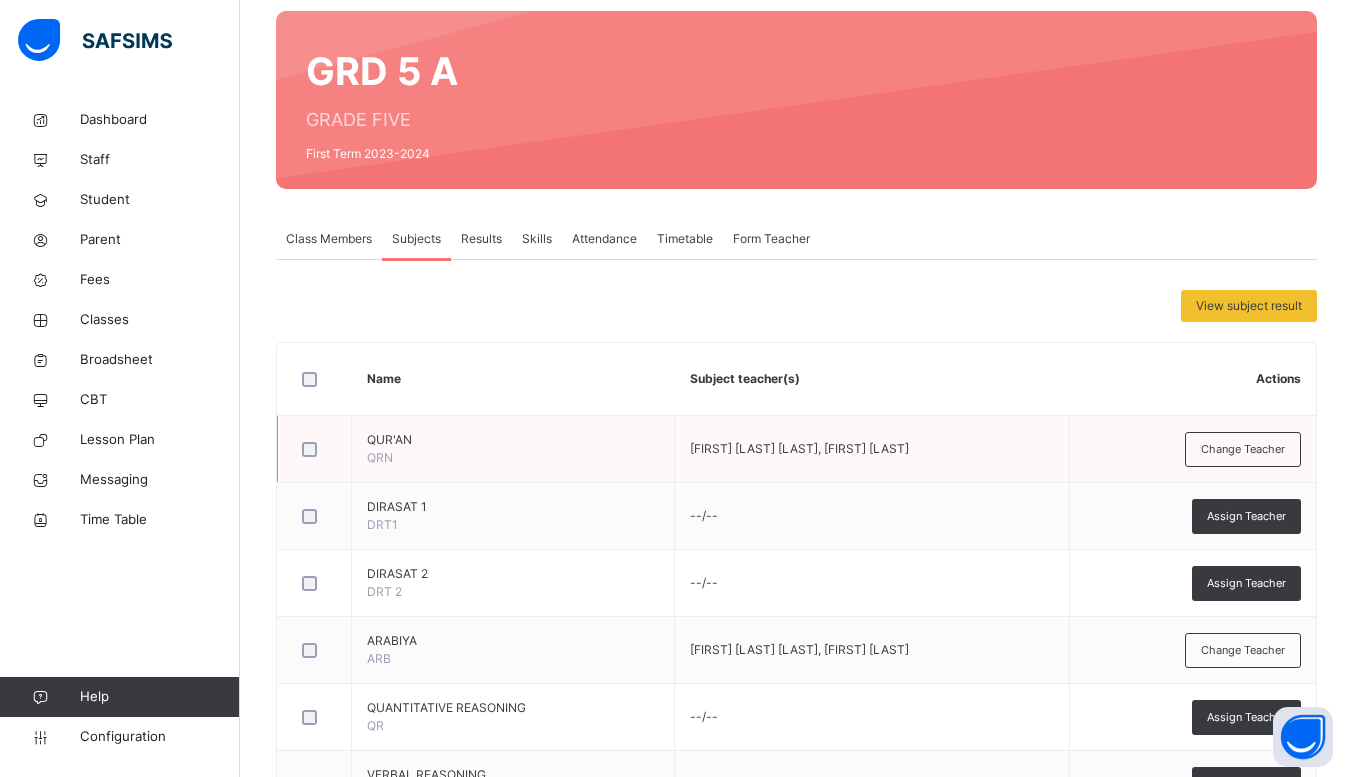 scroll, scrollTop: 156, scrollLeft: 0, axis: vertical 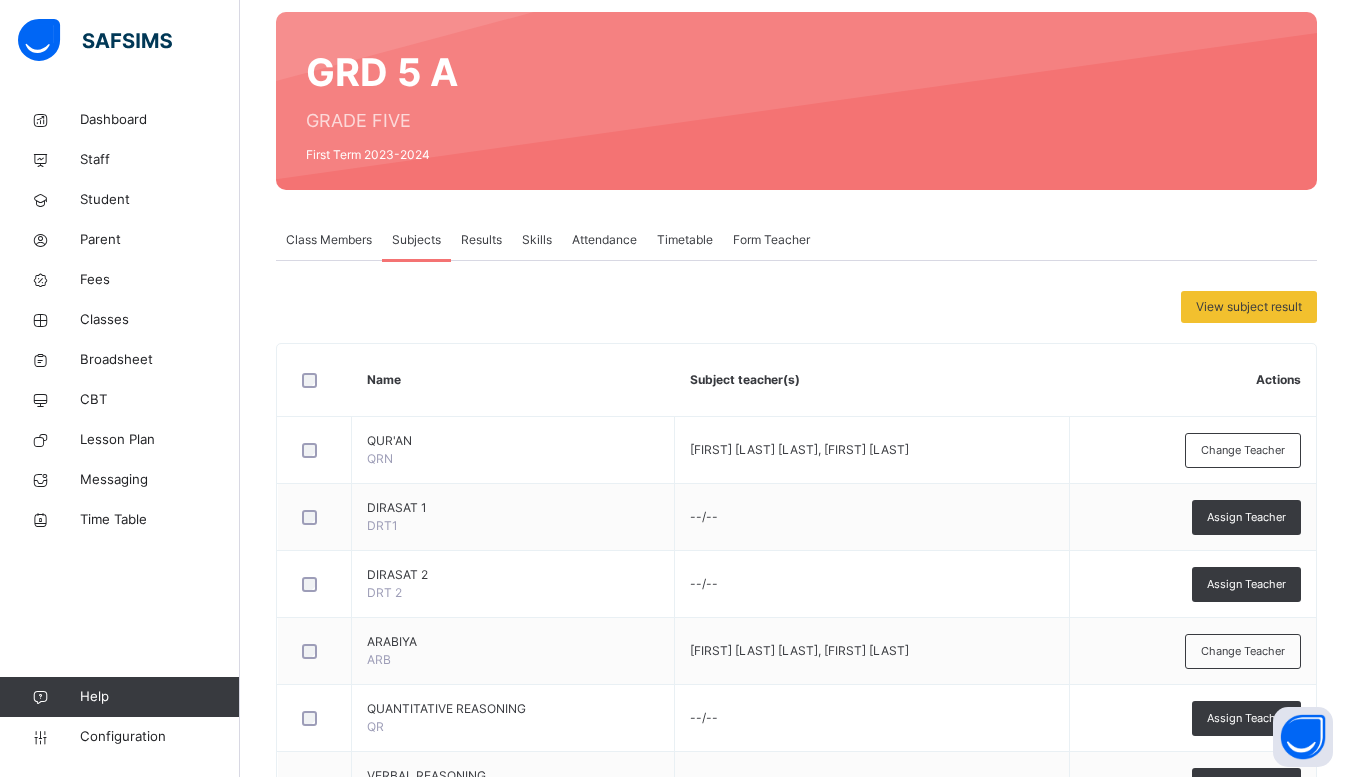 click on "Class Members" at bounding box center (329, 240) 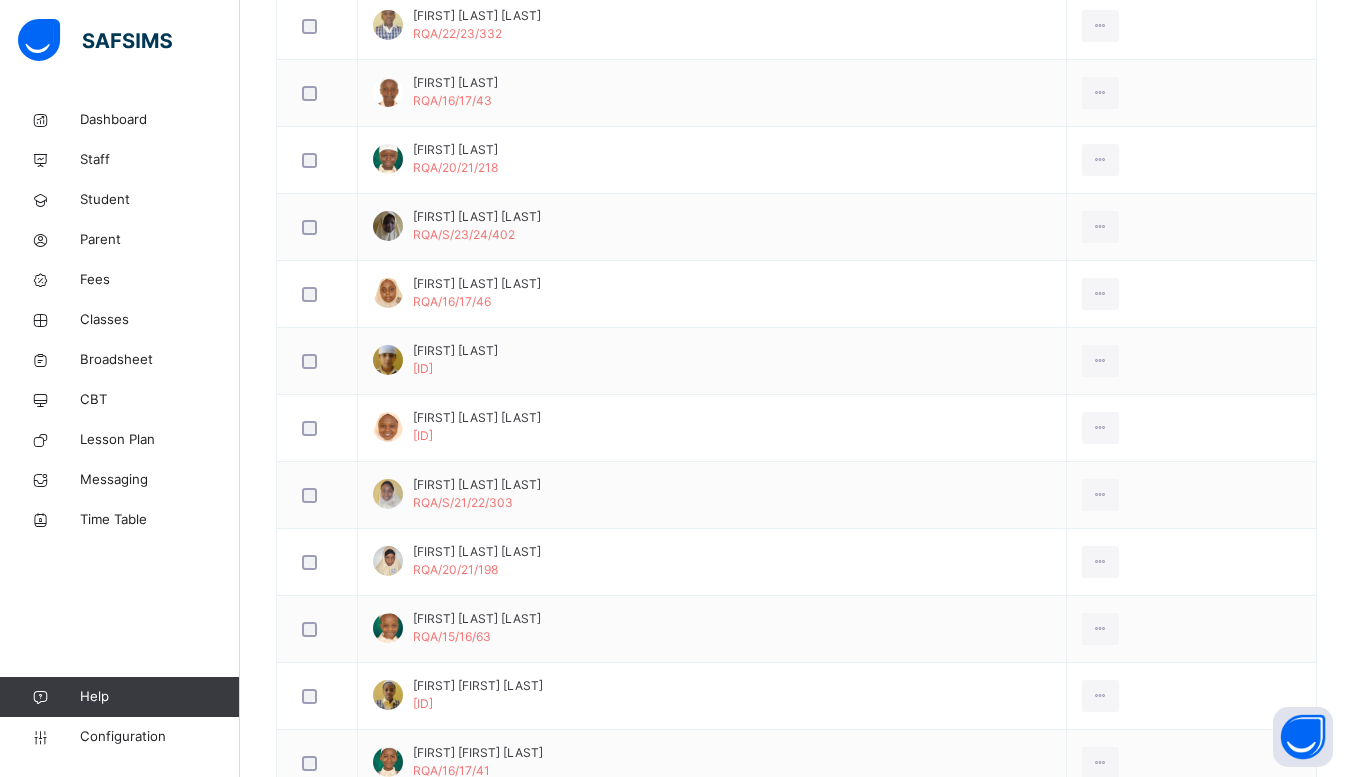scroll, scrollTop: 922, scrollLeft: 0, axis: vertical 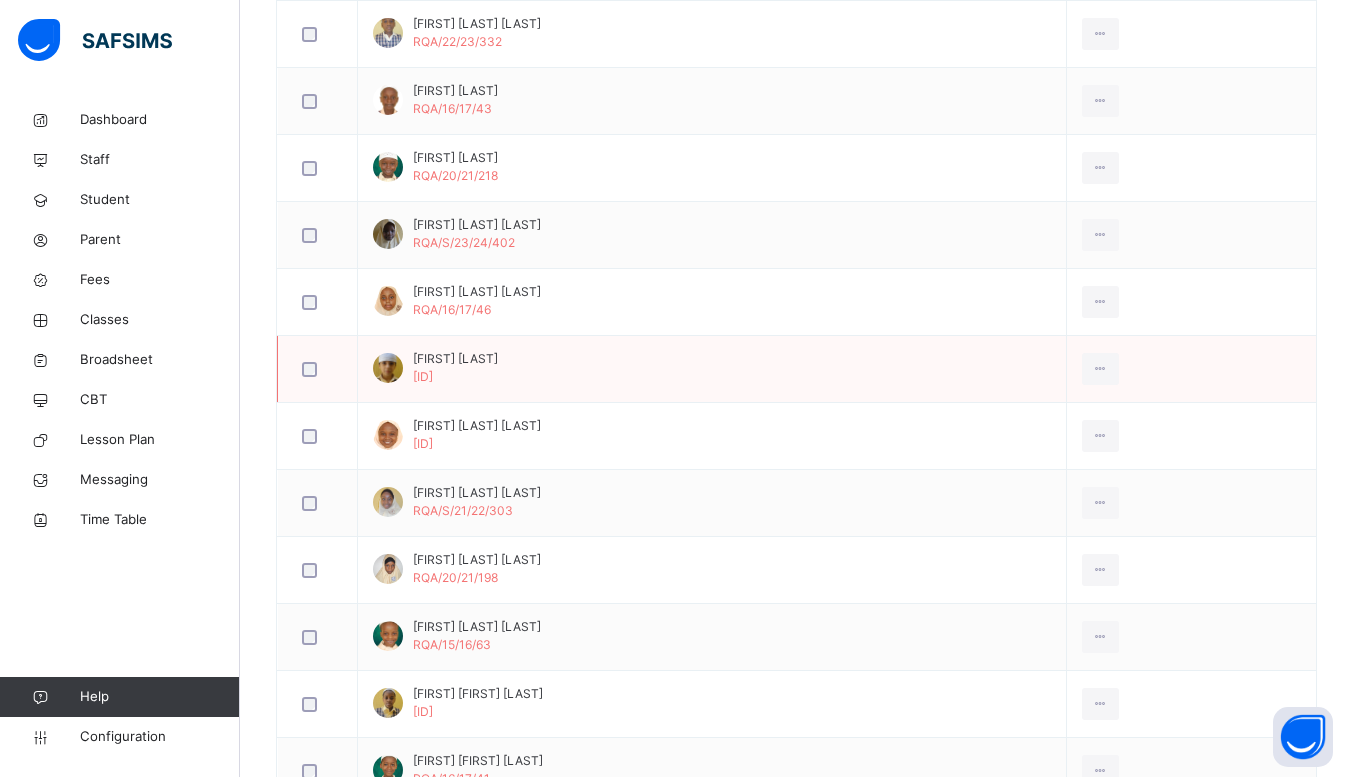 click on "Ilyas  Noori RQA/S/21/22/365" at bounding box center (712, 369) 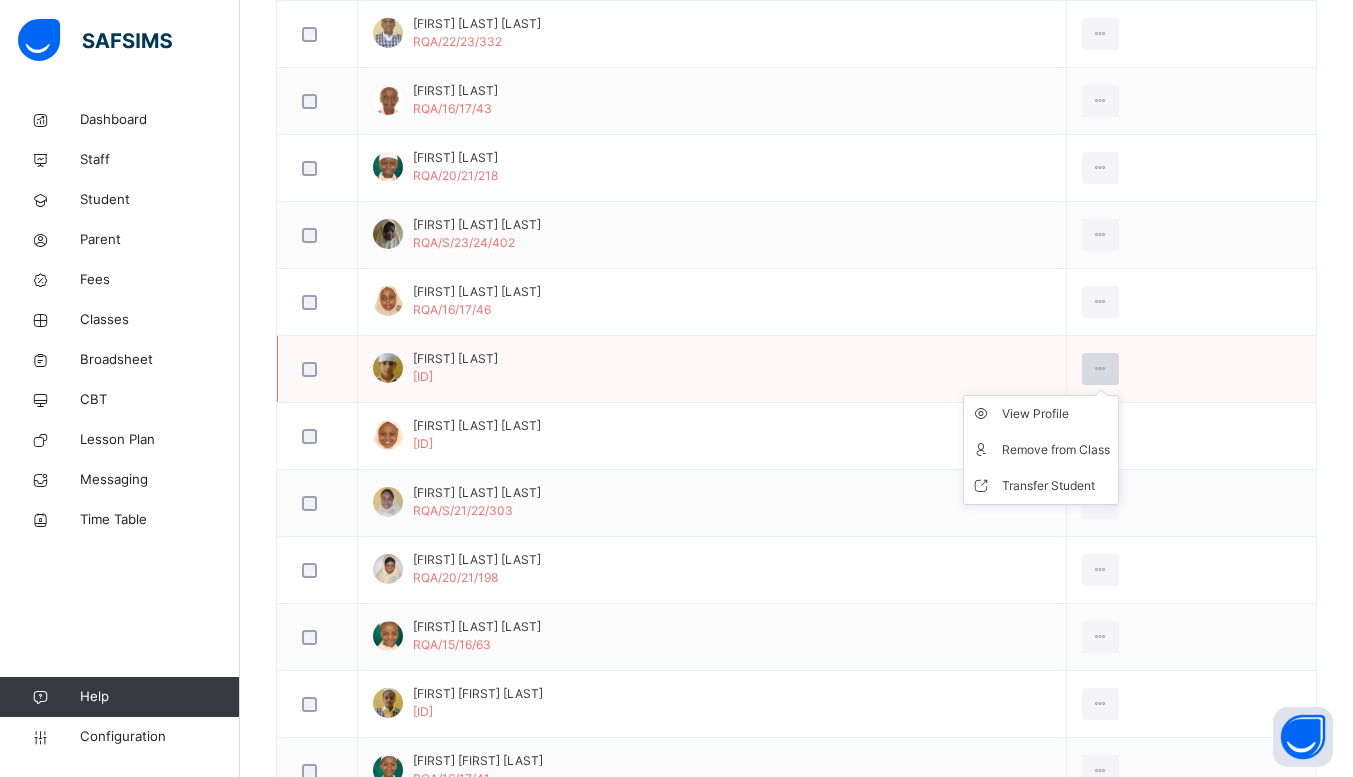 click at bounding box center [1100, 369] 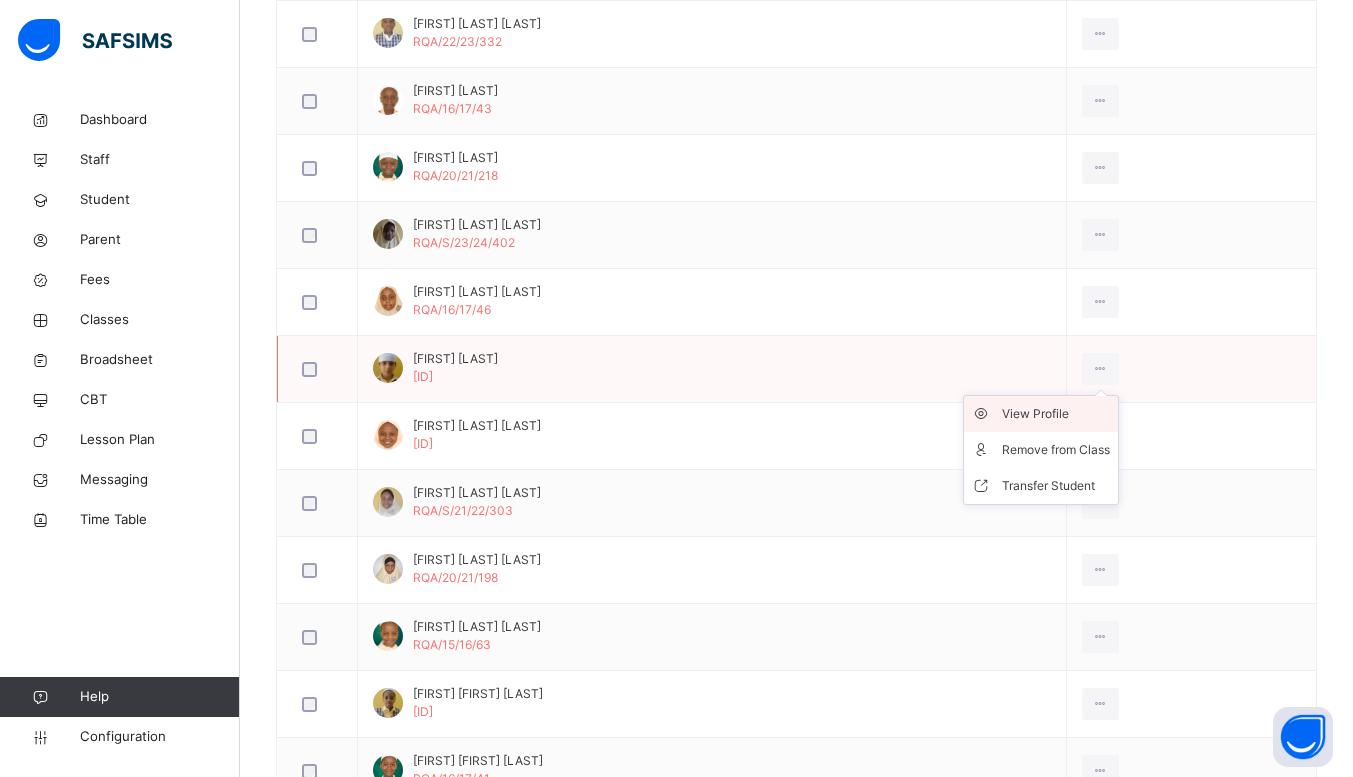 click on "View Profile" at bounding box center [1056, 414] 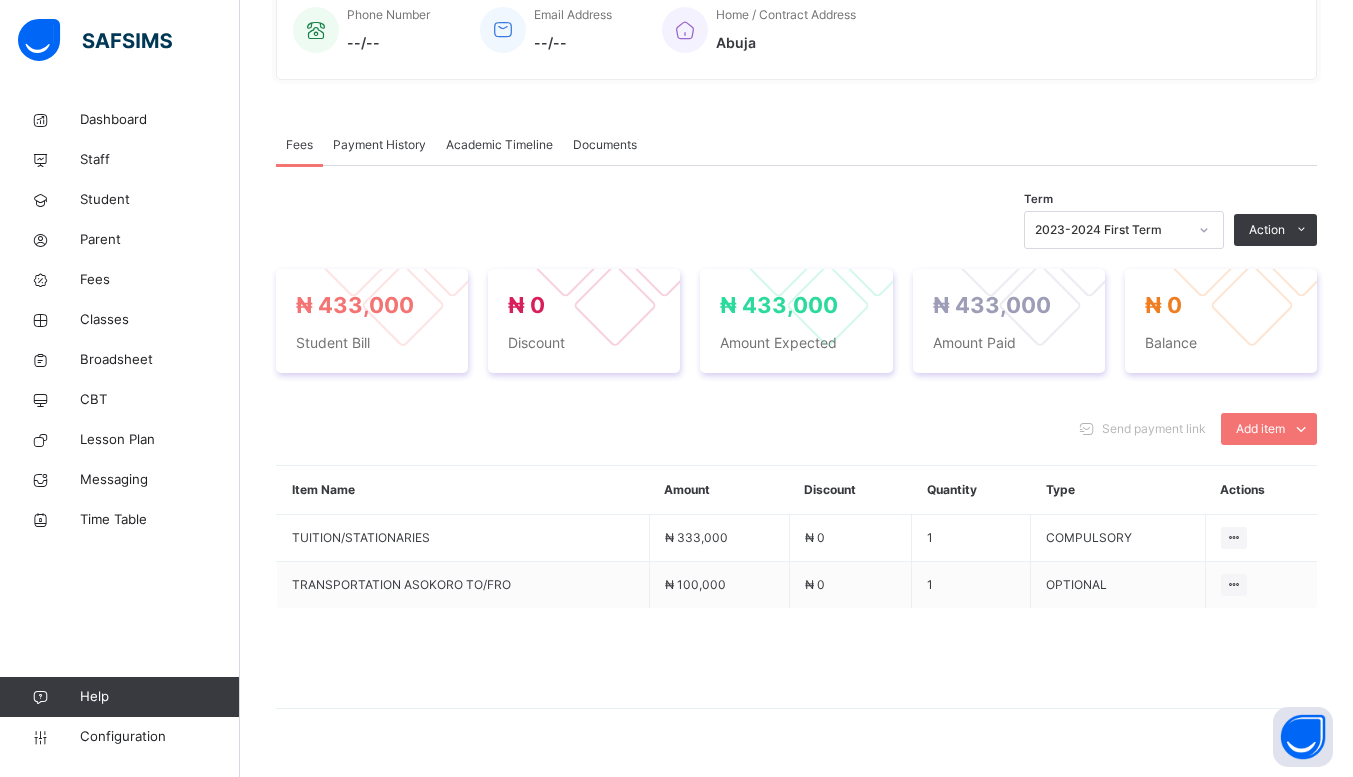scroll, scrollTop: 480, scrollLeft: 0, axis: vertical 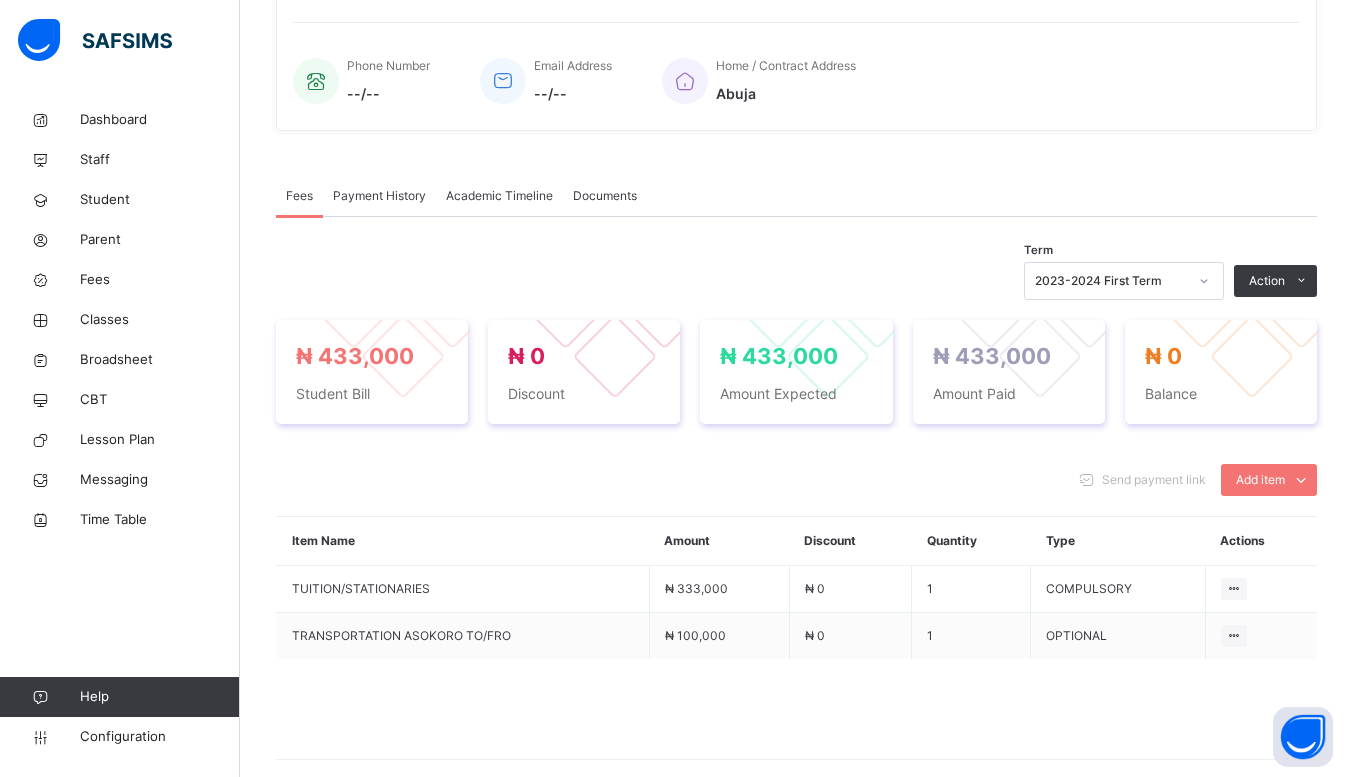 click on "Payment History" at bounding box center [379, 196] 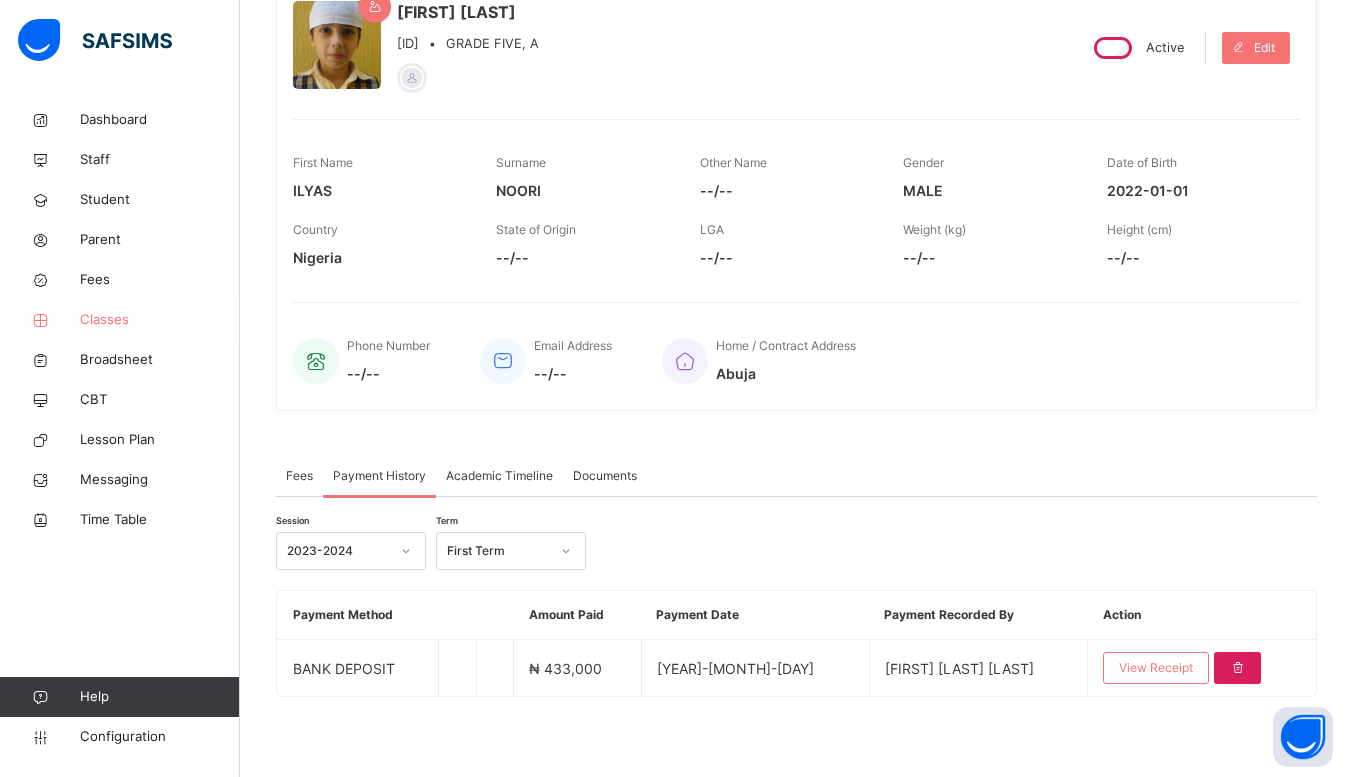 click on "Classes" at bounding box center [160, 320] 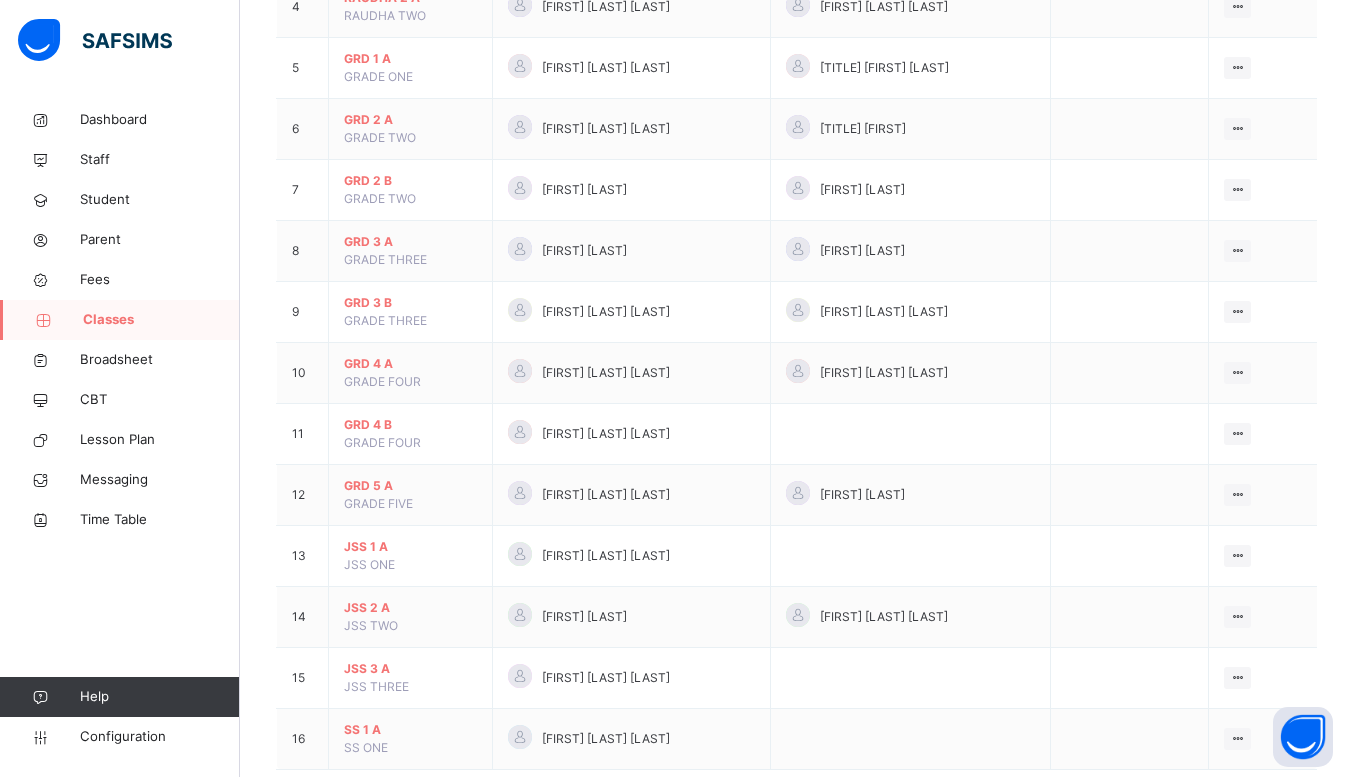 scroll, scrollTop: 487, scrollLeft: 0, axis: vertical 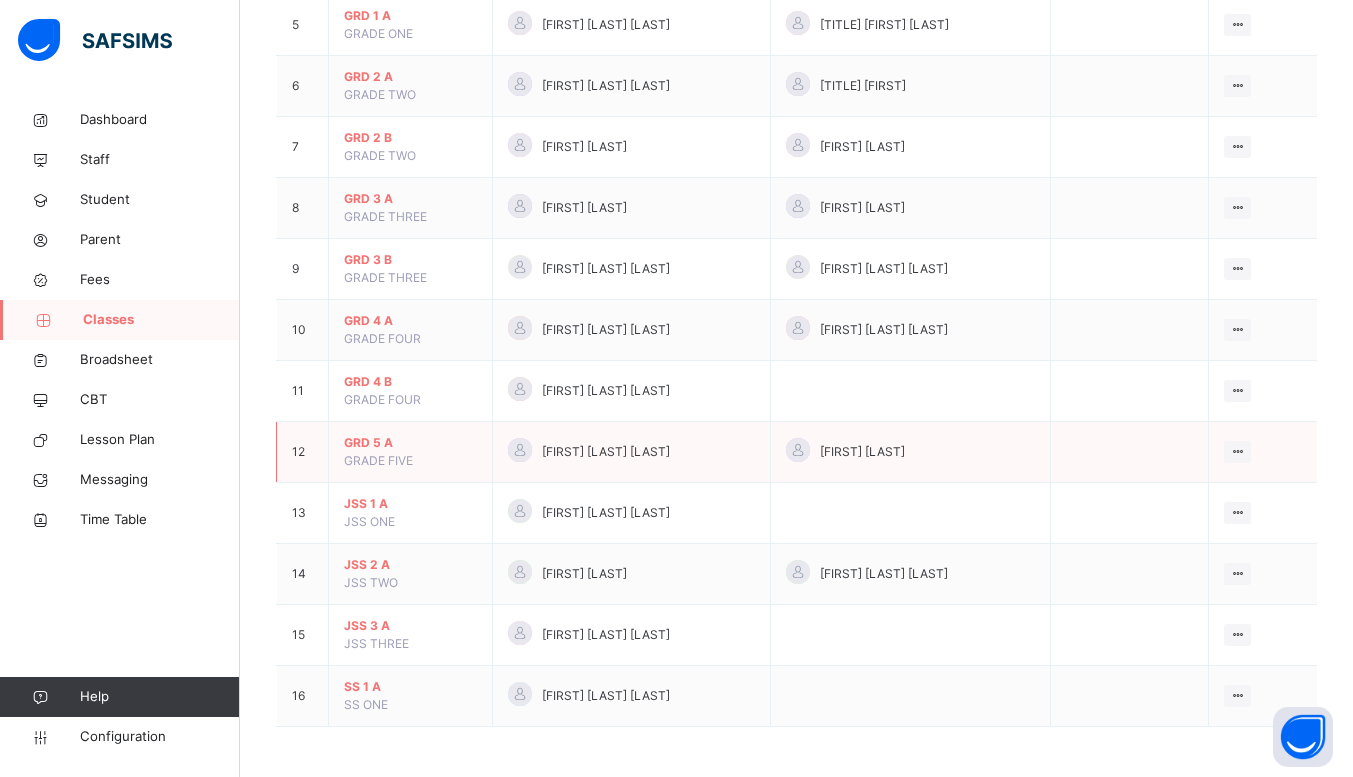 click on "[FIRST] [LAST] [LAST]" at bounding box center [631, 452] 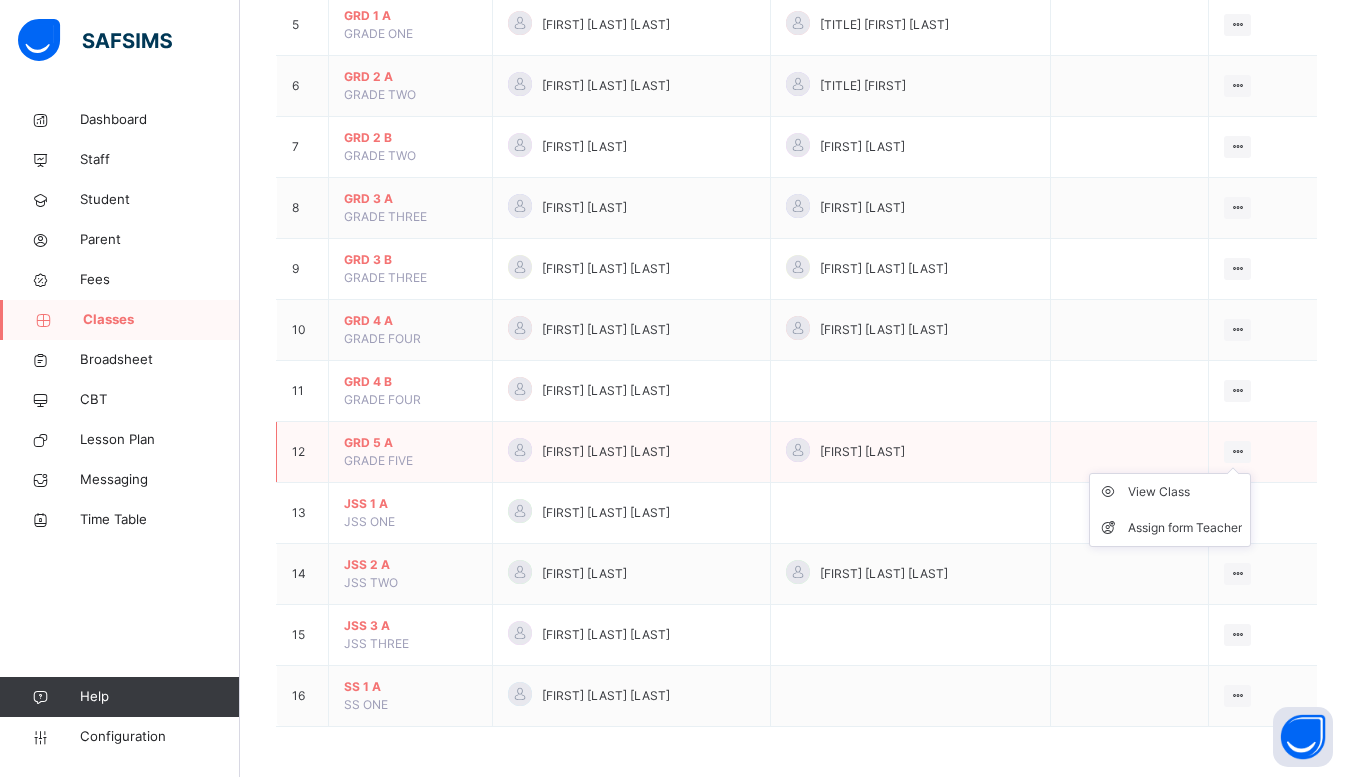 click at bounding box center (1237, 451) 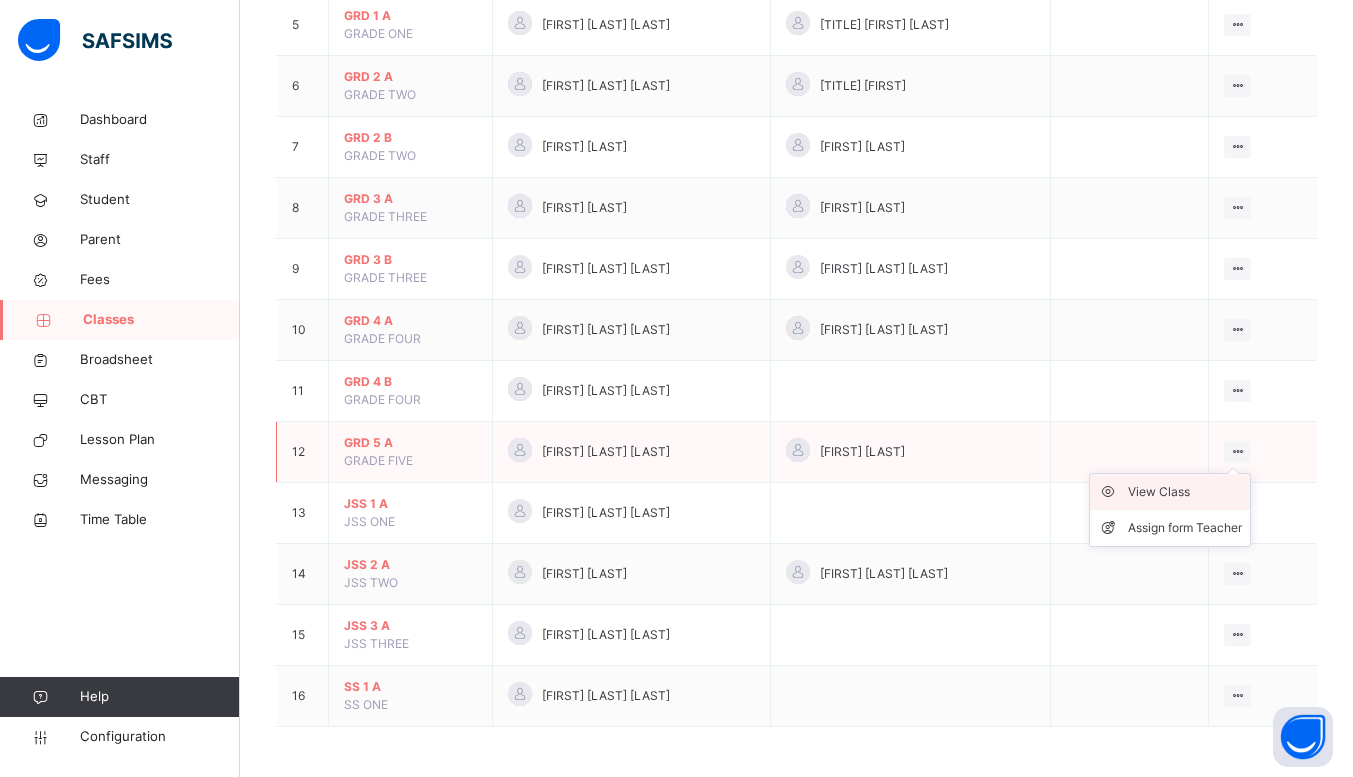 click on "View Class" at bounding box center (1185, 492) 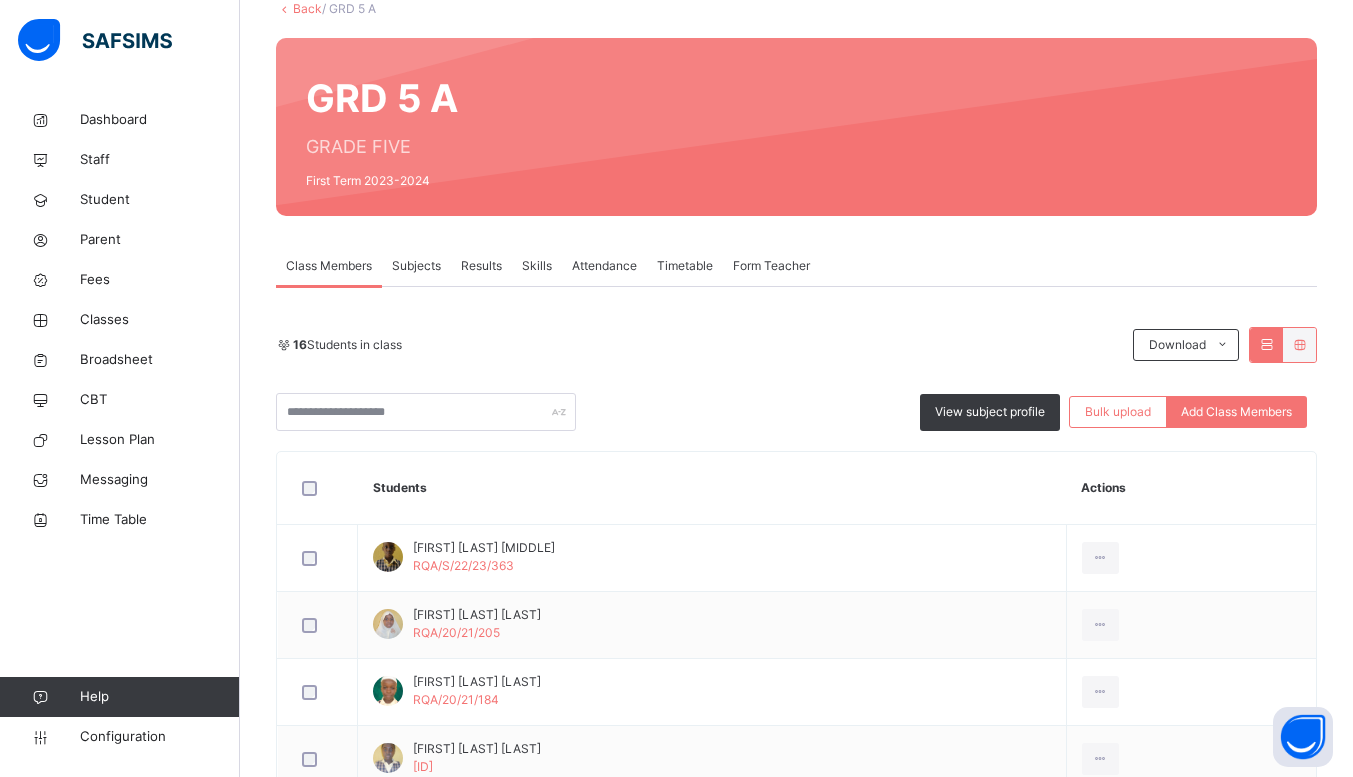 scroll, scrollTop: 137, scrollLeft: 0, axis: vertical 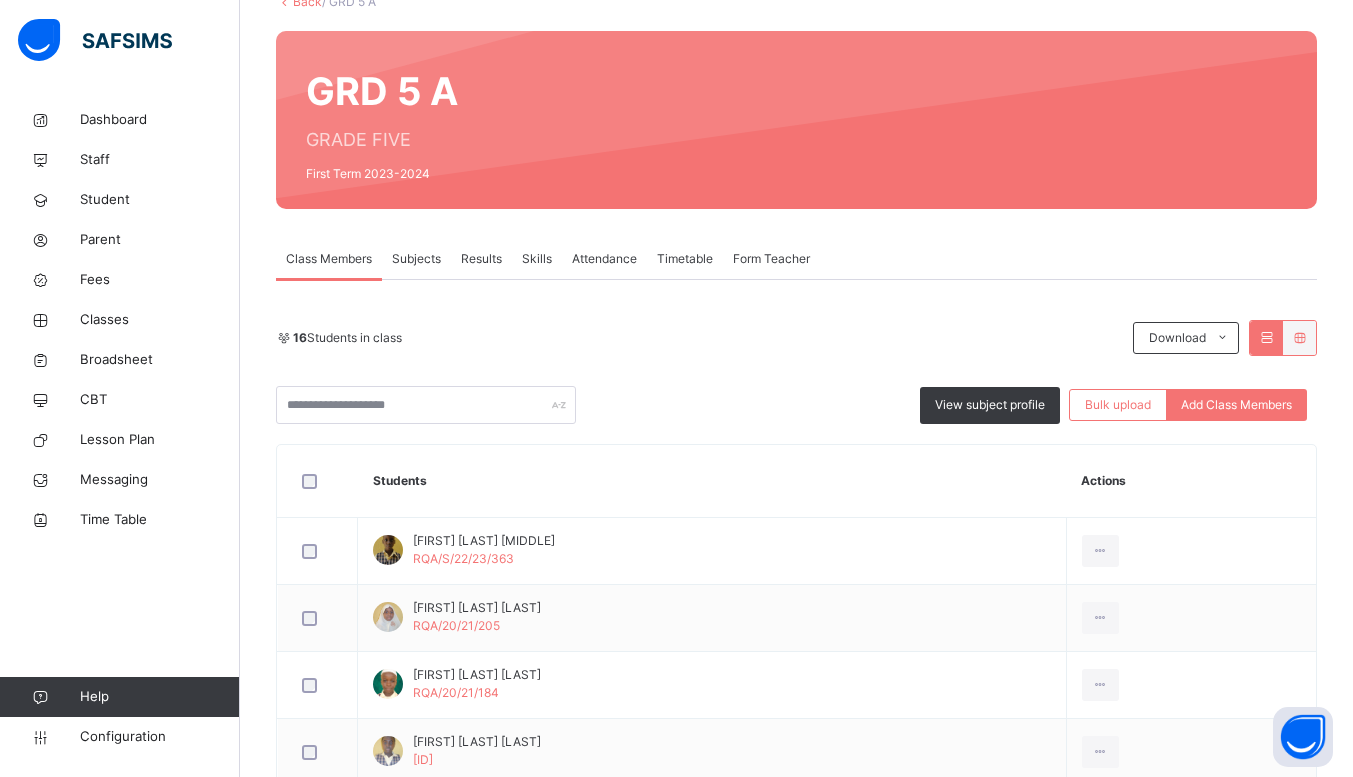 click on "Results" at bounding box center (481, 259) 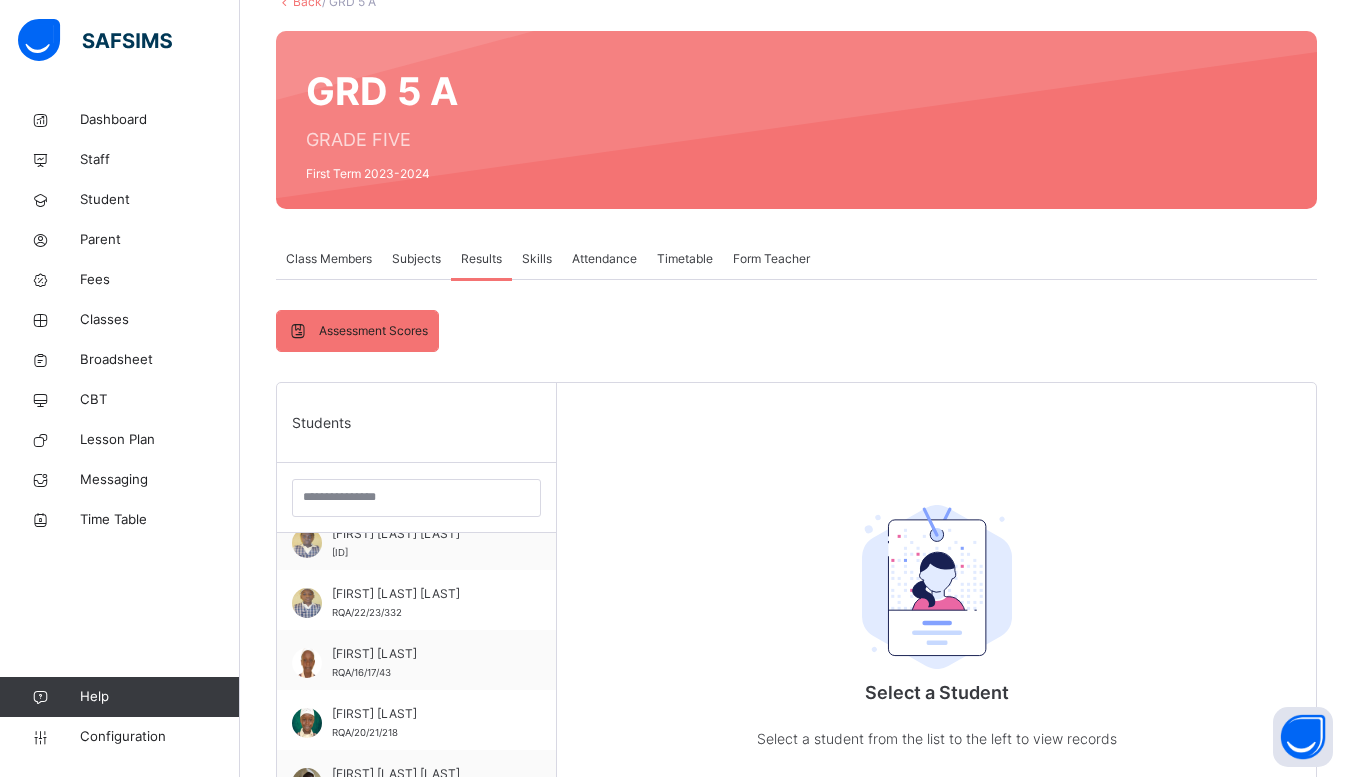 scroll, scrollTop: 226, scrollLeft: 0, axis: vertical 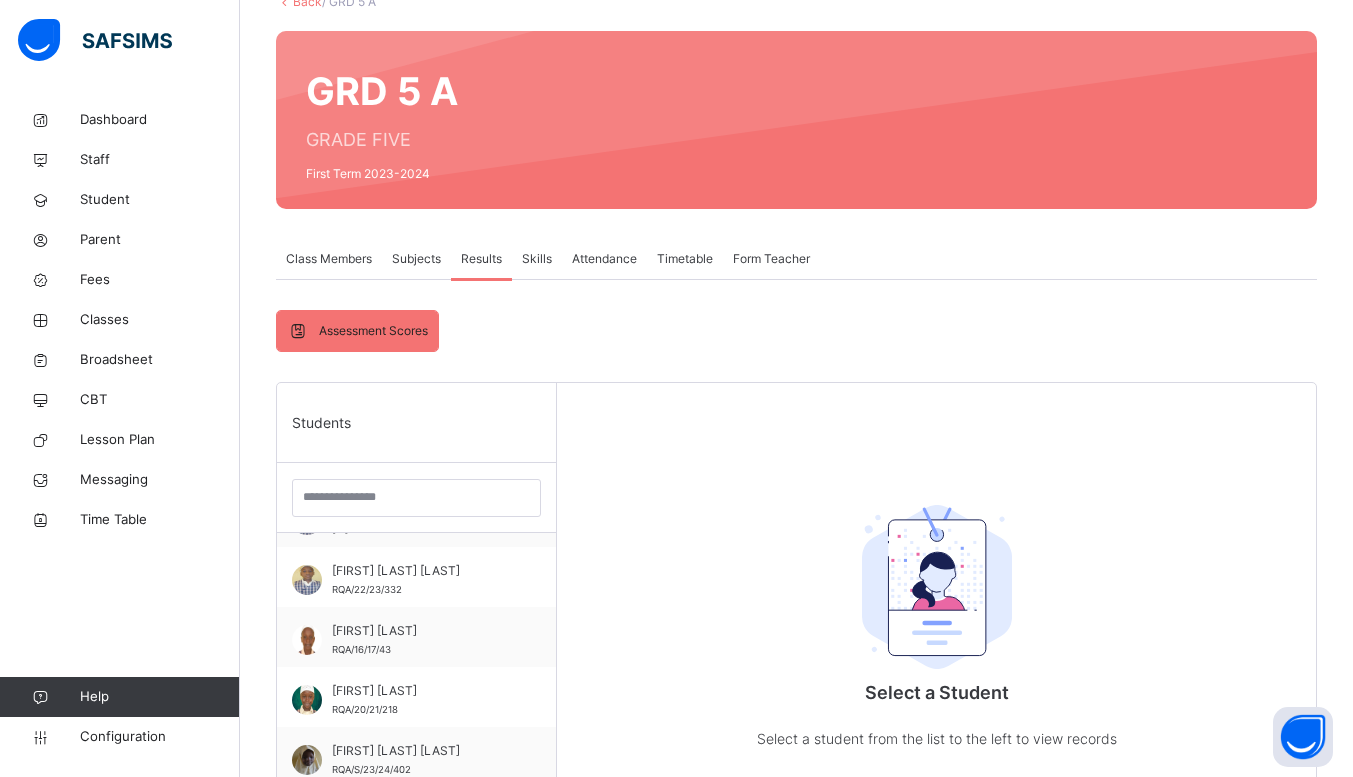 click on "Assessment Scores" at bounding box center (373, 331) 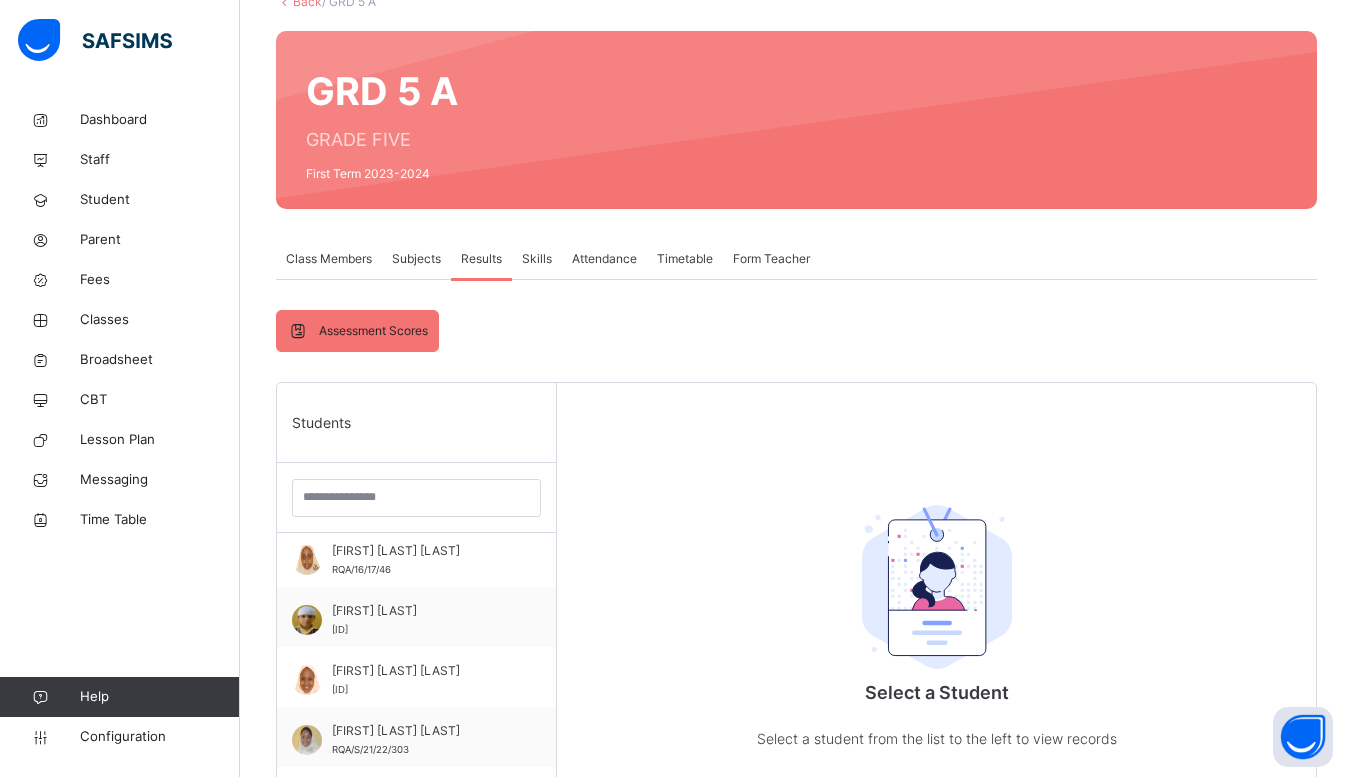 scroll, scrollTop: 494, scrollLeft: 0, axis: vertical 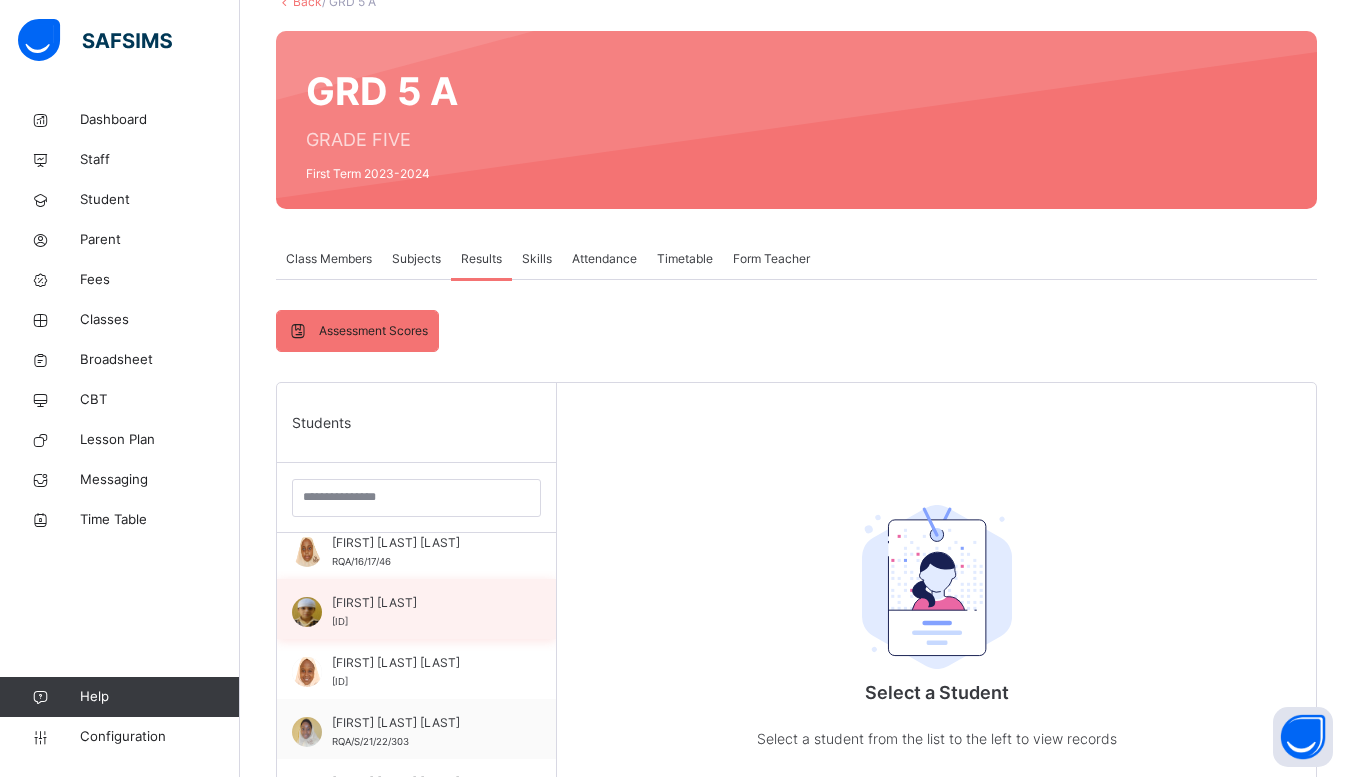 click on "[FIRST] [LAST]" at bounding box center (421, 603) 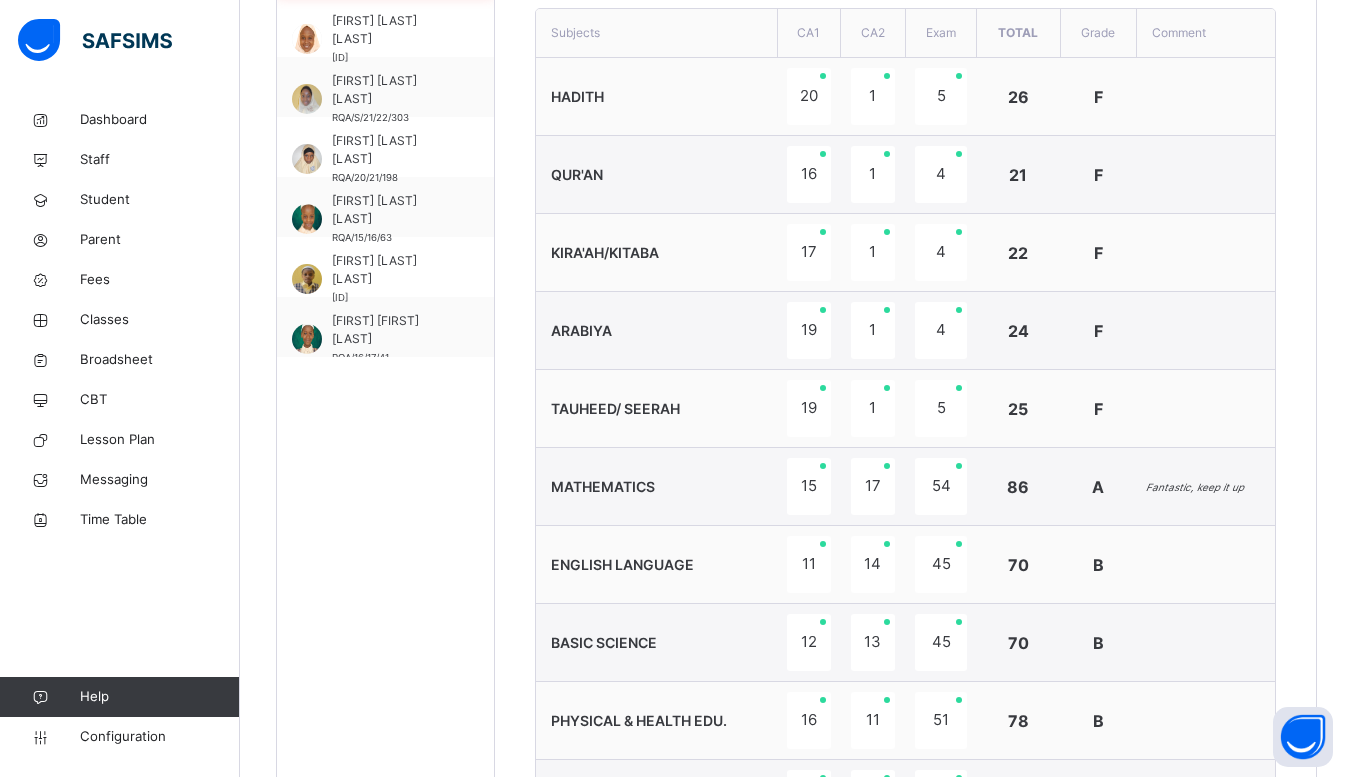 scroll, scrollTop: 775, scrollLeft: 0, axis: vertical 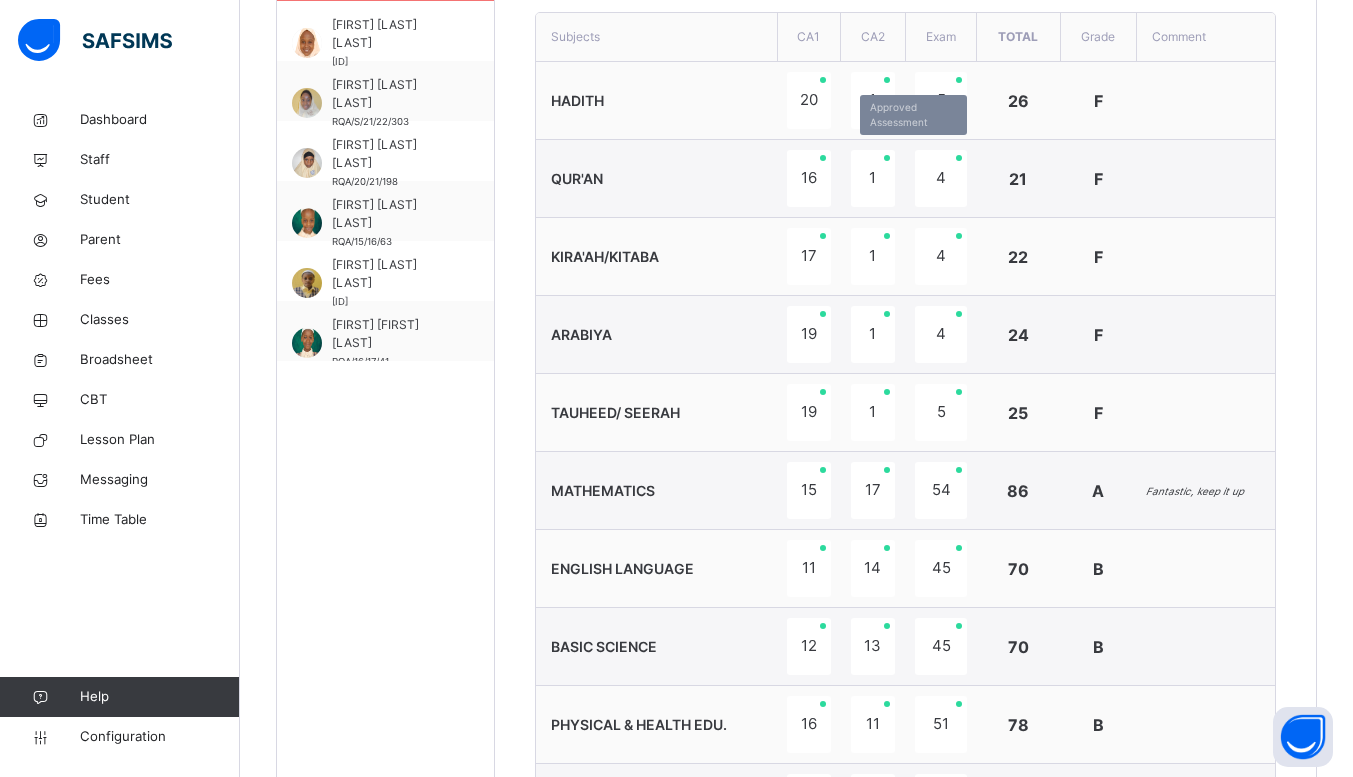 click on "1" at bounding box center (873, 178) 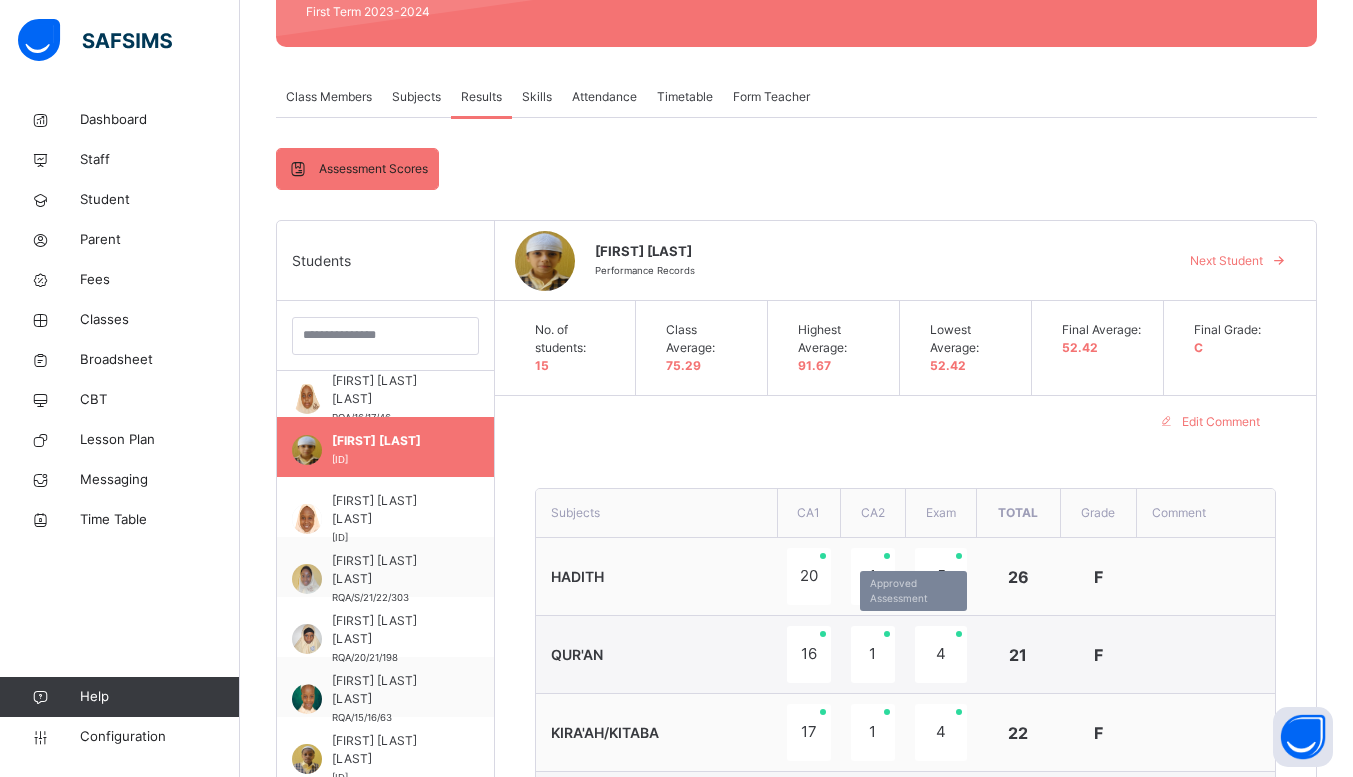 scroll, scrollTop: 297, scrollLeft: 0, axis: vertical 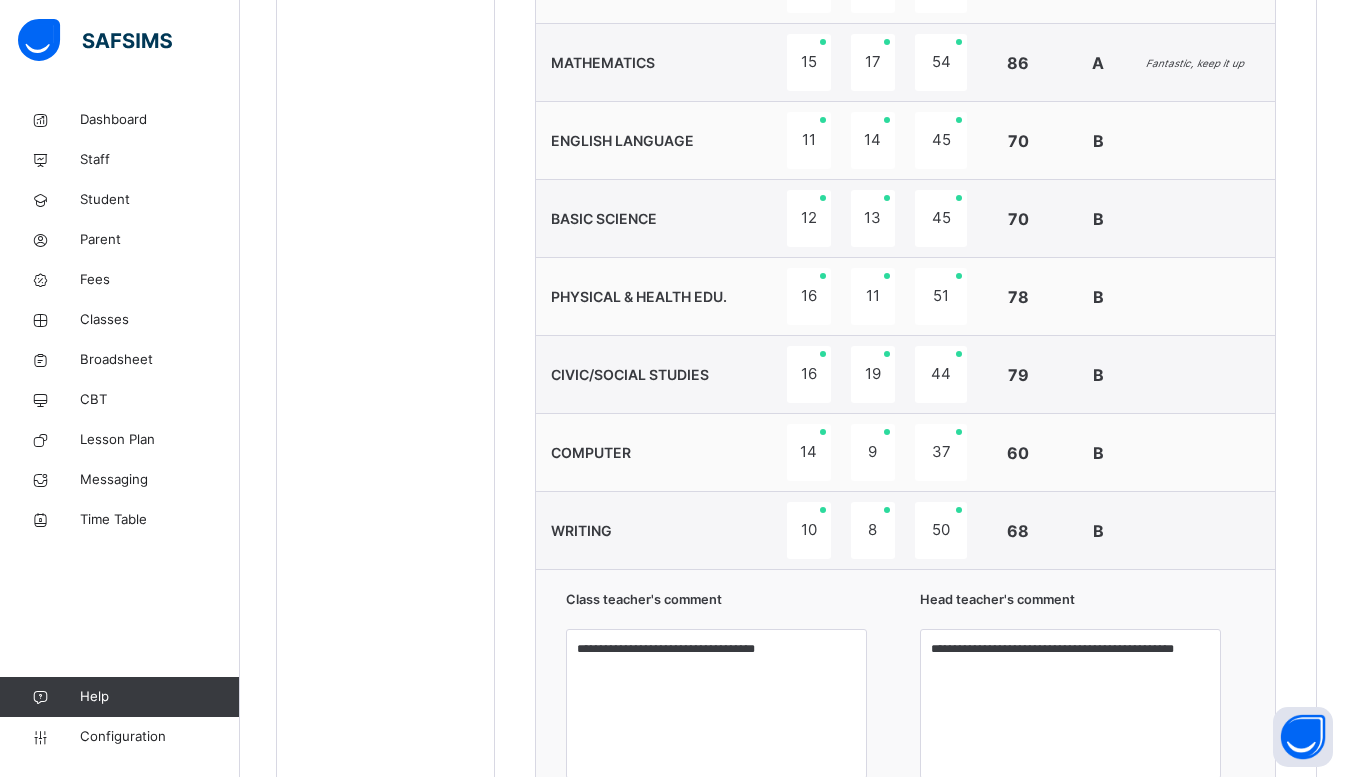 click on "Head teacher's comment" at bounding box center [1082, 604] 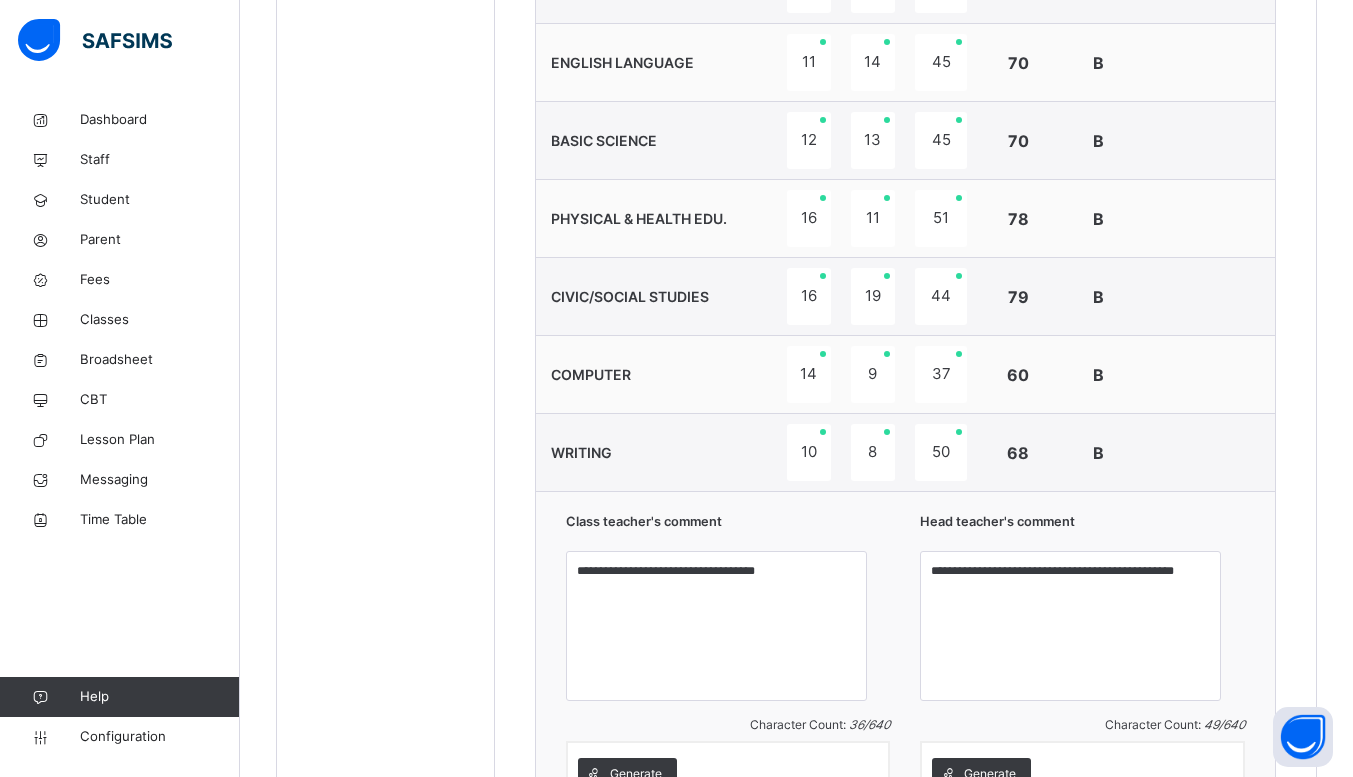 scroll, scrollTop: 1286, scrollLeft: 0, axis: vertical 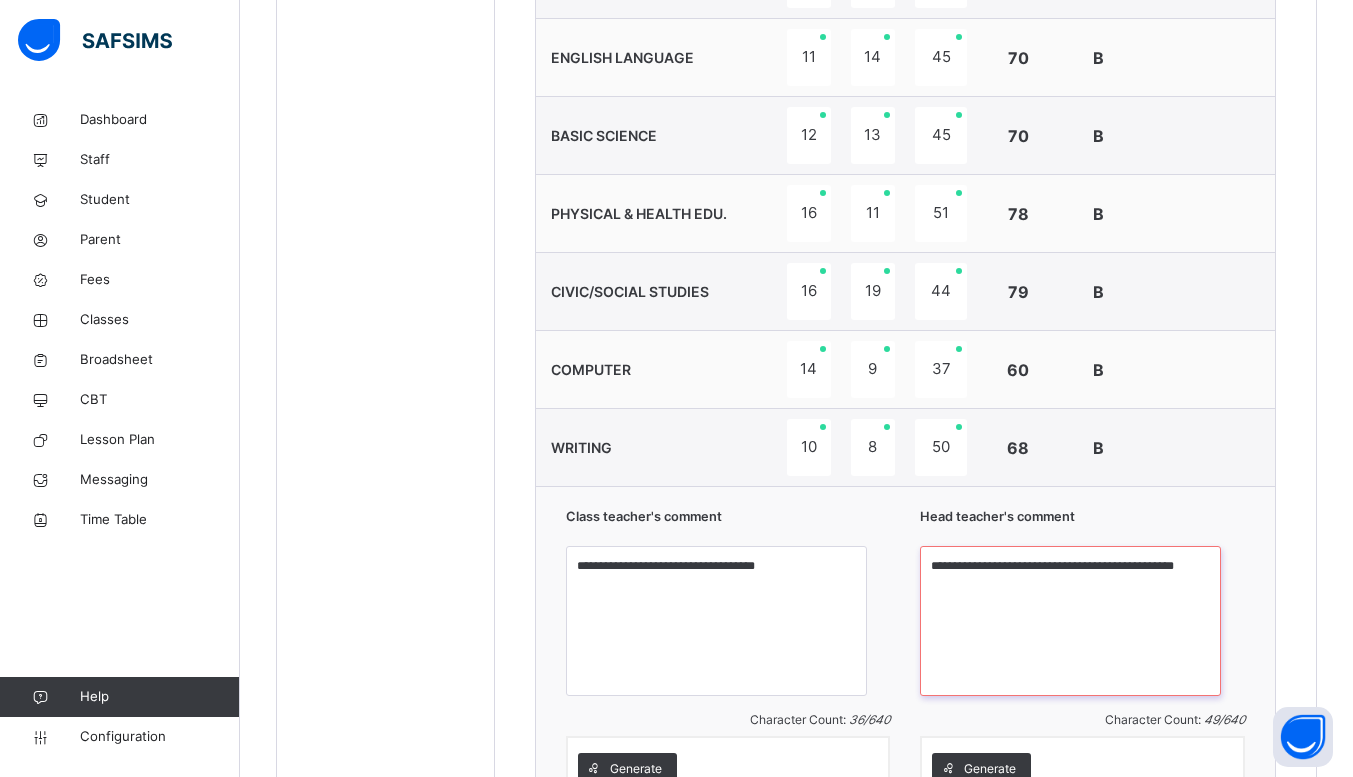 click on "**********" at bounding box center (1070, 621) 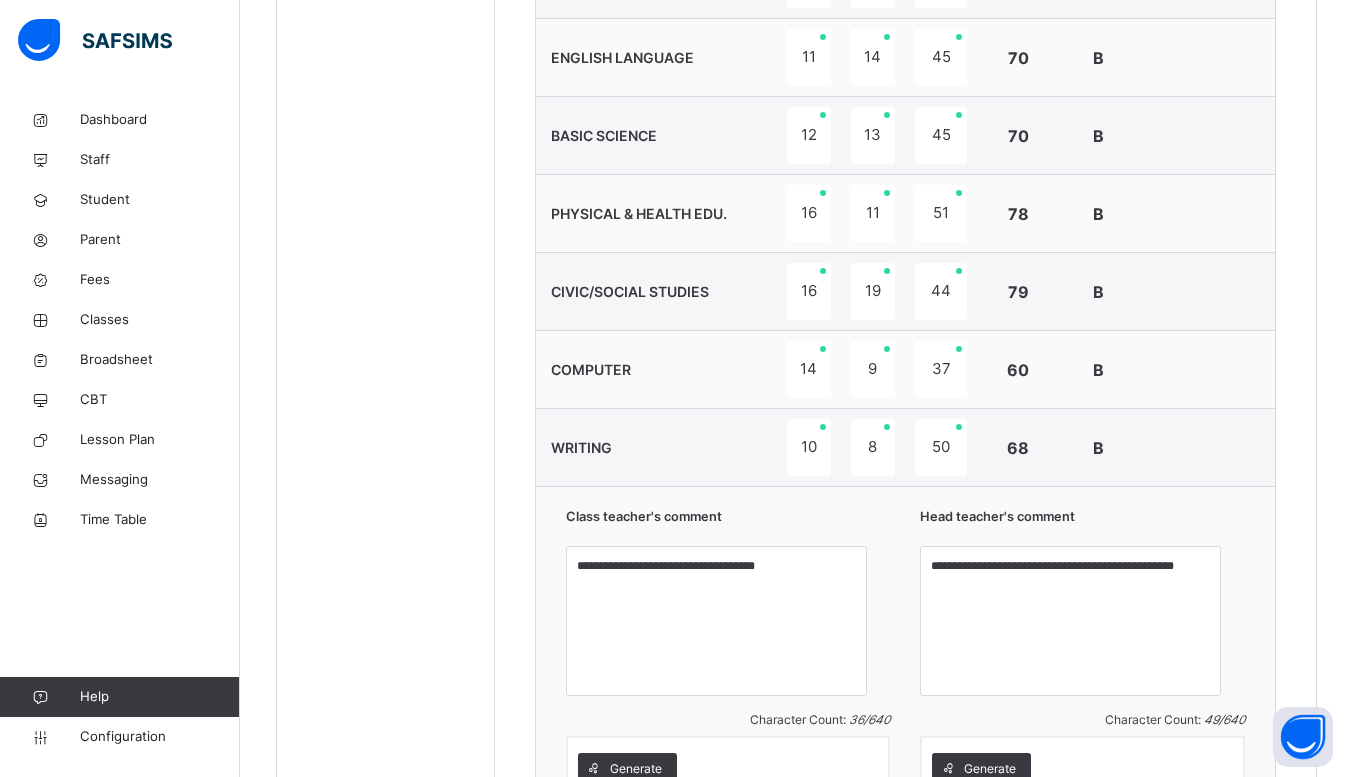 click at bounding box center (1205, 448) 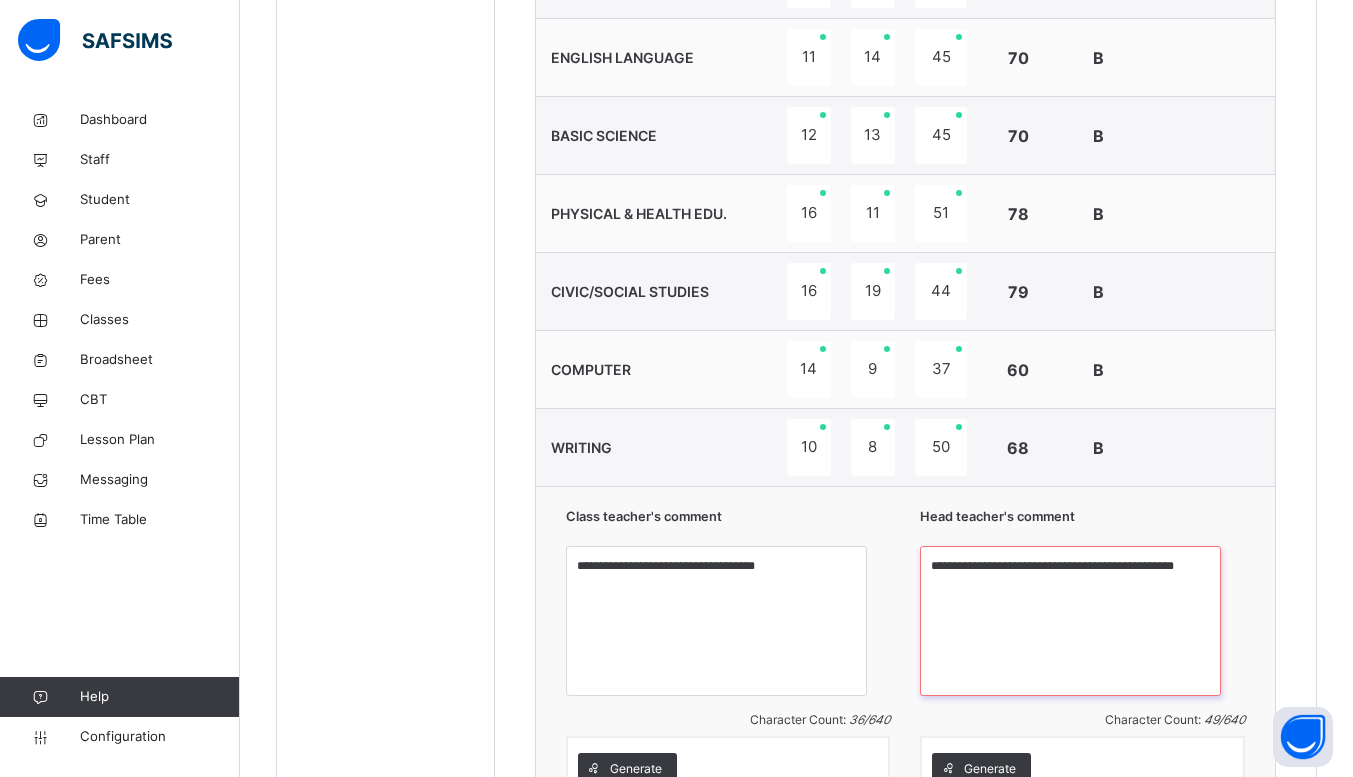 click on "**********" at bounding box center [1070, 621] 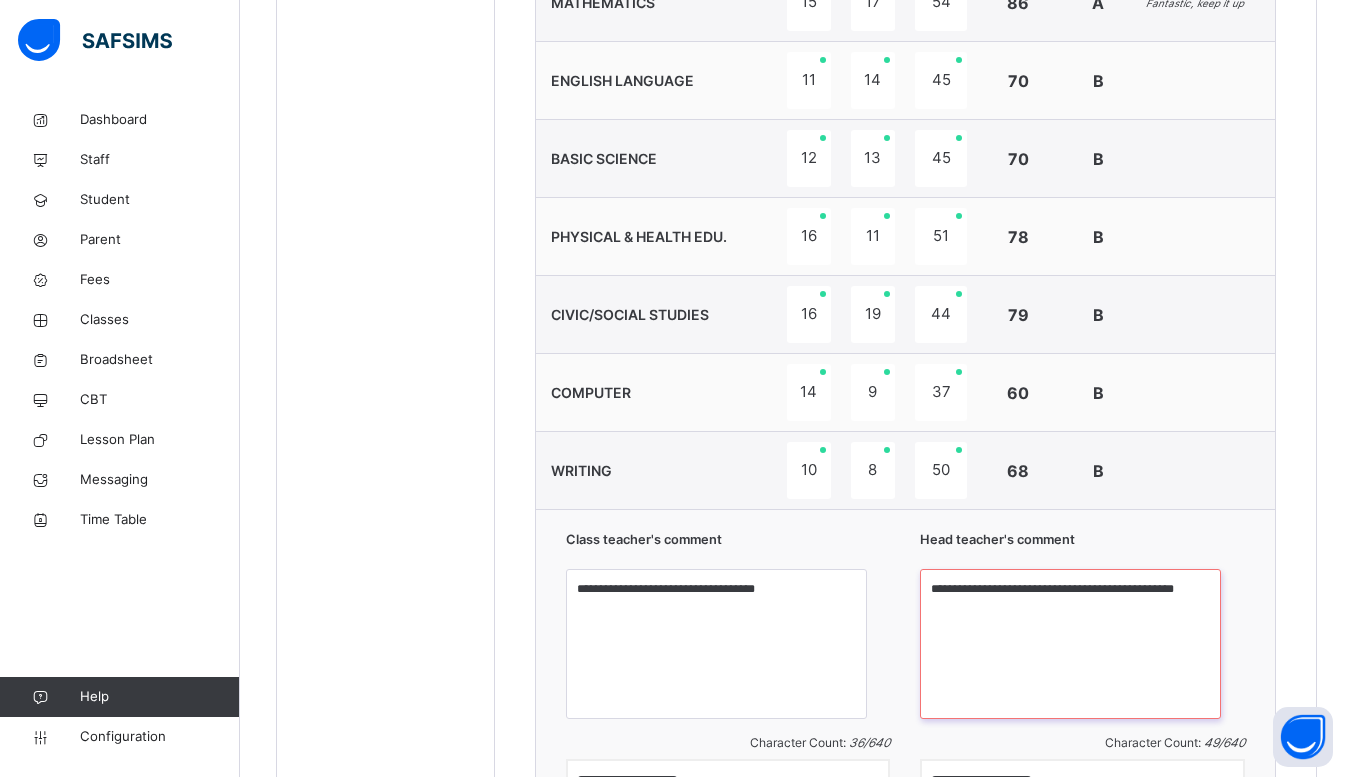 scroll, scrollTop: 1221, scrollLeft: 0, axis: vertical 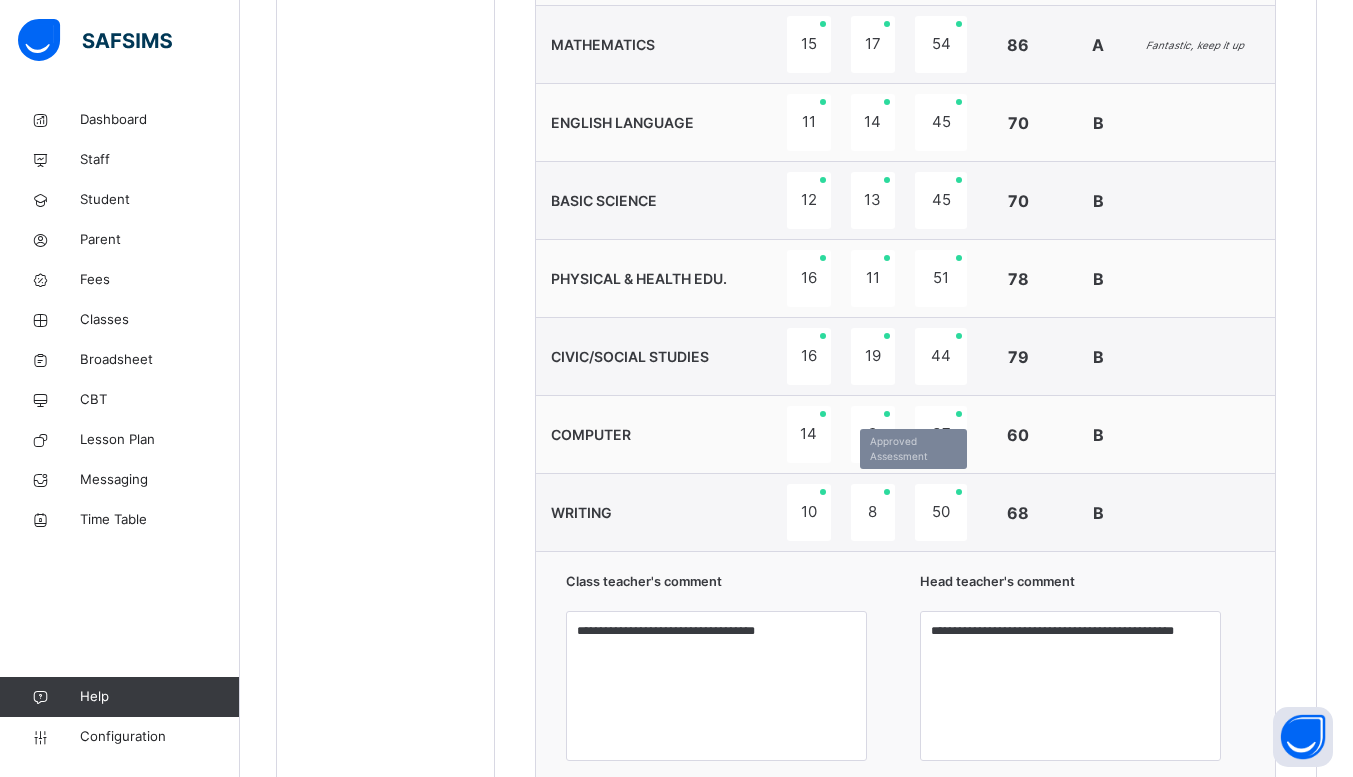 click on "8" at bounding box center [873, 512] 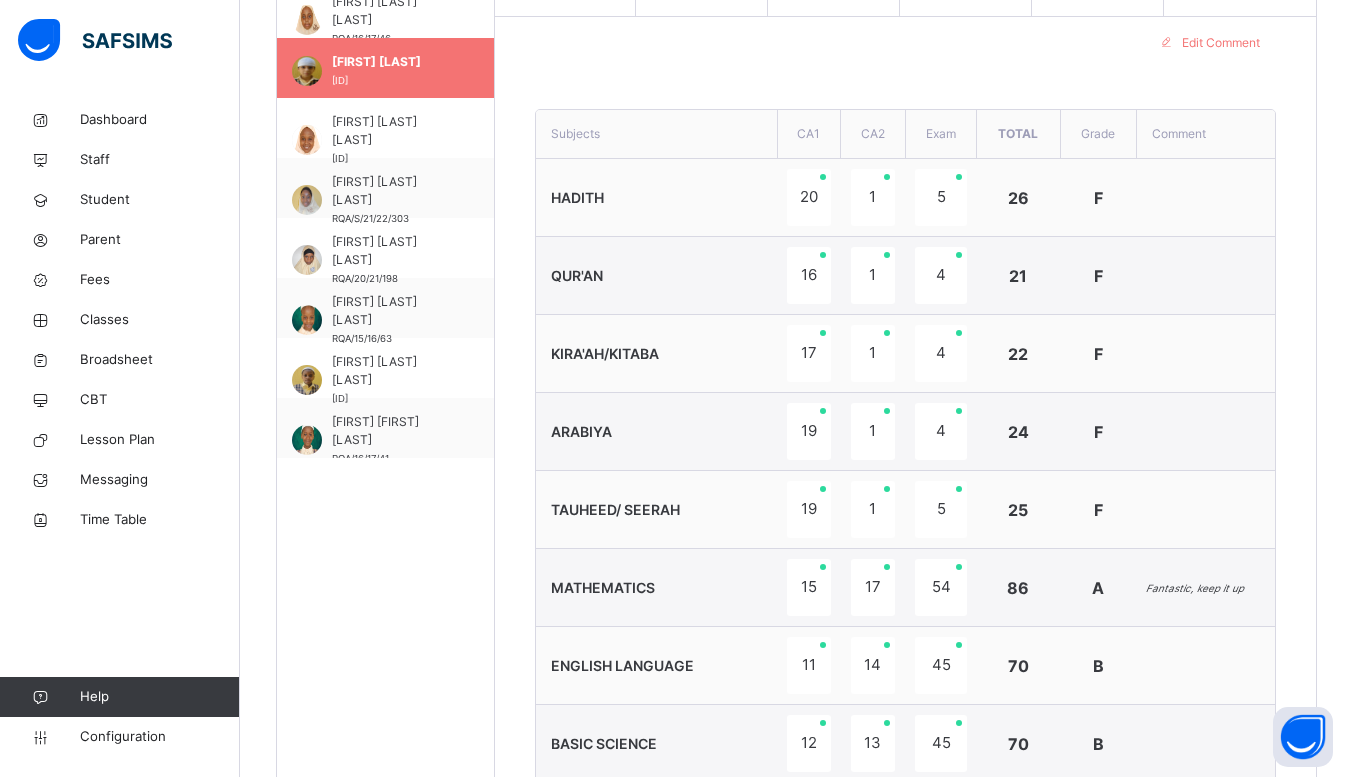 scroll, scrollTop: 678, scrollLeft: 0, axis: vertical 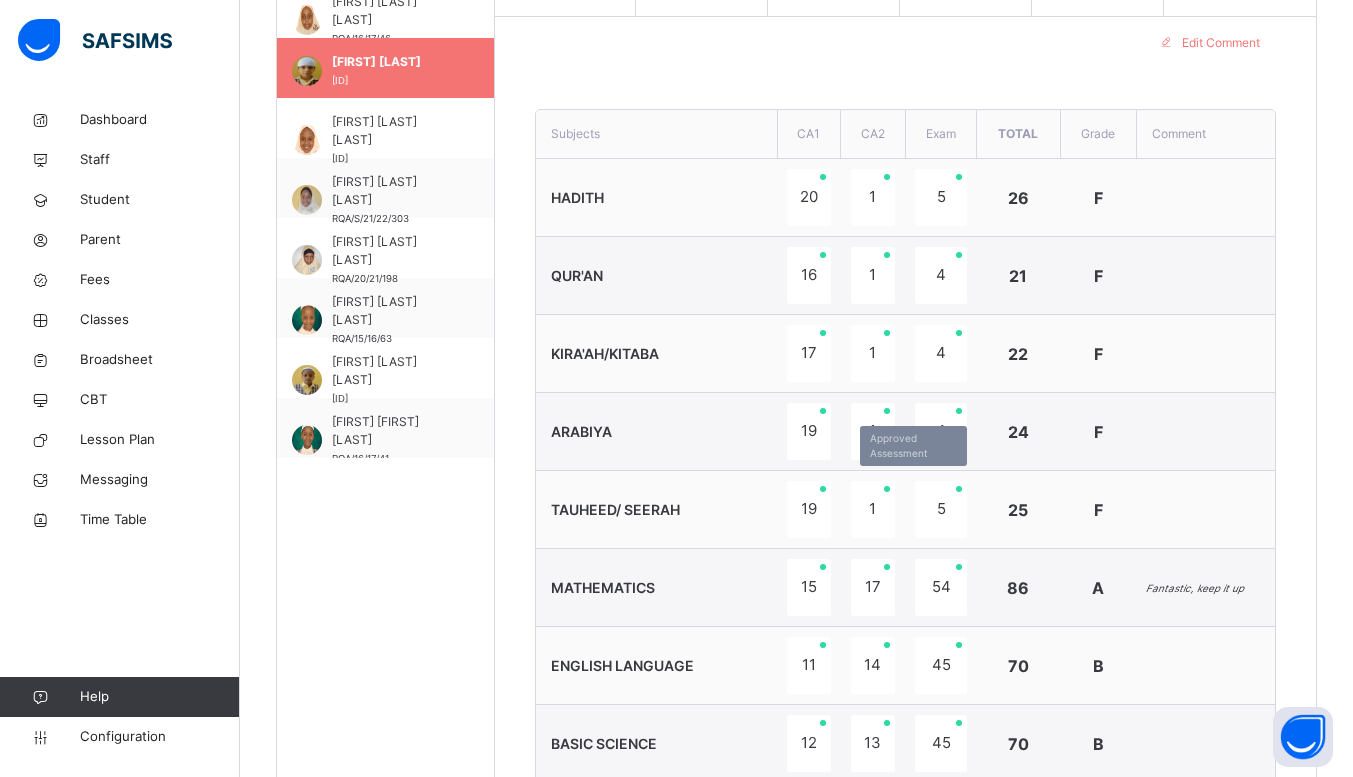 click on "1" at bounding box center [873, 509] 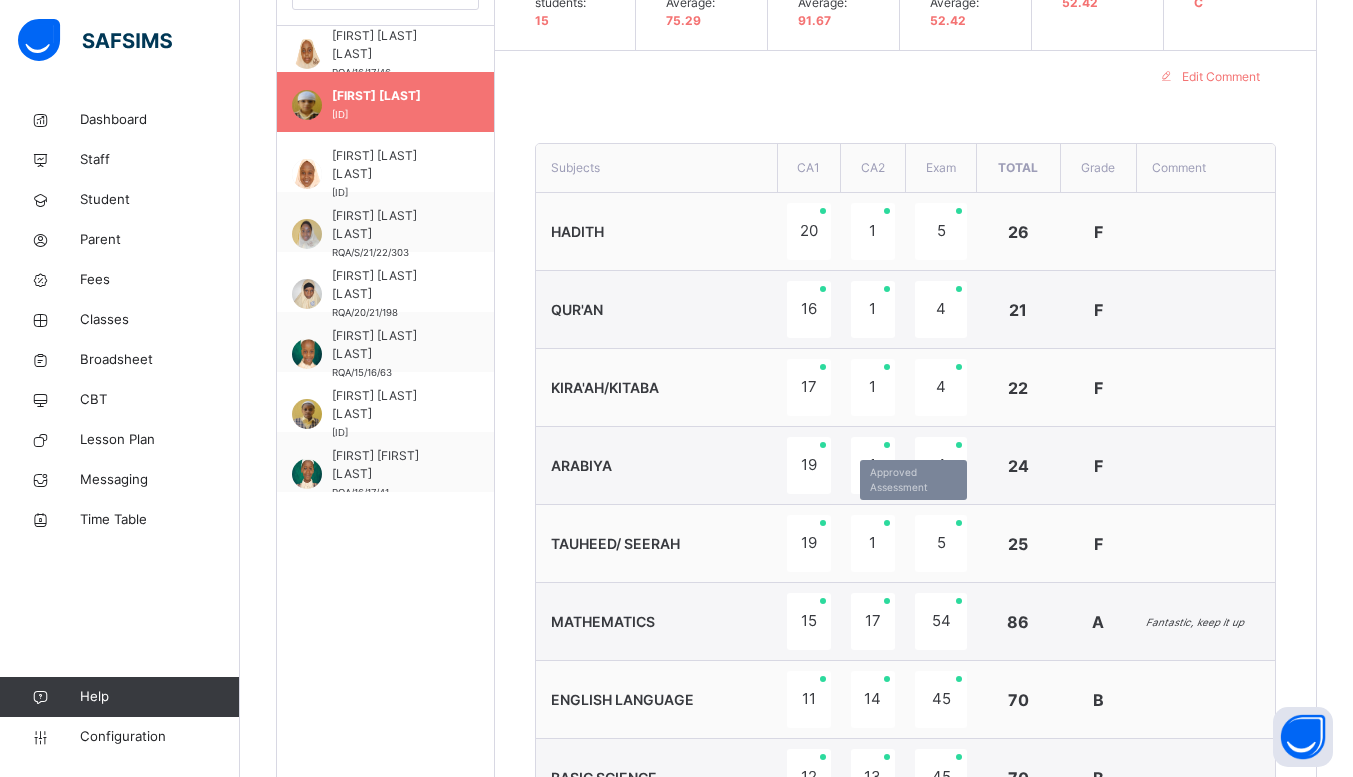 scroll, scrollTop: 642, scrollLeft: 0, axis: vertical 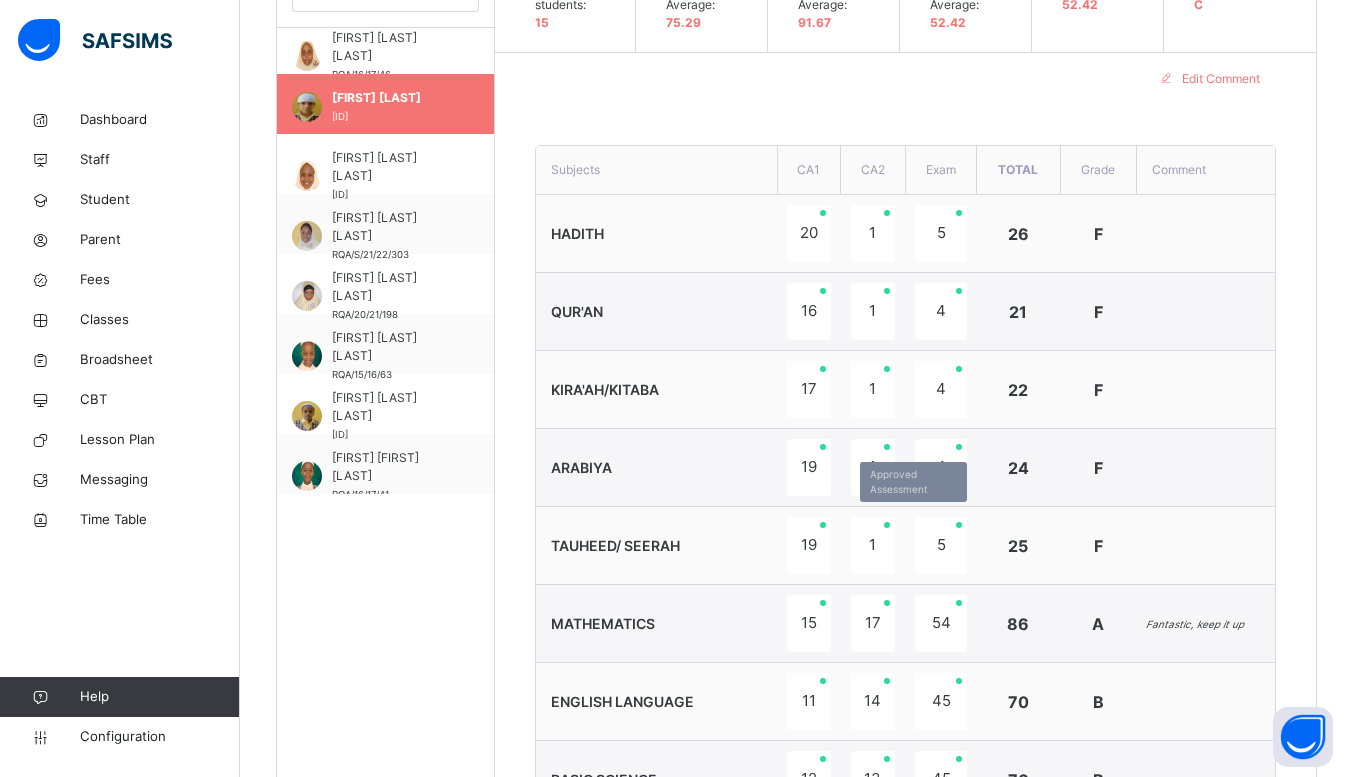 click on "1" at bounding box center [873, 545] 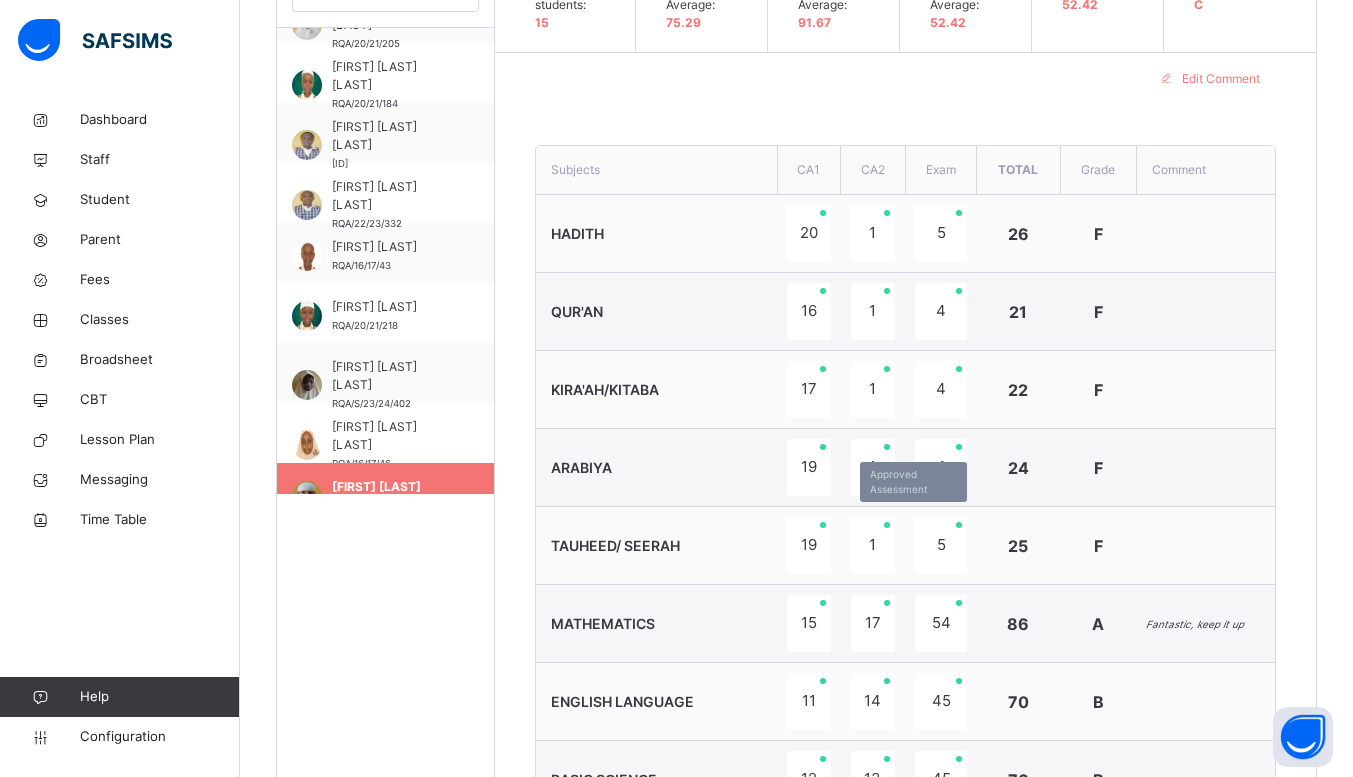 scroll, scrollTop: 0, scrollLeft: 0, axis: both 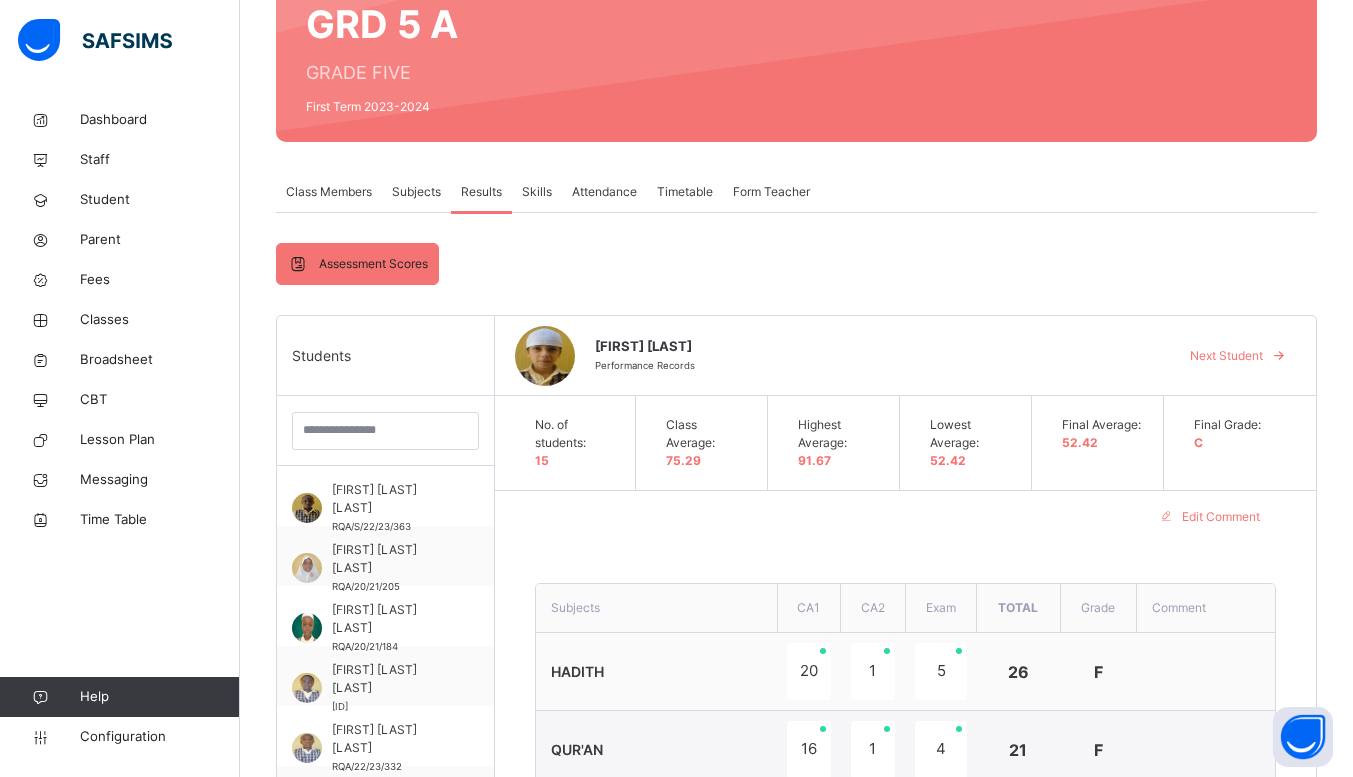 click on "Class Members" at bounding box center [329, 192] 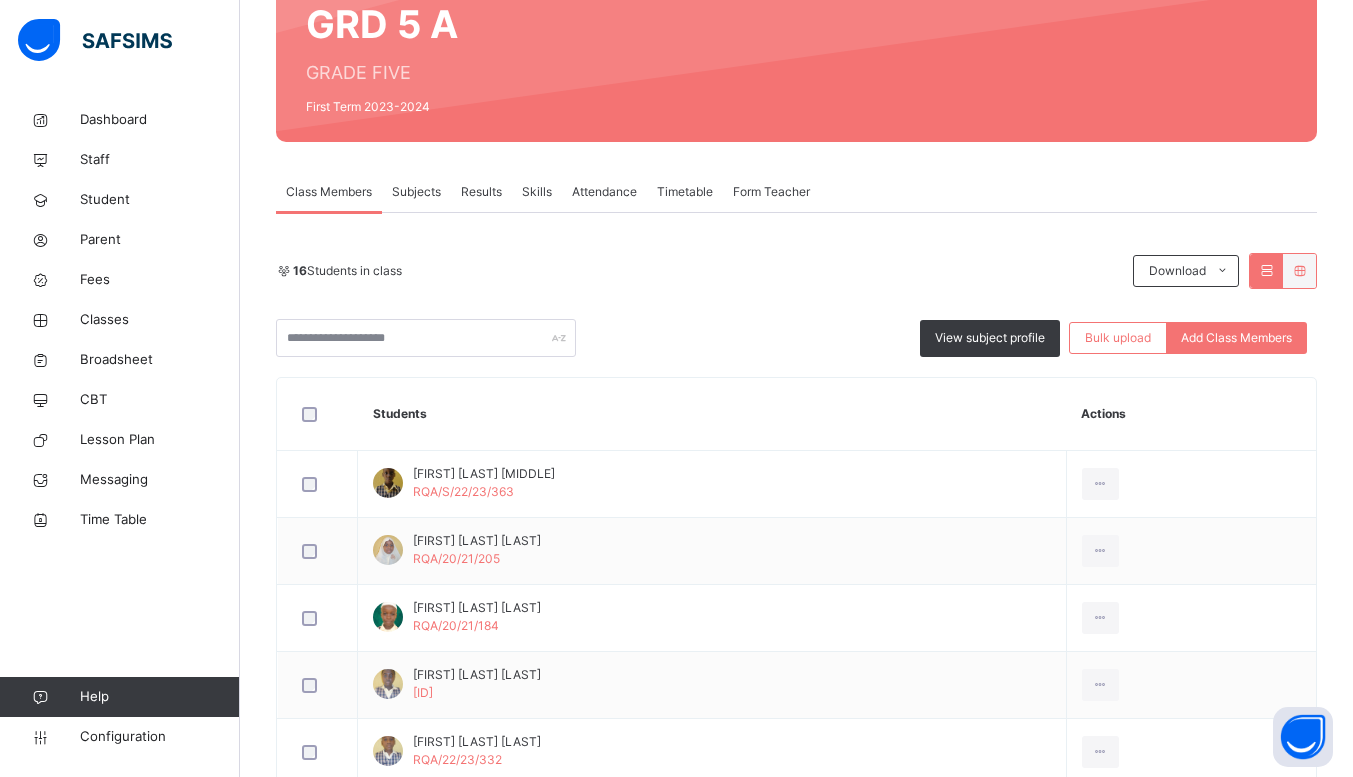 click on "Subjects" at bounding box center [416, 192] 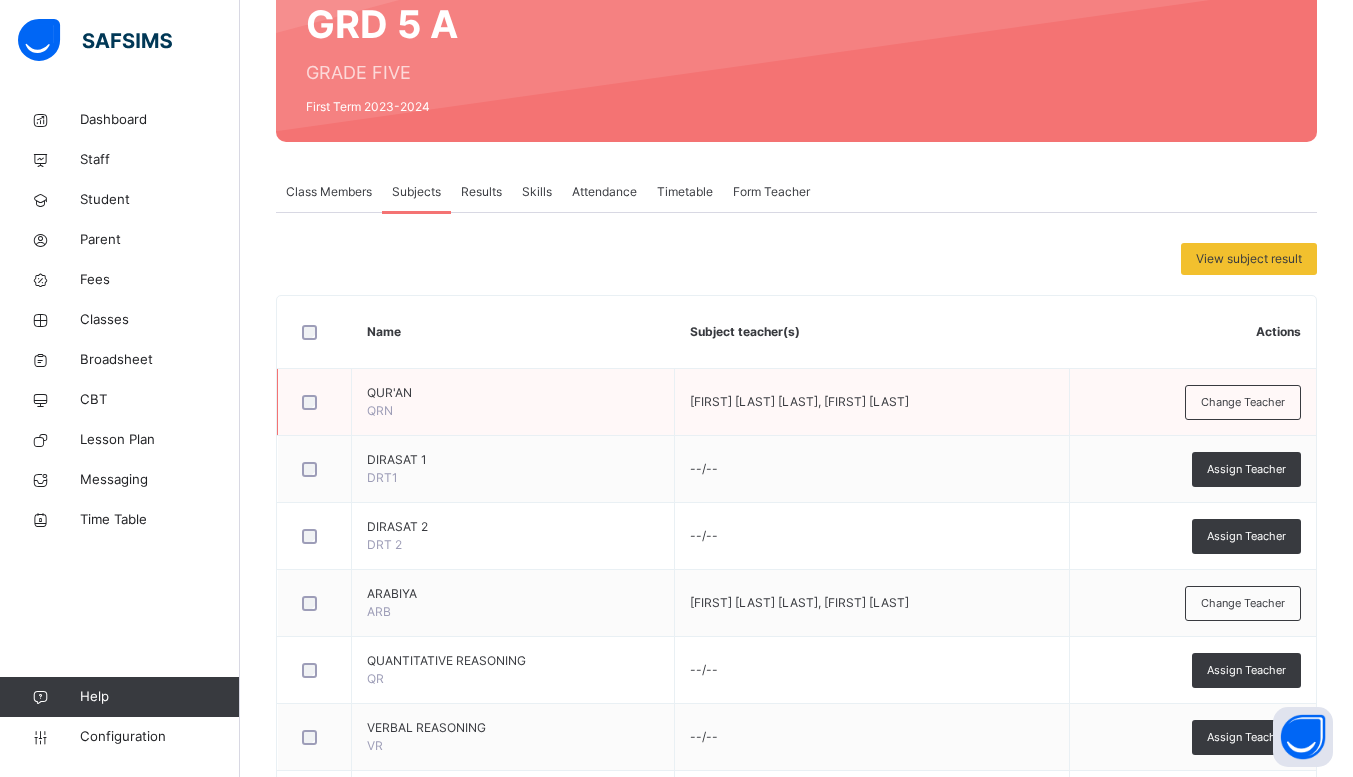 click on "[FIRST] [LAST]  [LAST], [FIRST] [LAST]" at bounding box center [872, 402] 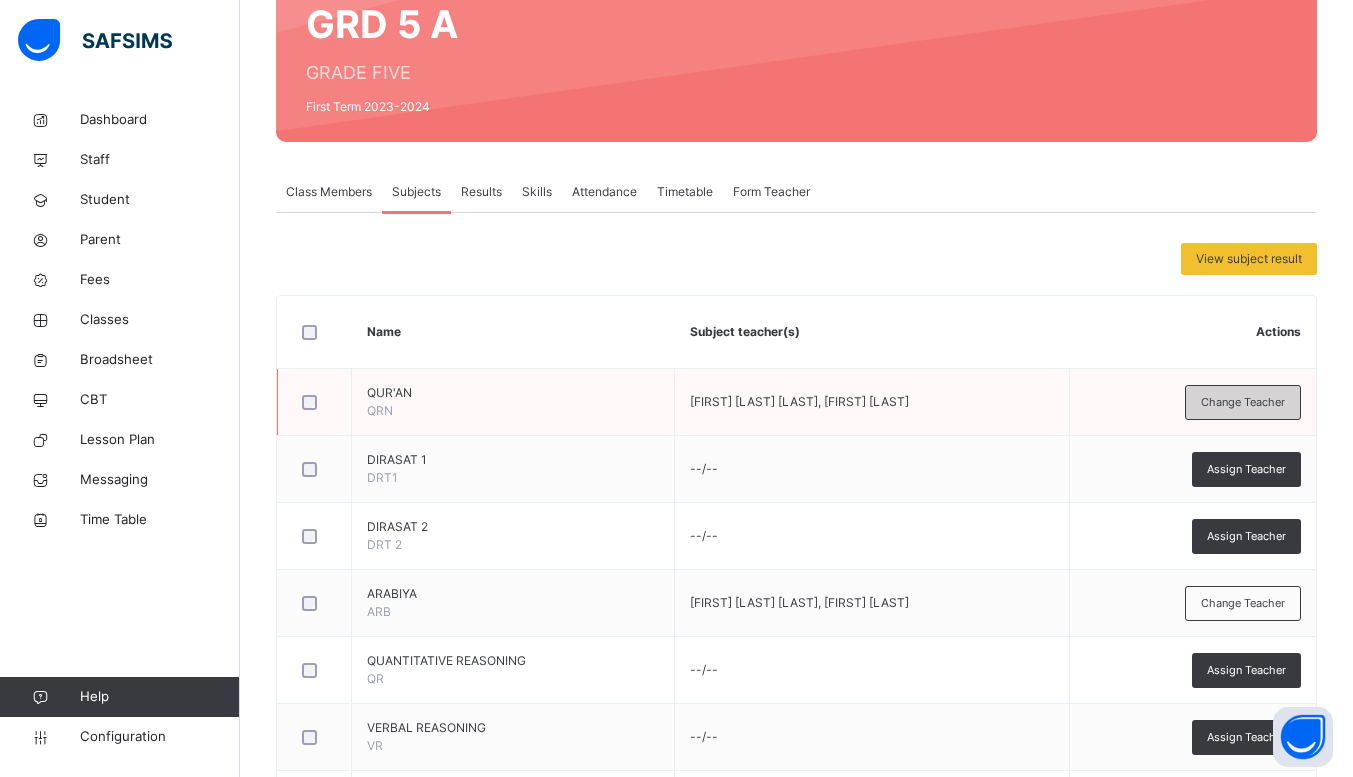 click on "Change Teacher" at bounding box center [1243, 402] 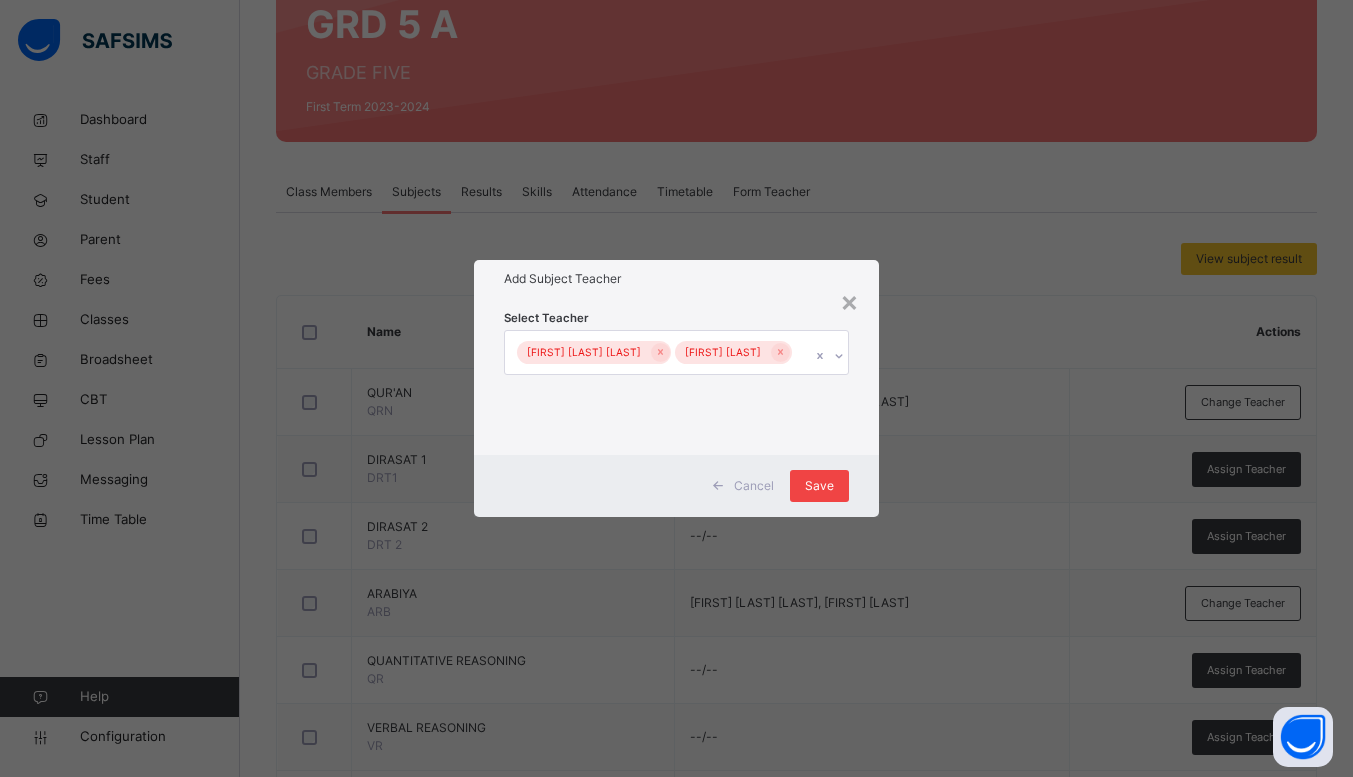 click on "Save" at bounding box center (819, 486) 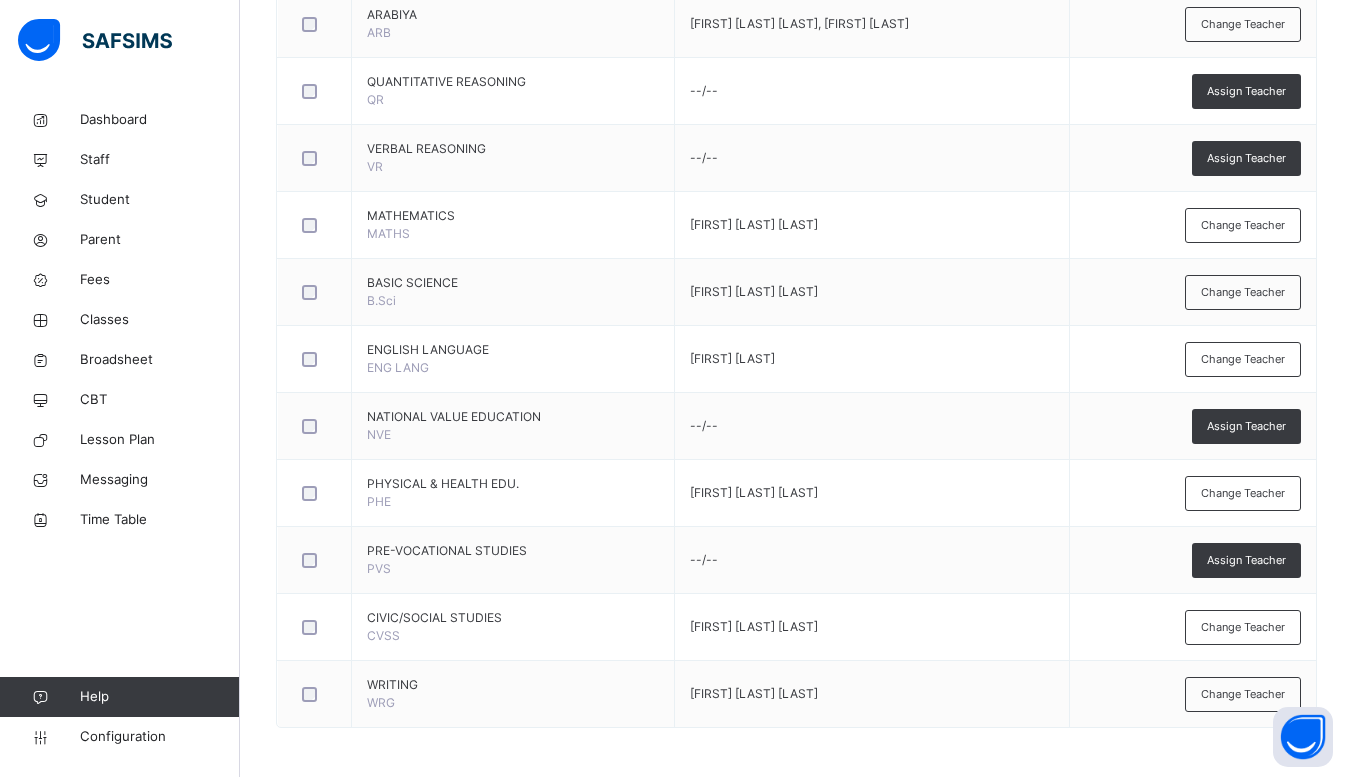 scroll, scrollTop: 784, scrollLeft: 0, axis: vertical 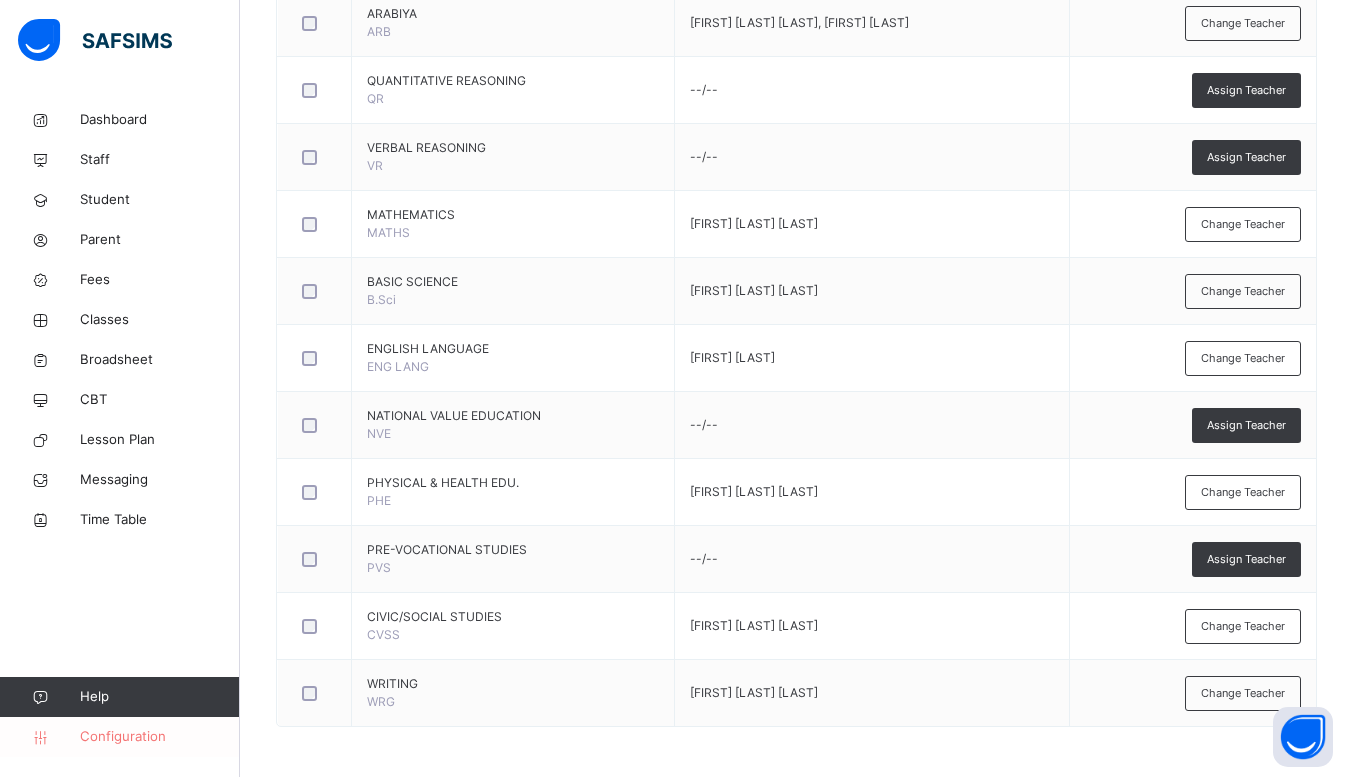 click on "Configuration" at bounding box center (119, 737) 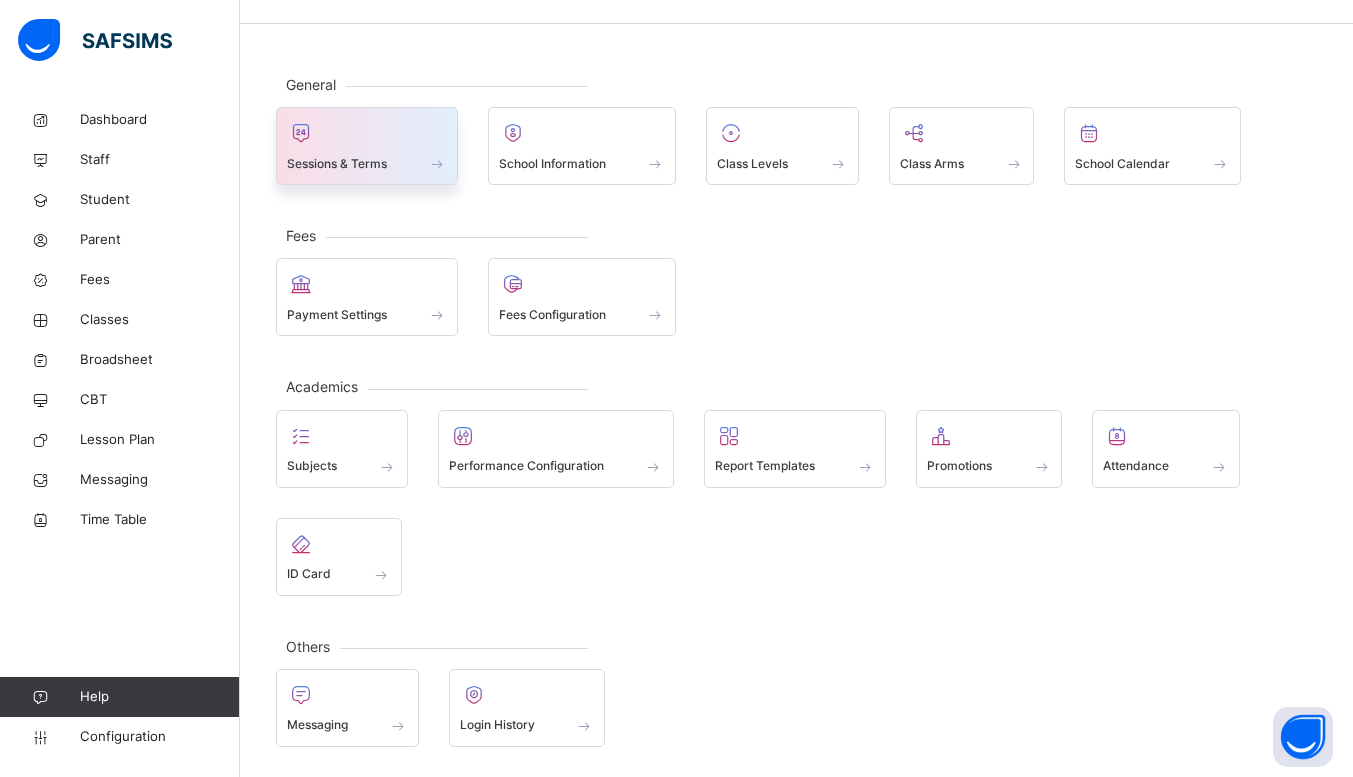 click at bounding box center [367, 133] 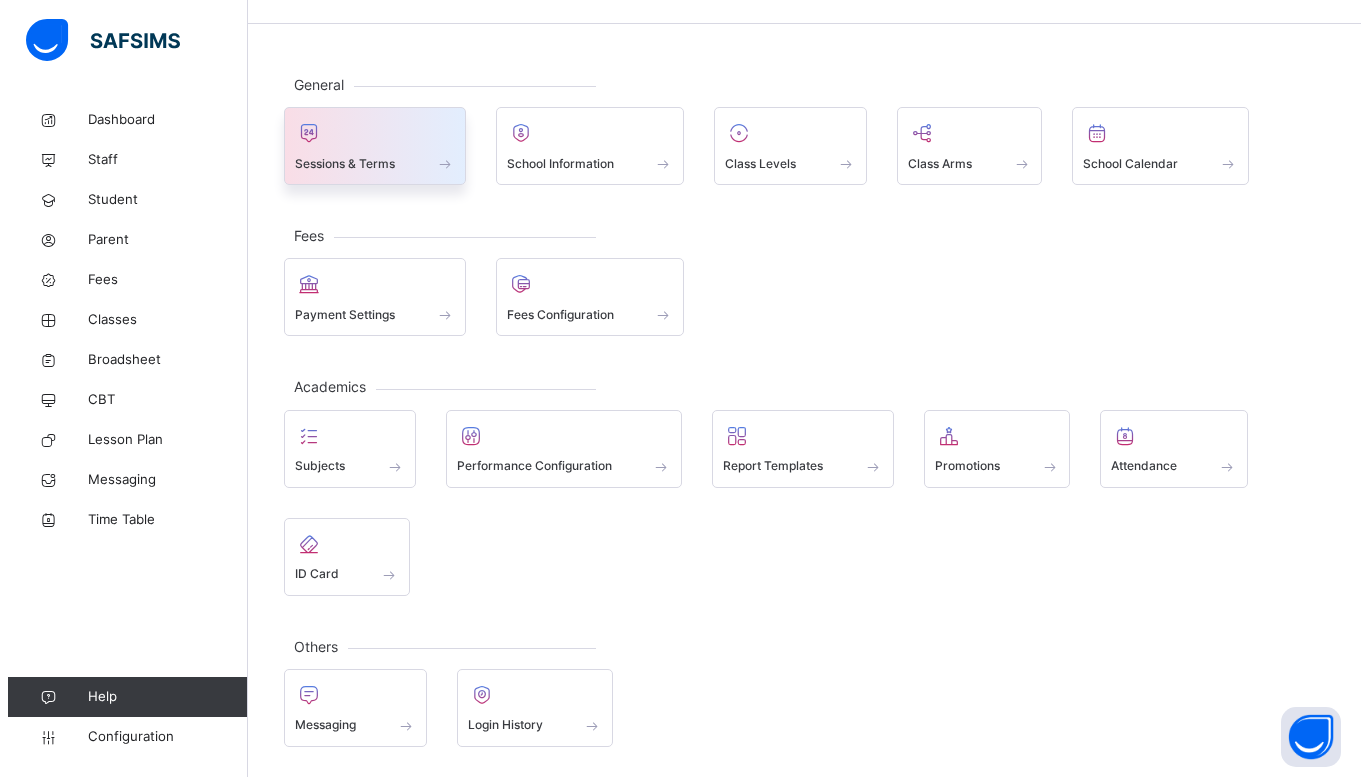 scroll, scrollTop: 0, scrollLeft: 0, axis: both 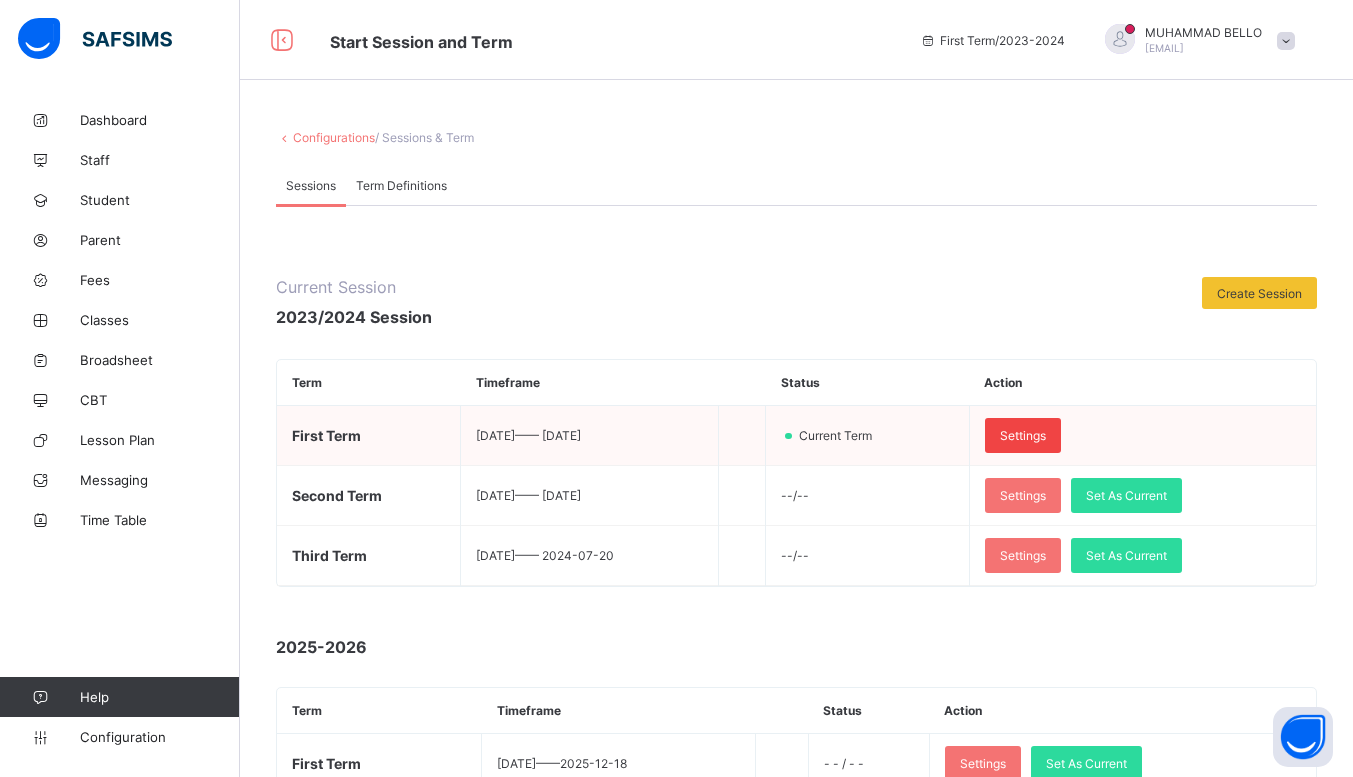 click on "Settings" at bounding box center [1023, 435] 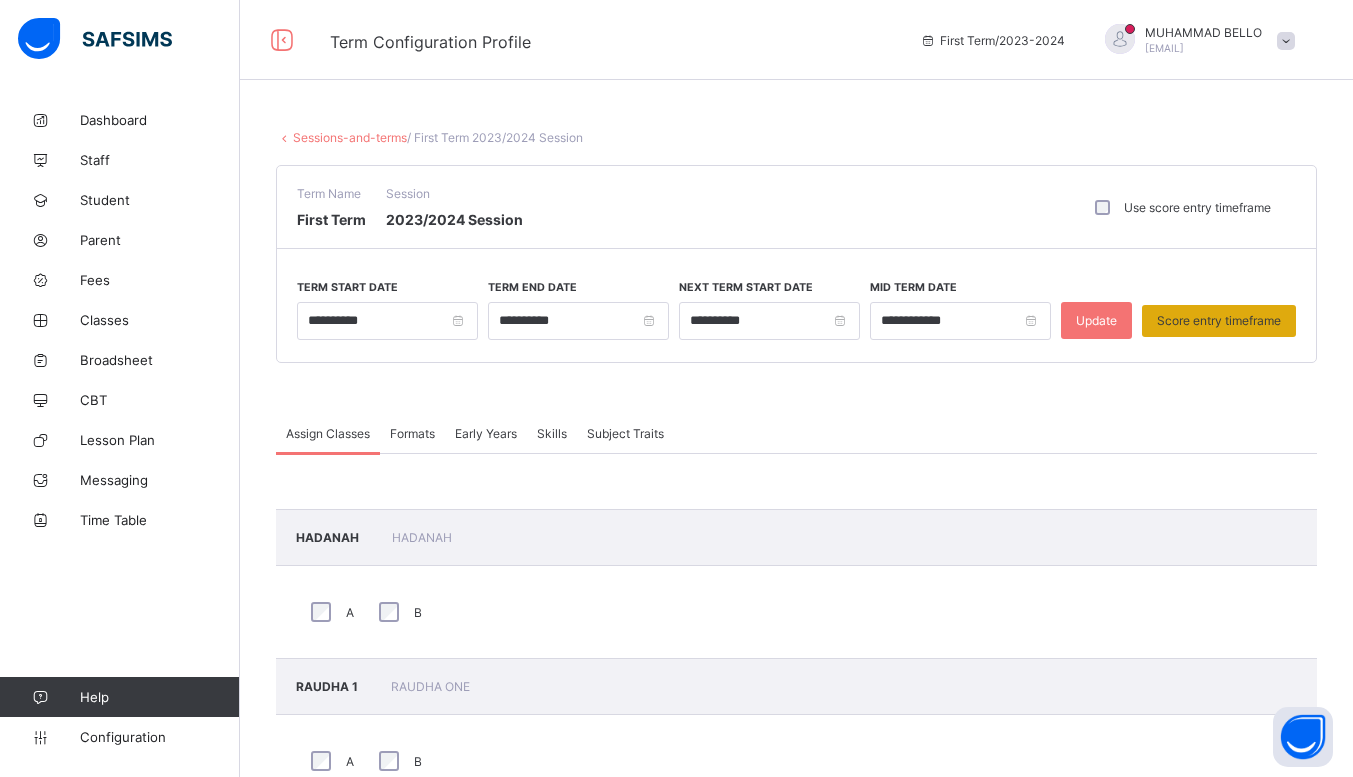 click on "Score entry timeframe" at bounding box center [1219, 321] 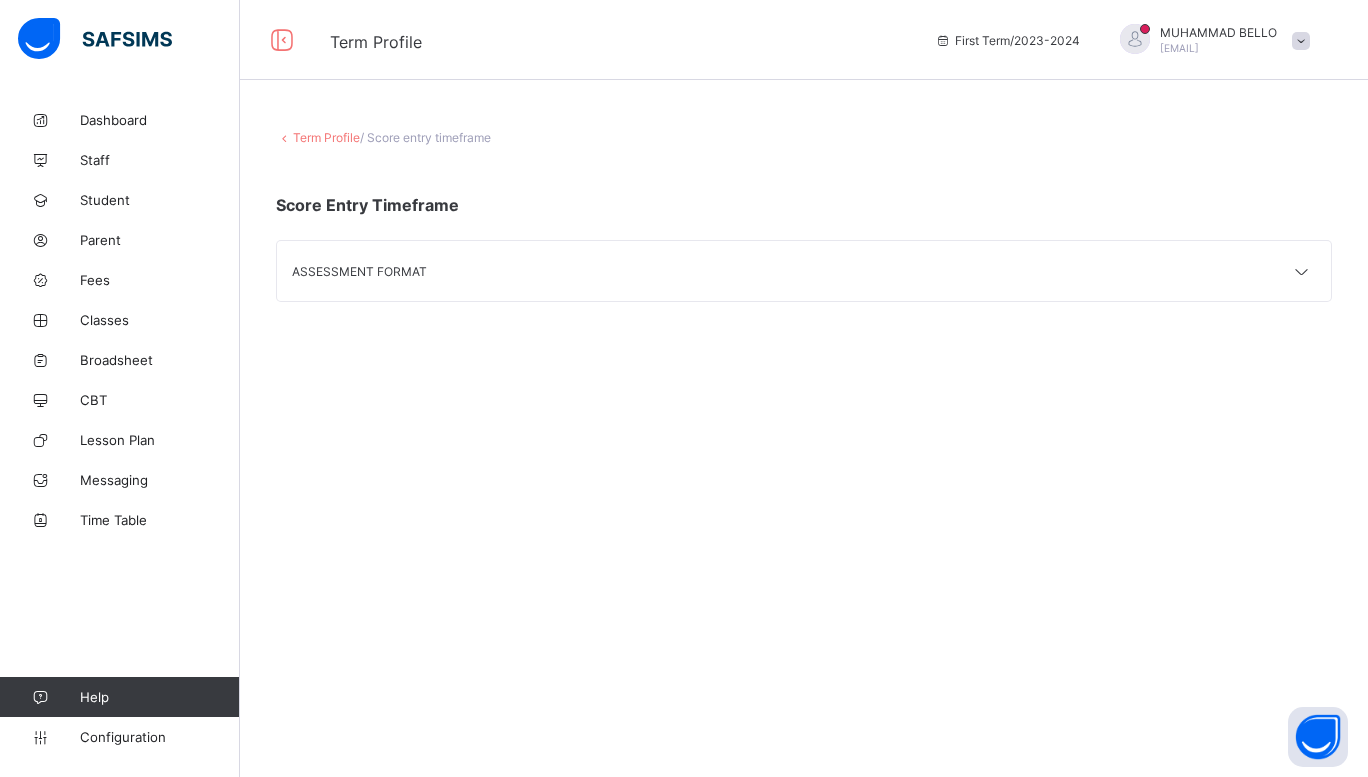 click on "ASSESSMENT FORMAT" at bounding box center [804, 271] 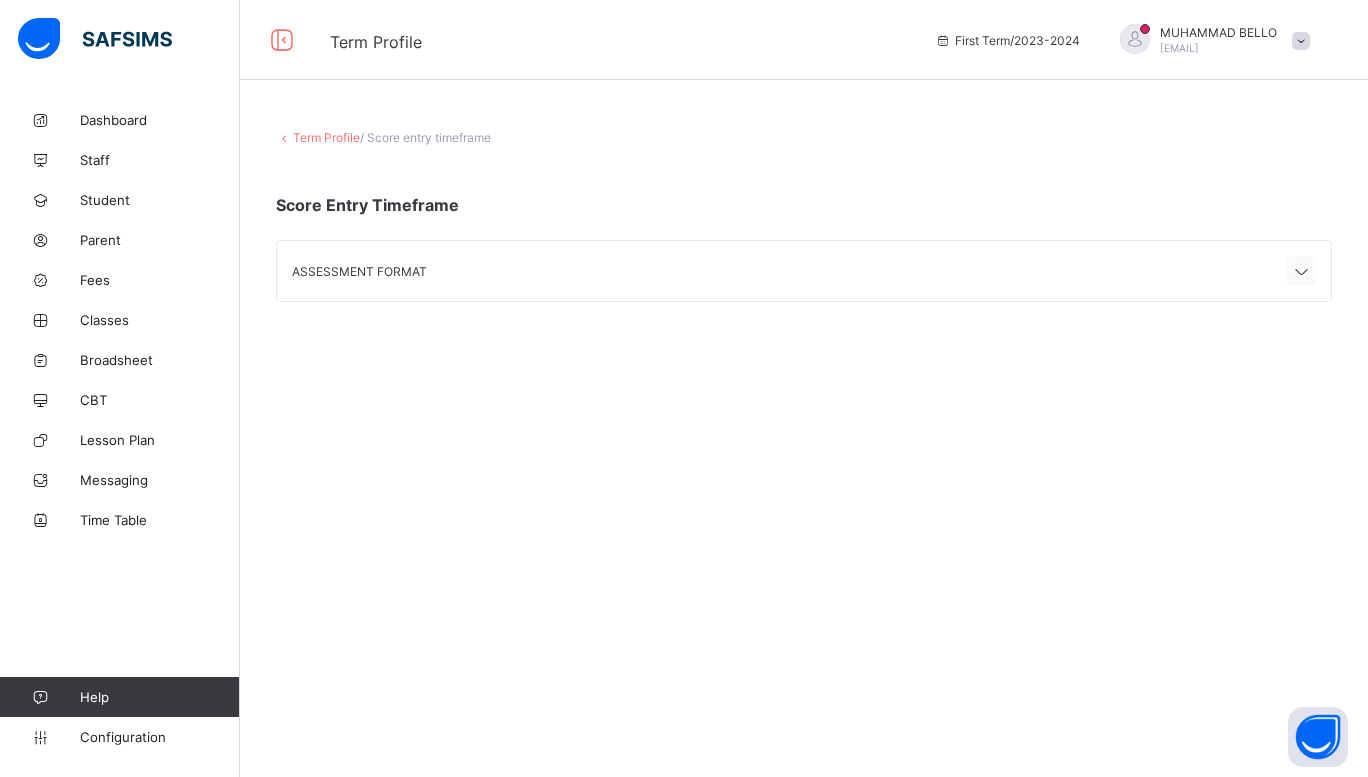 click at bounding box center [1301, 272] 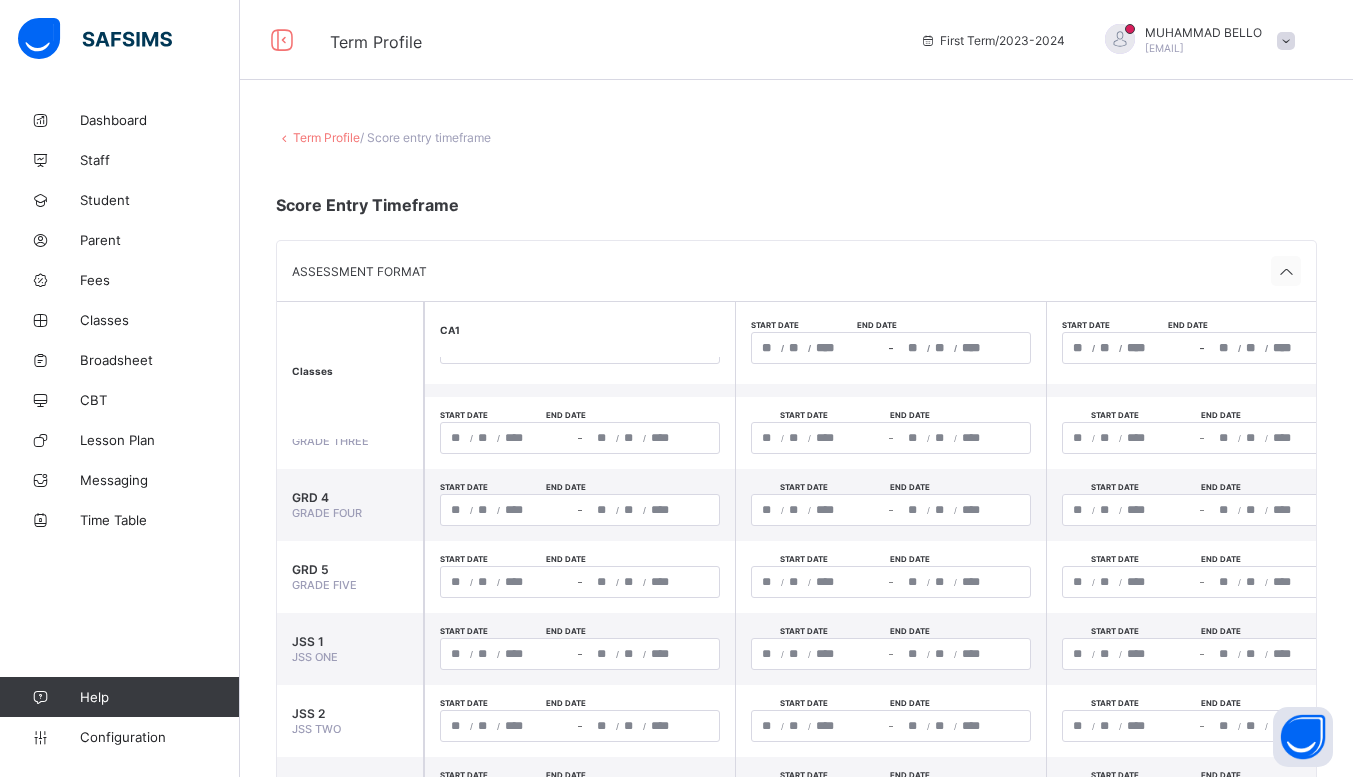 scroll, scrollTop: 546, scrollLeft: 0, axis: vertical 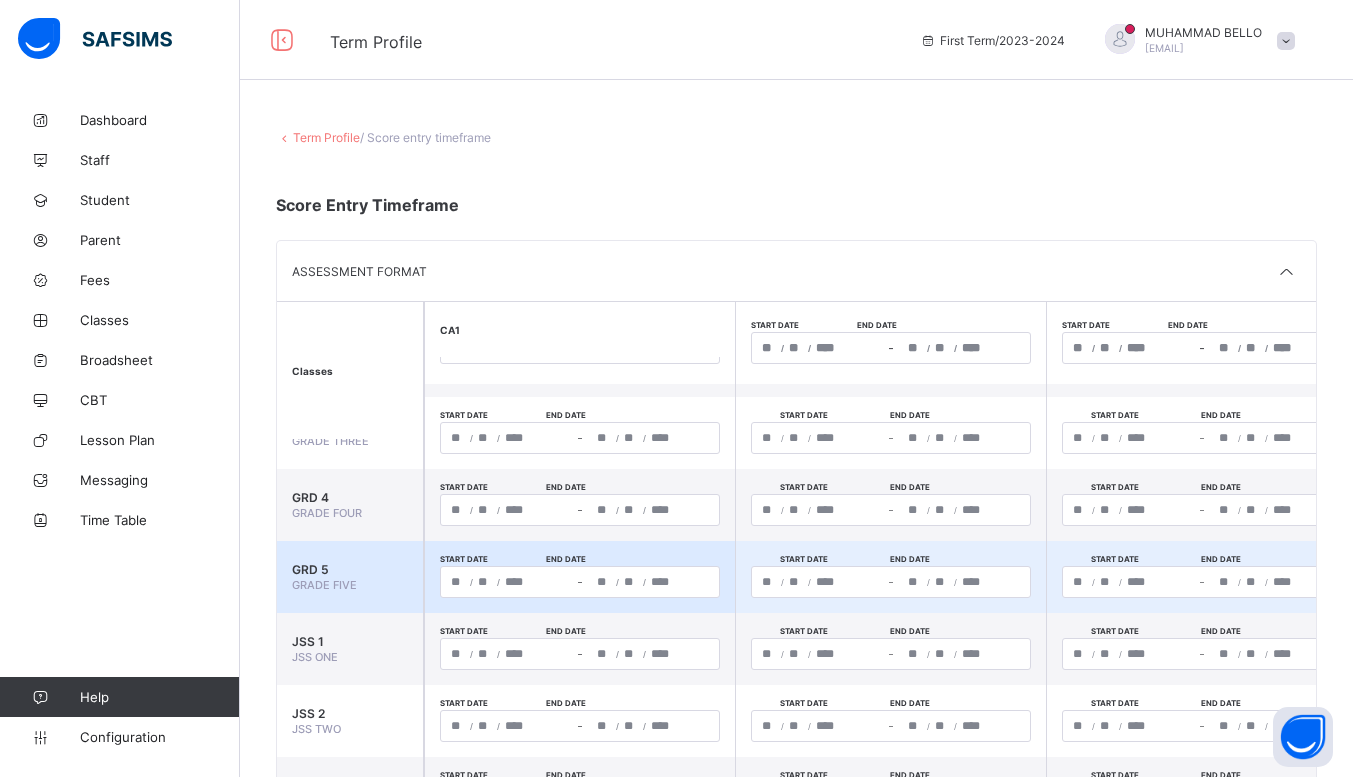click on "**********" at bounding box center (580, 582) 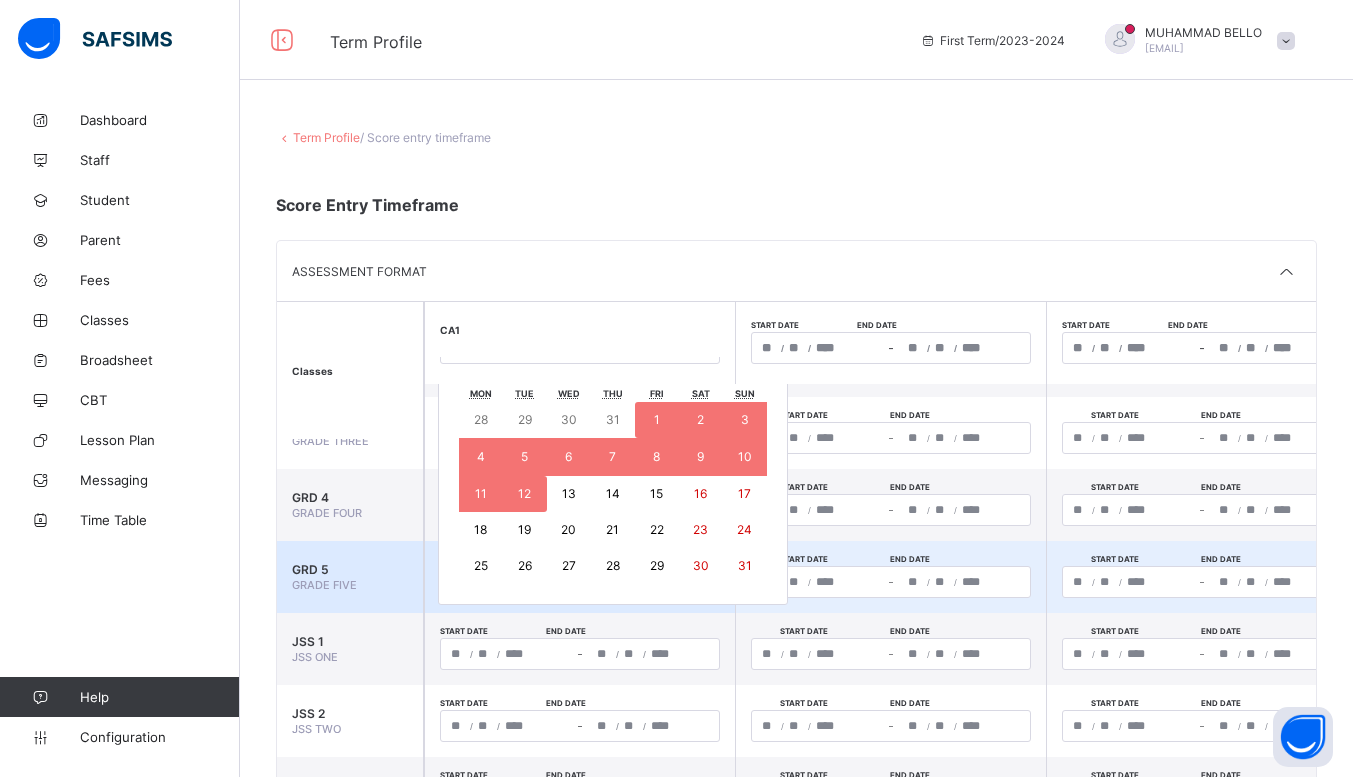 click on "« ‹ August 2025 › » Mon Tue Wed Thu Fri Sat Sun 28 29 30 31 1 2 3 4 5 6 7 8 9 10 11 12 13 14 15 16 17 18 19 20 21 22 23 24 25 26 27 28 29 30 31" at bounding box center (613, 458) 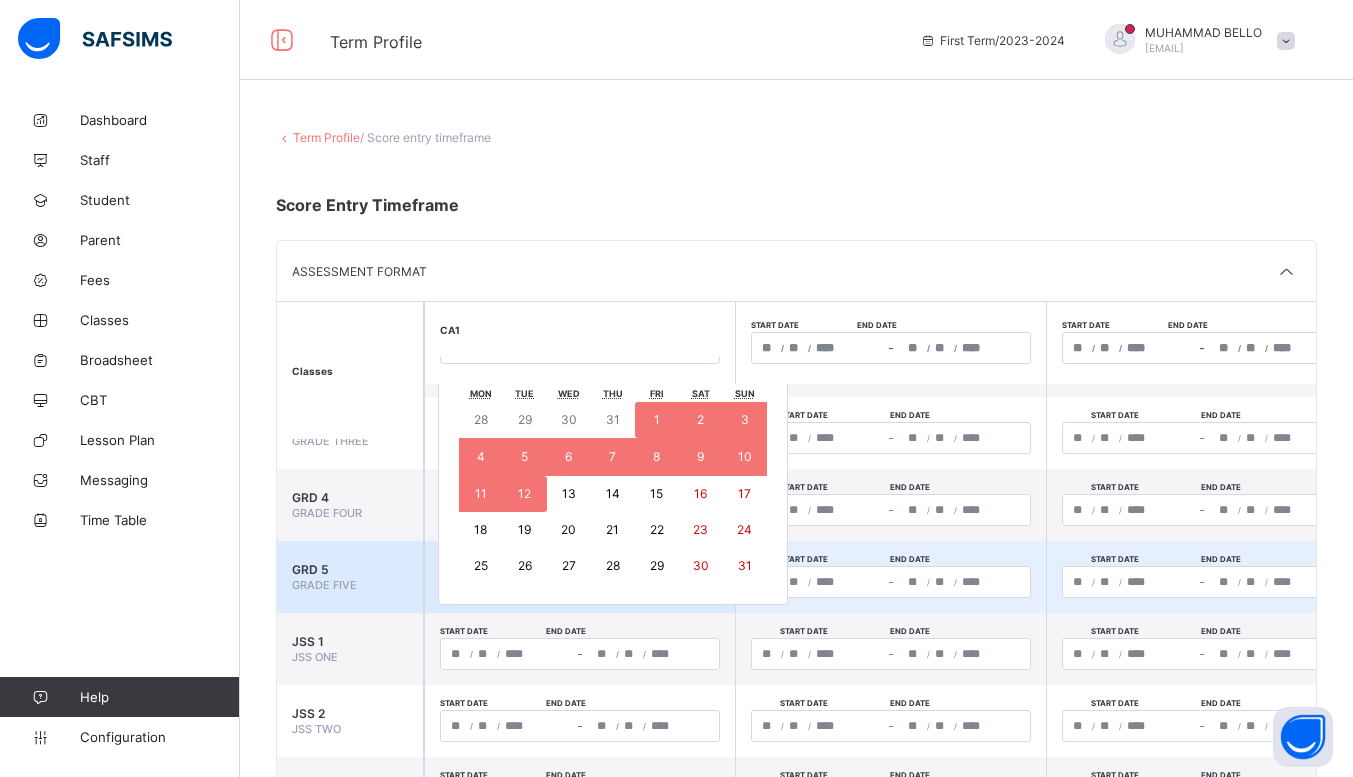 click on "GRD 5" at bounding box center (350, 569) 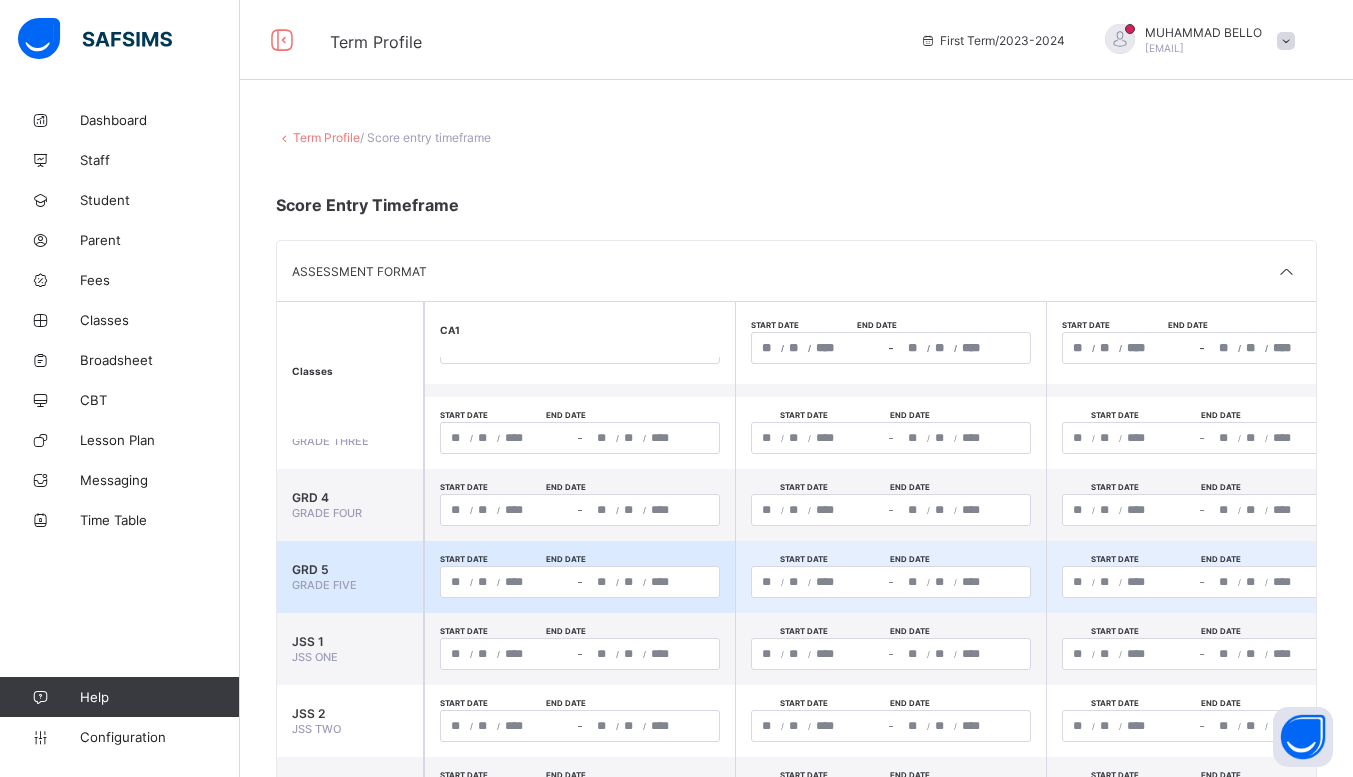 click on "**********" at bounding box center (580, 582) 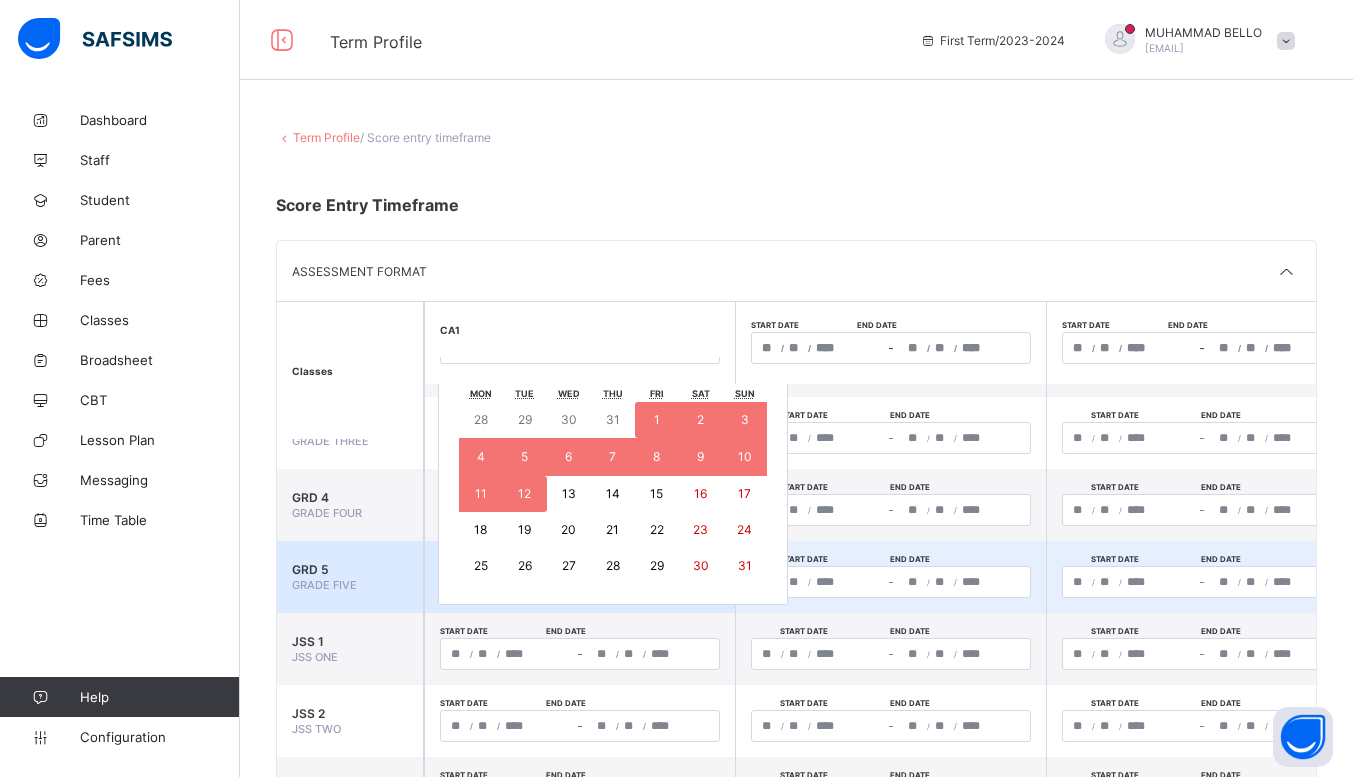 click on "GRD 5 GRADE FIVE" at bounding box center [350, 577] 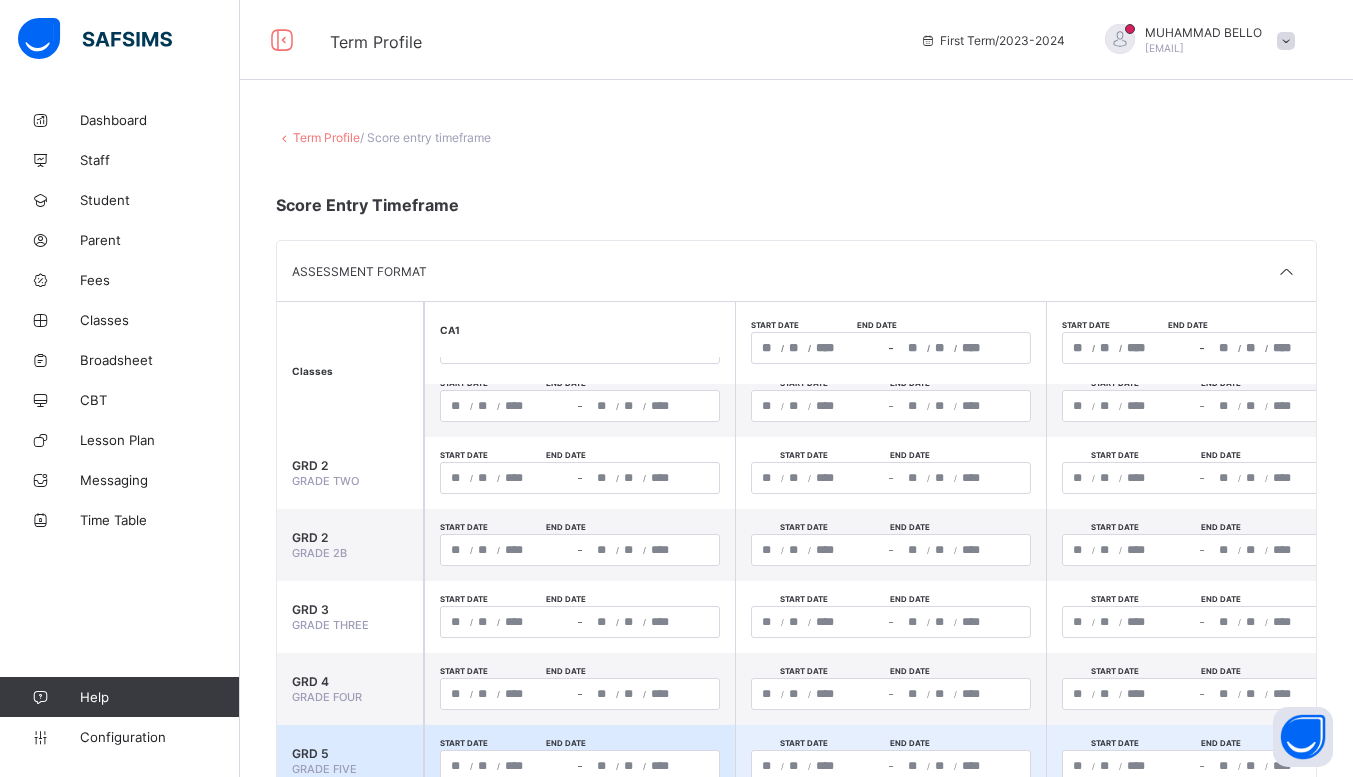 scroll, scrollTop: 364, scrollLeft: 0, axis: vertical 